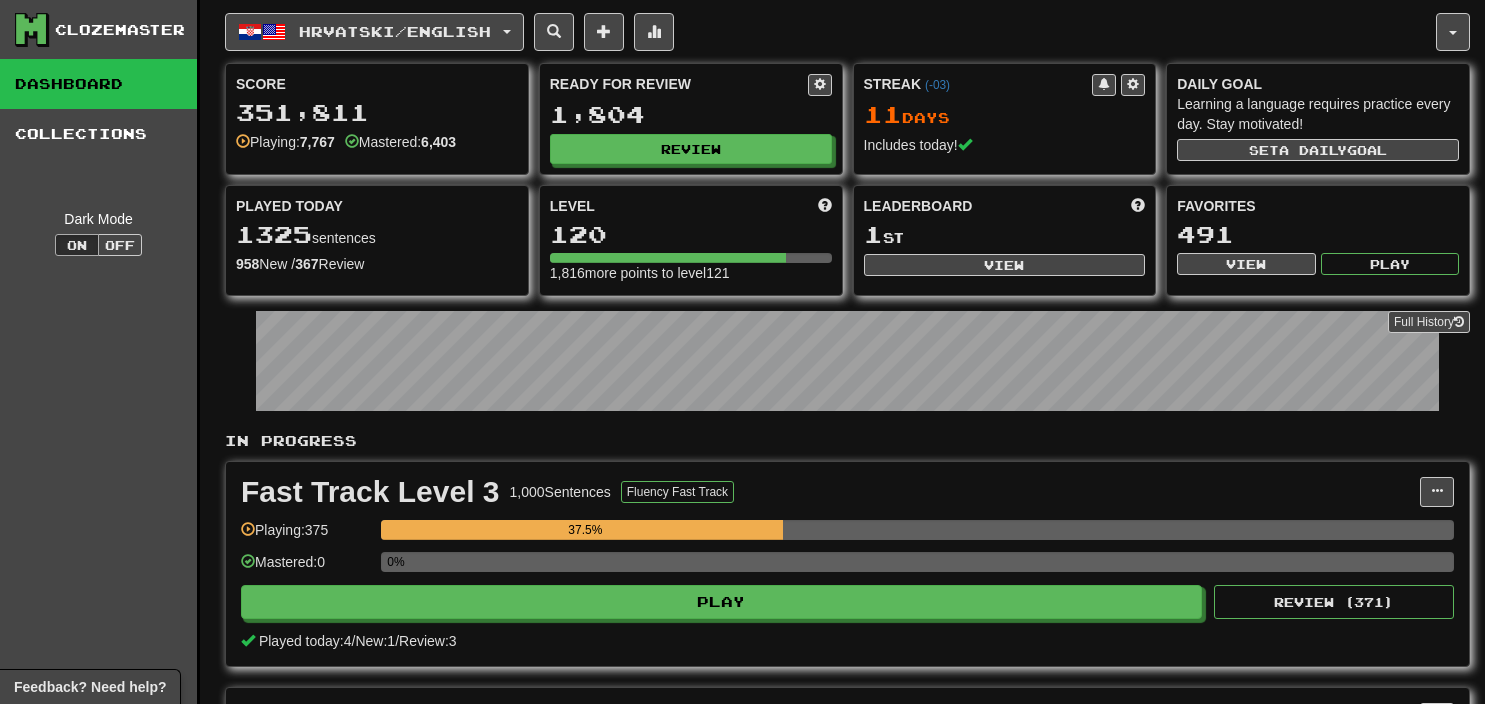 scroll, scrollTop: 0, scrollLeft: 0, axis: both 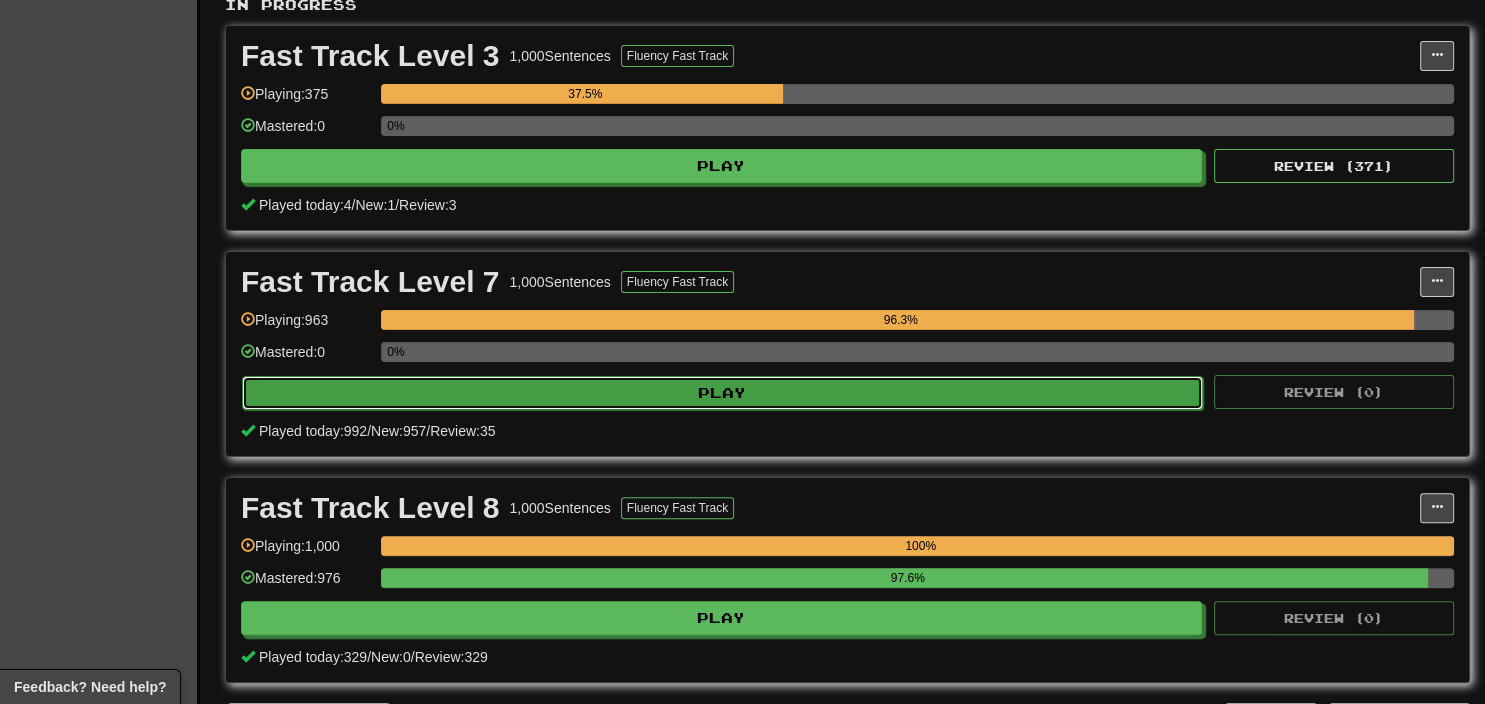click on "Play" at bounding box center (722, 393) 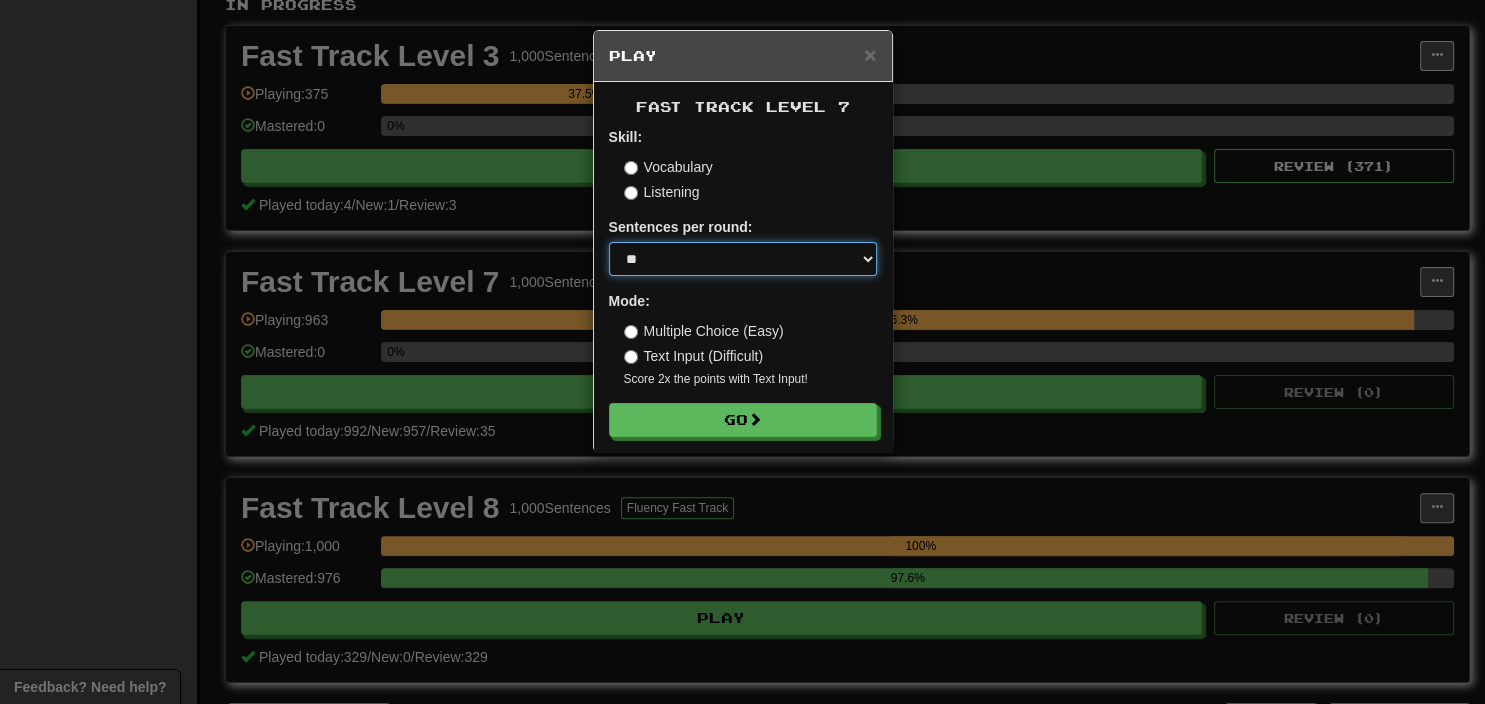 click on "* ** ** ** ** ** *** ********" at bounding box center (743, 259) 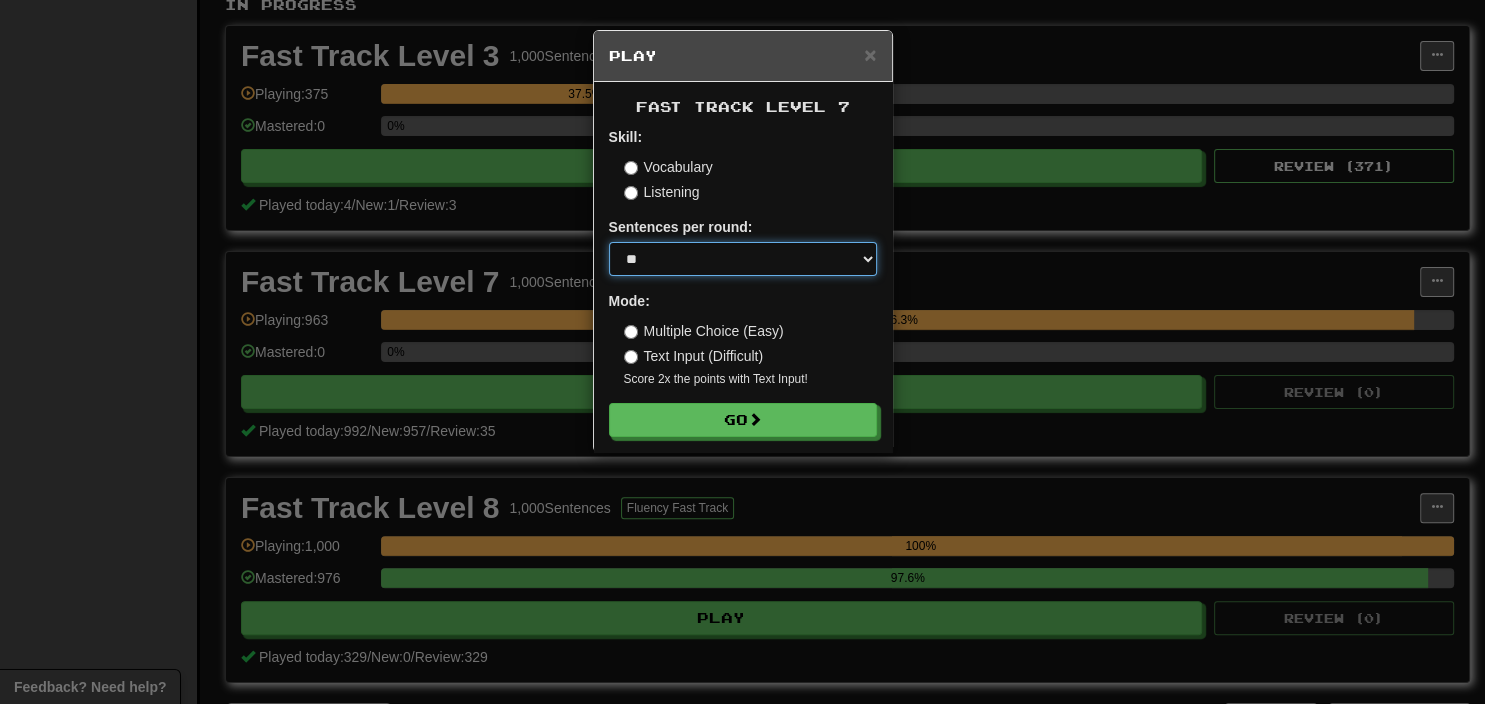 select on "********" 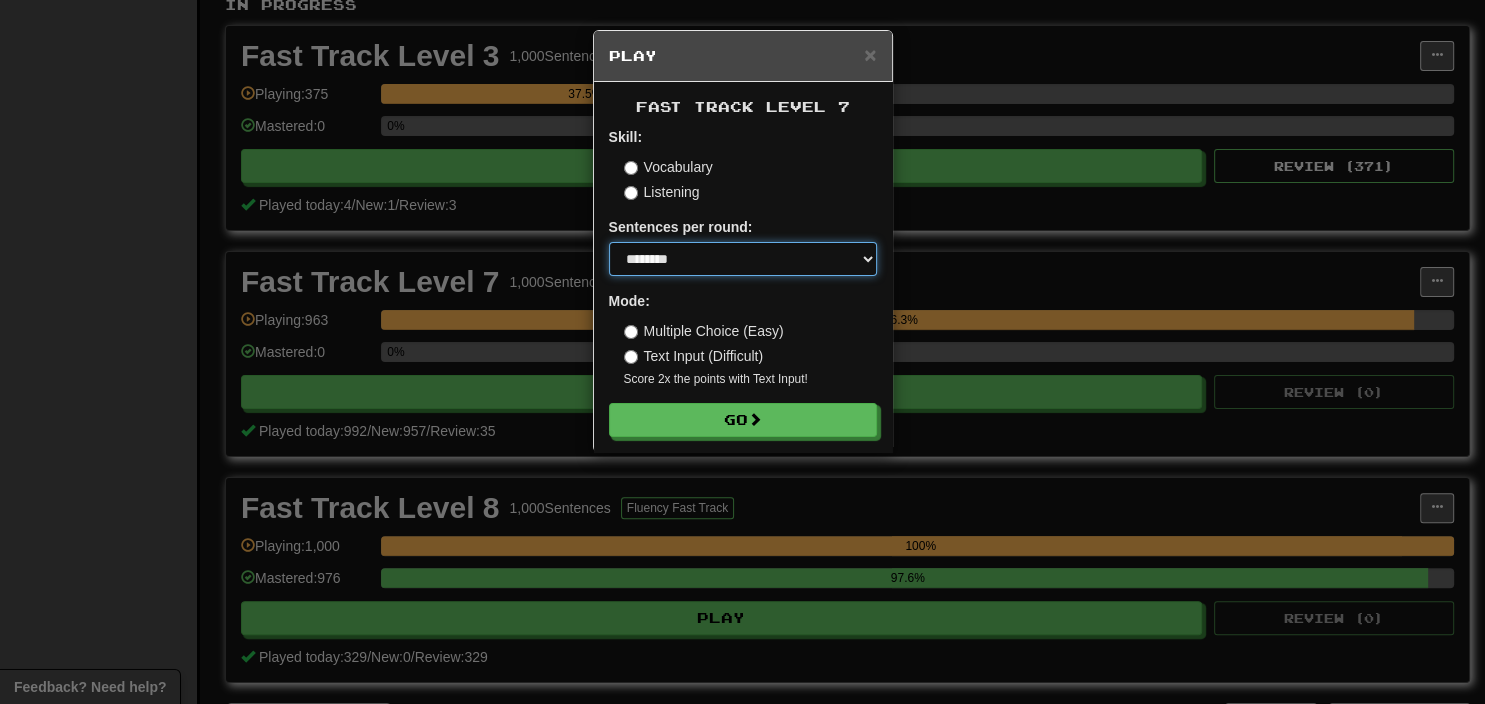 click on "********" at bounding box center (0, 0) 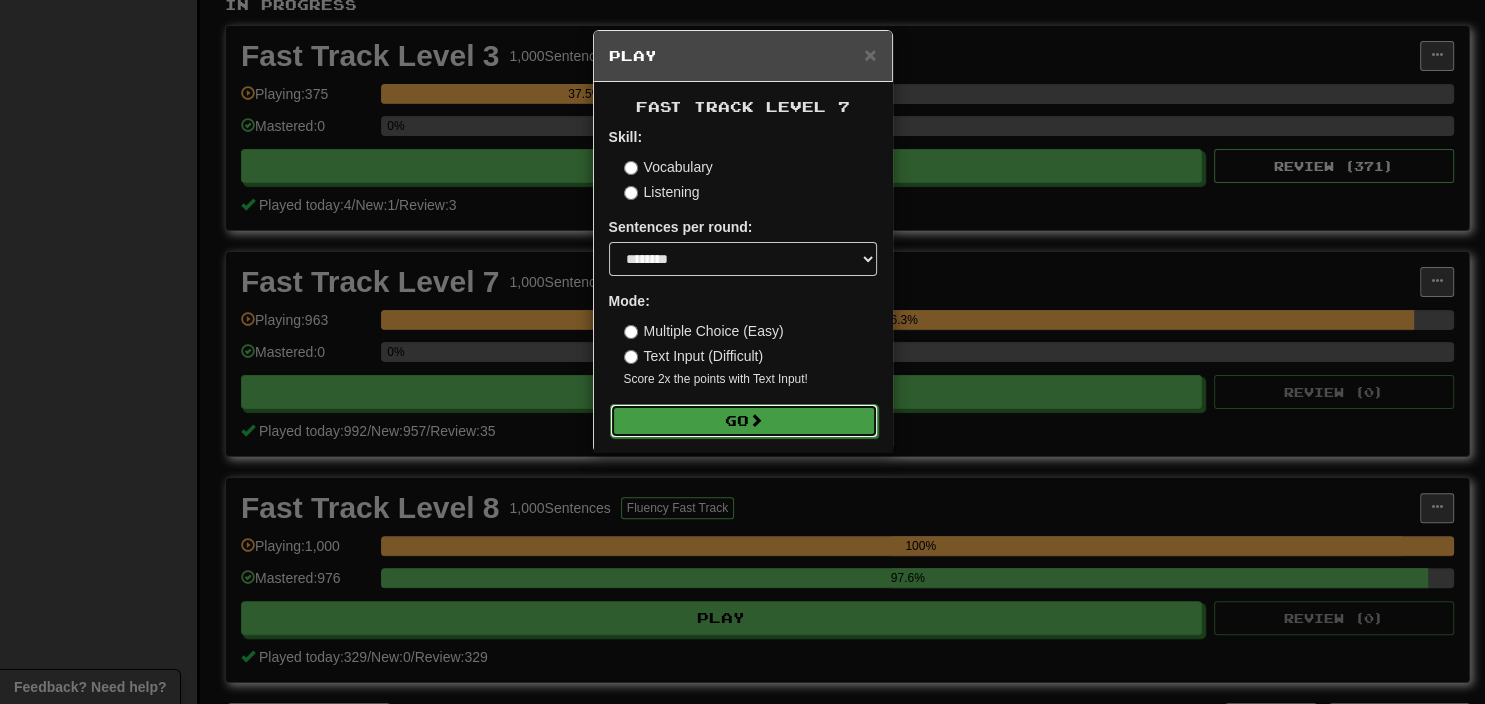 click on "Go" at bounding box center (744, 421) 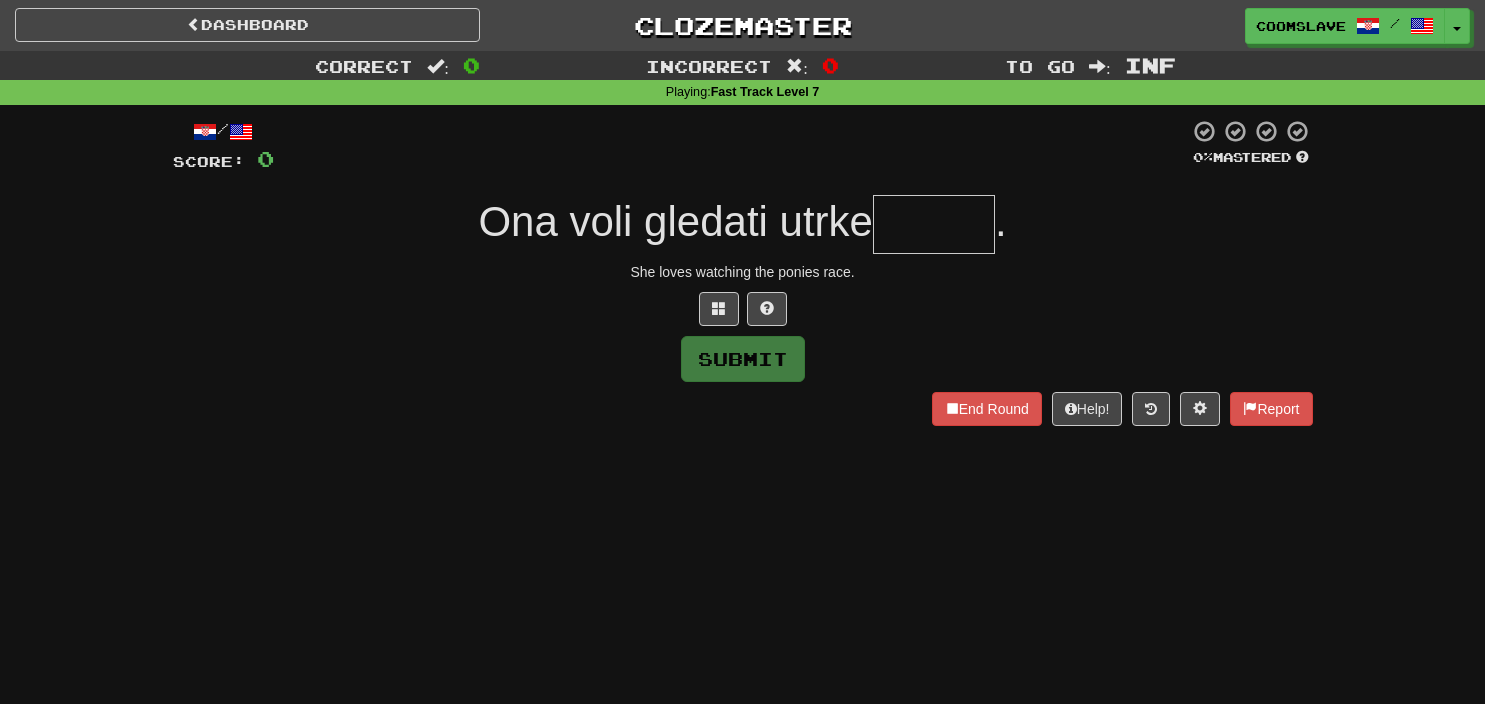 scroll, scrollTop: 0, scrollLeft: 0, axis: both 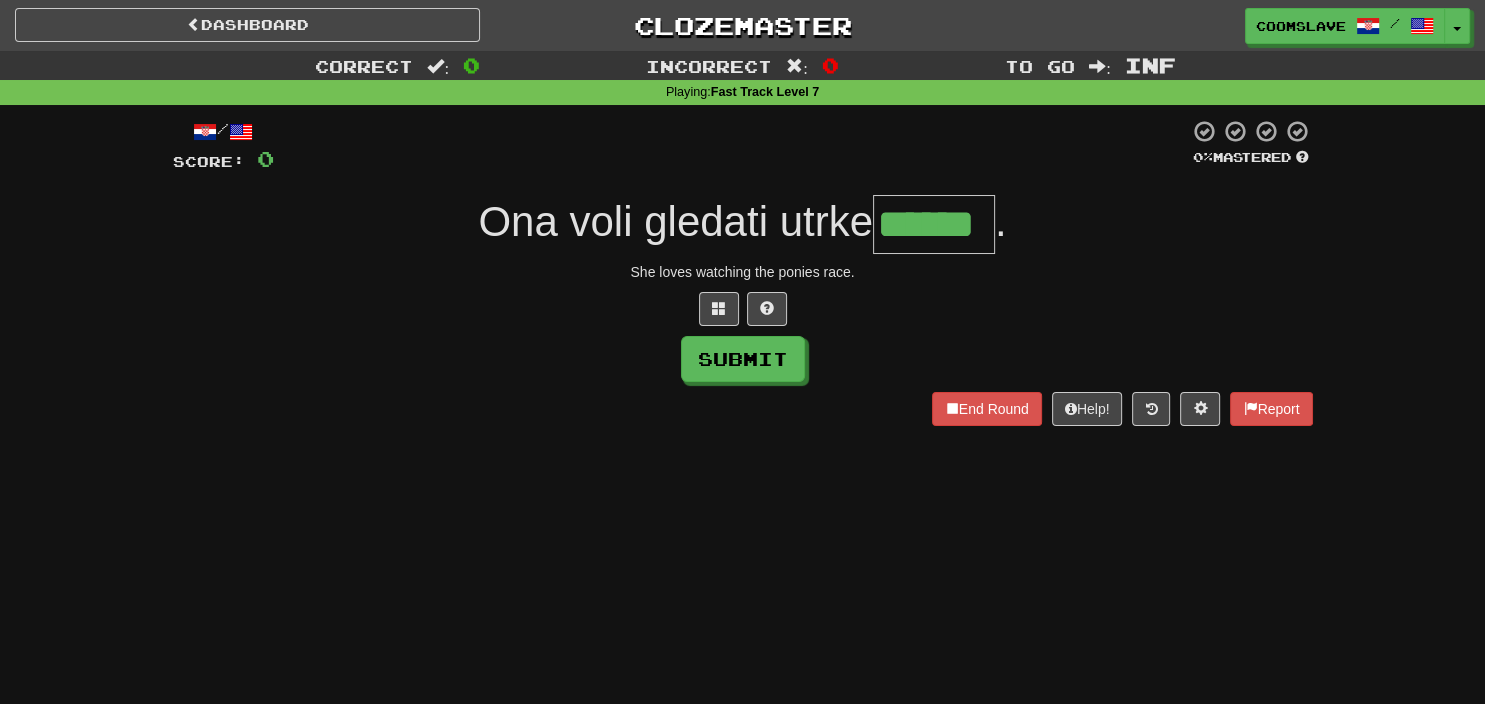 type on "******" 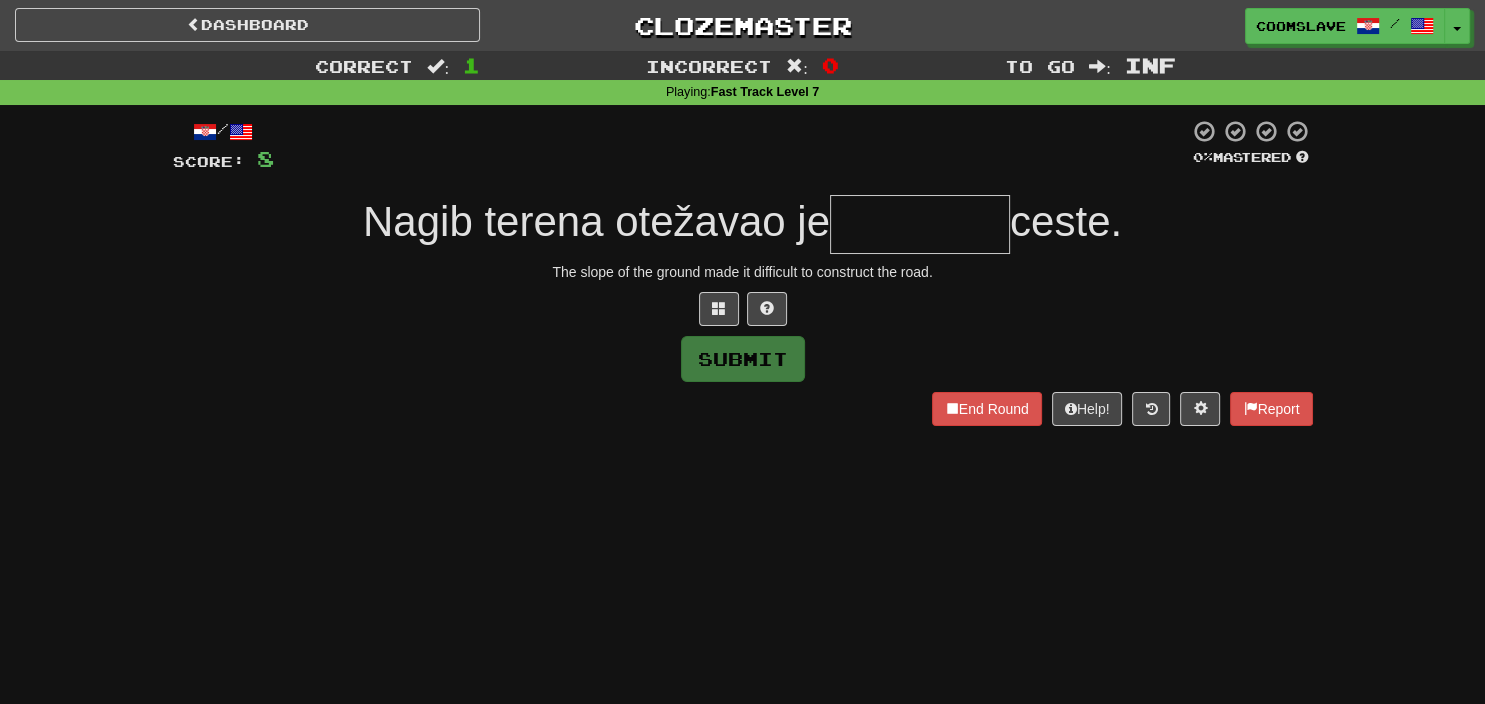 type on "*" 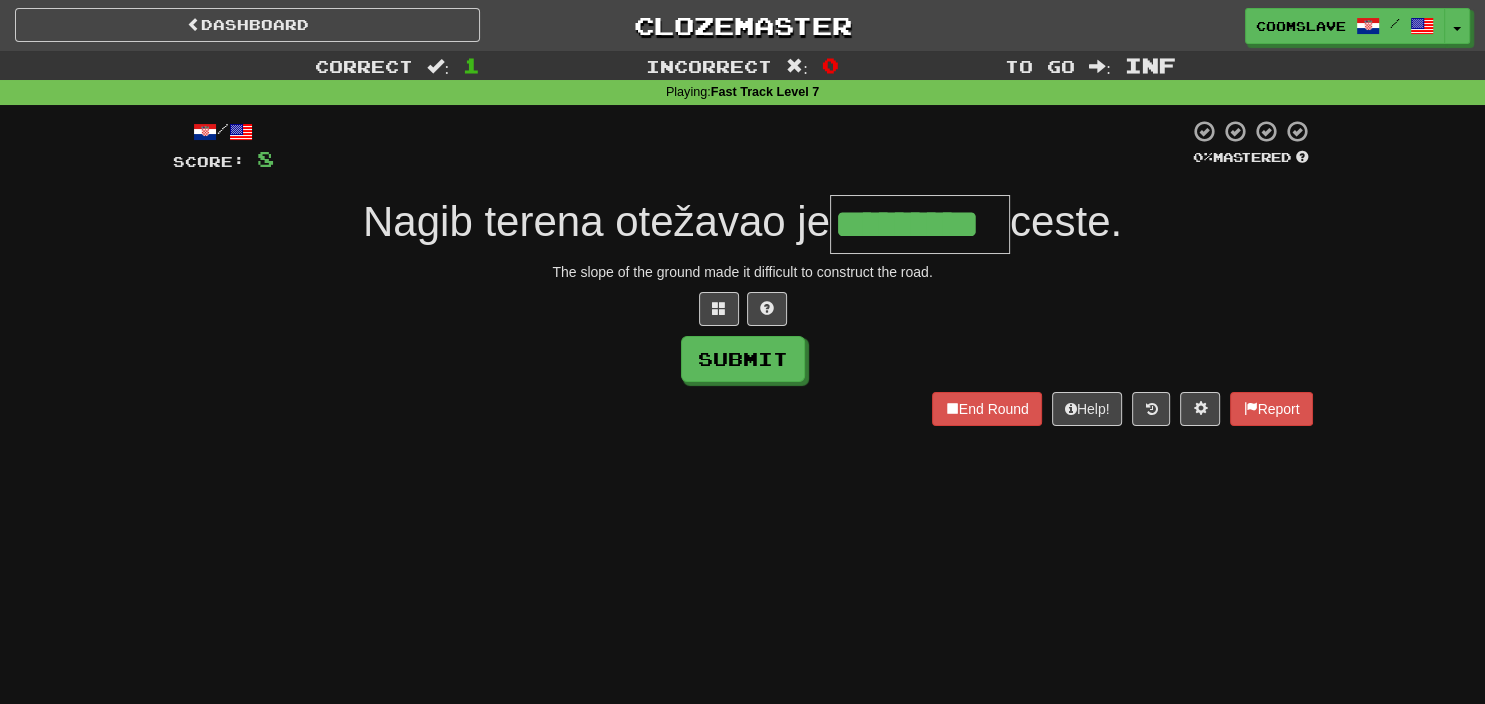 type on "*********" 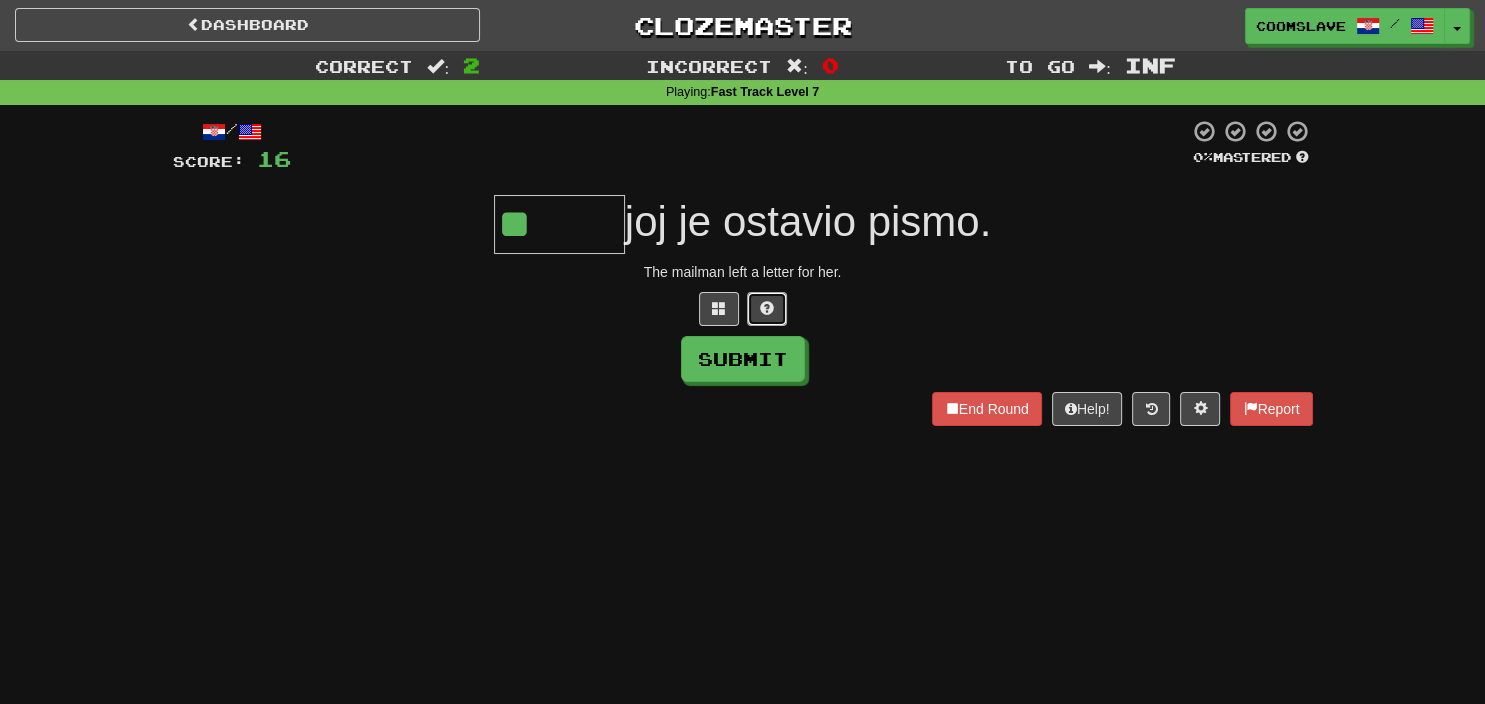 click at bounding box center [767, 308] 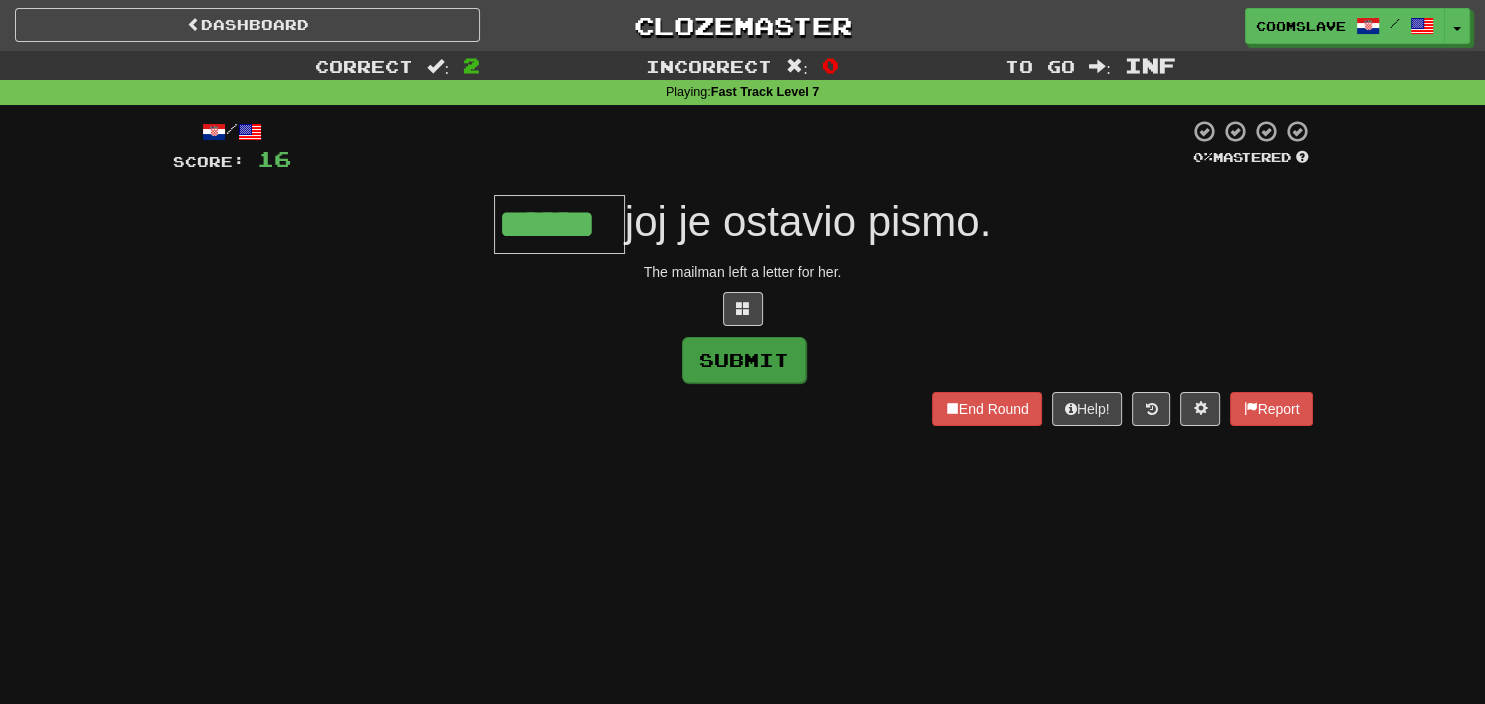 type on "******" 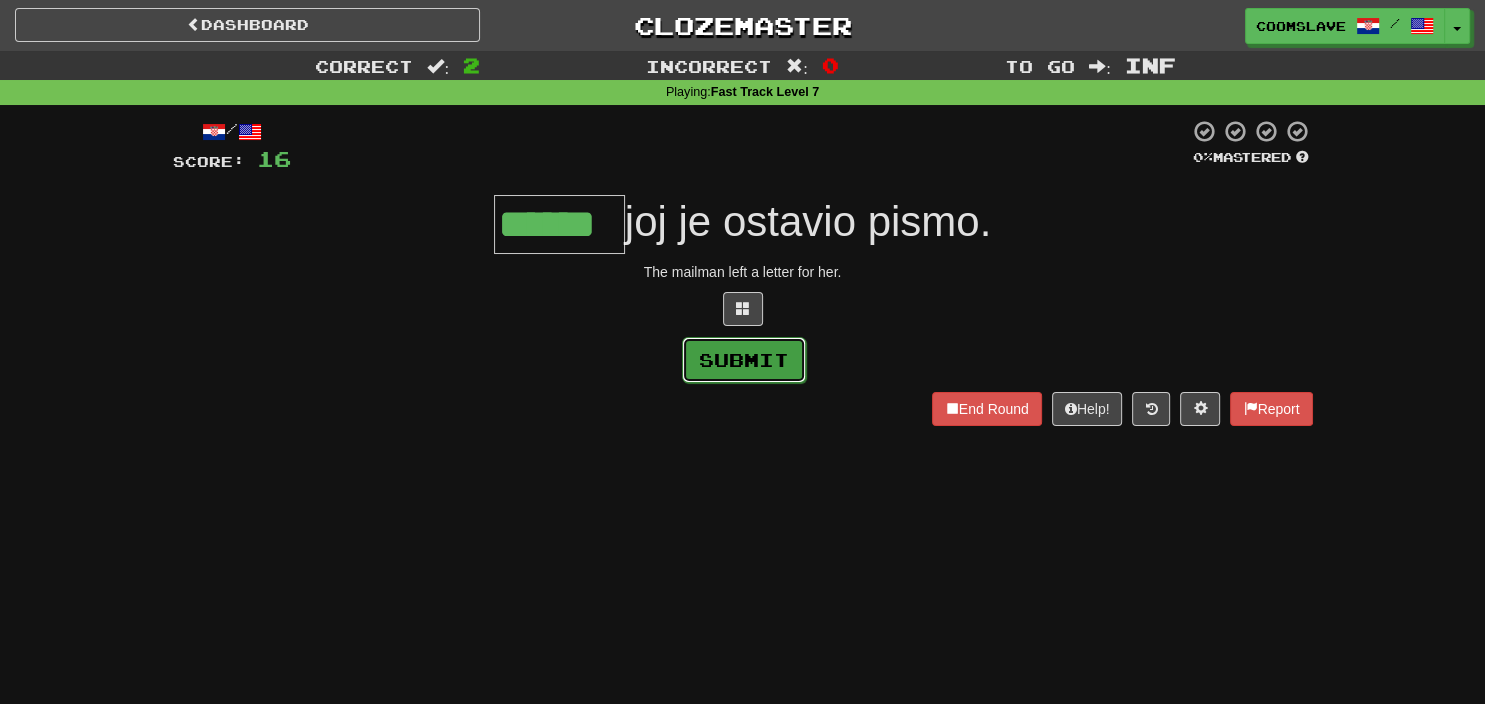 click on "Submit" at bounding box center [744, 360] 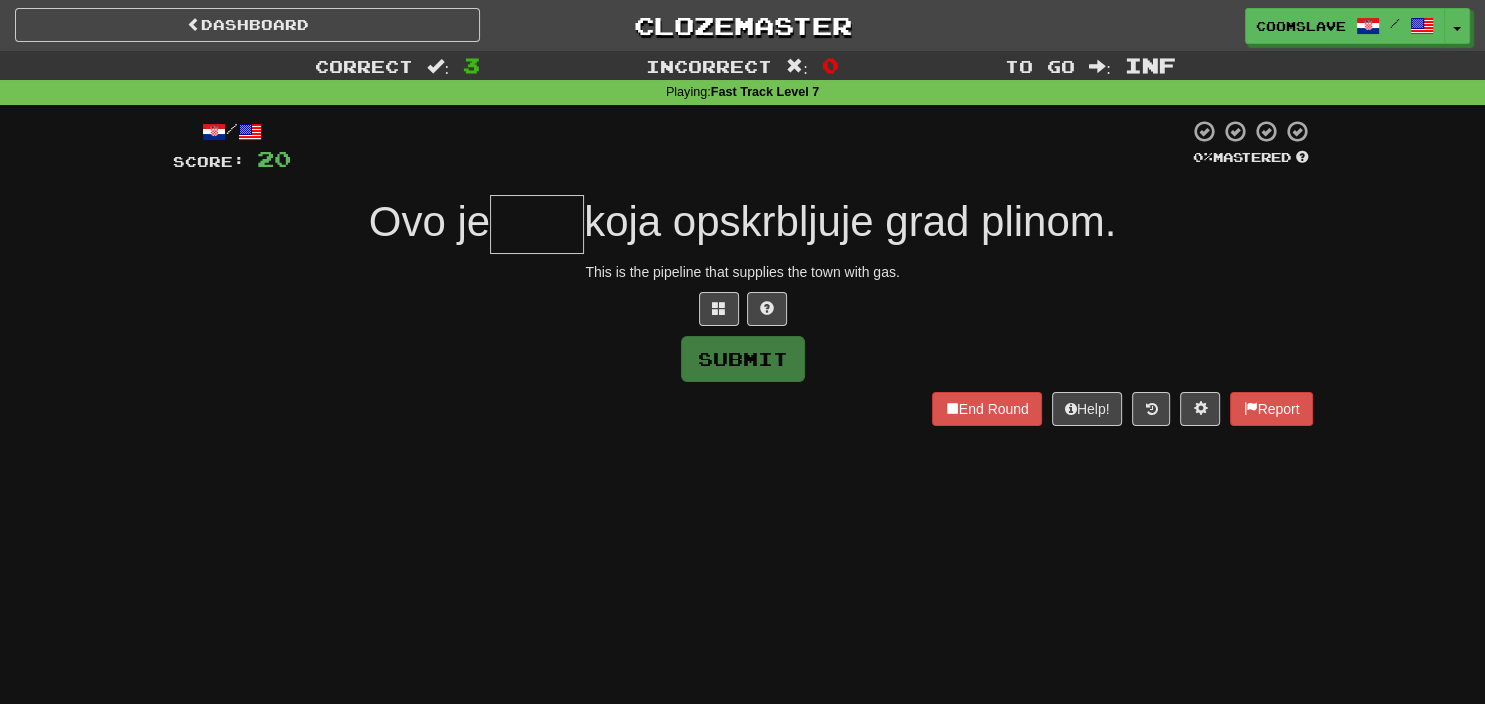 type on "*" 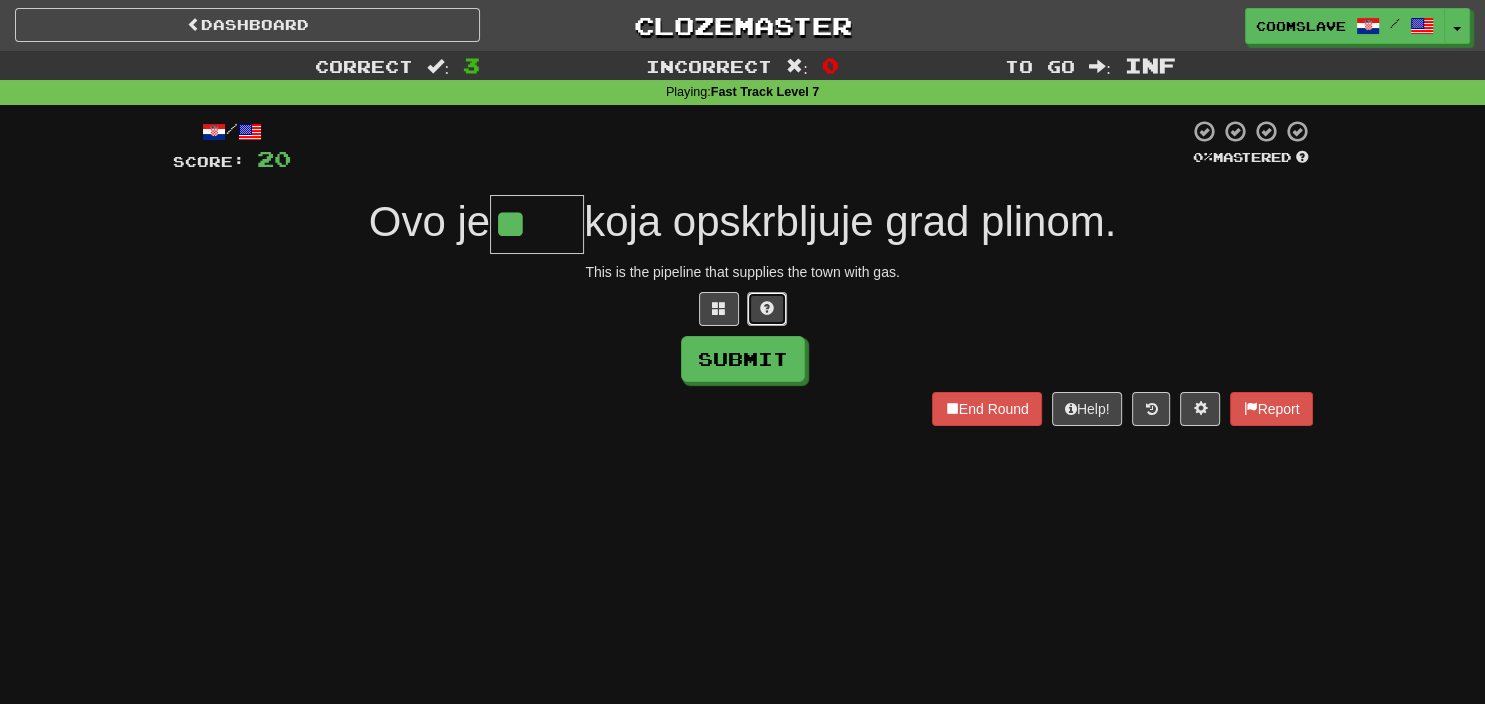 click at bounding box center (767, 308) 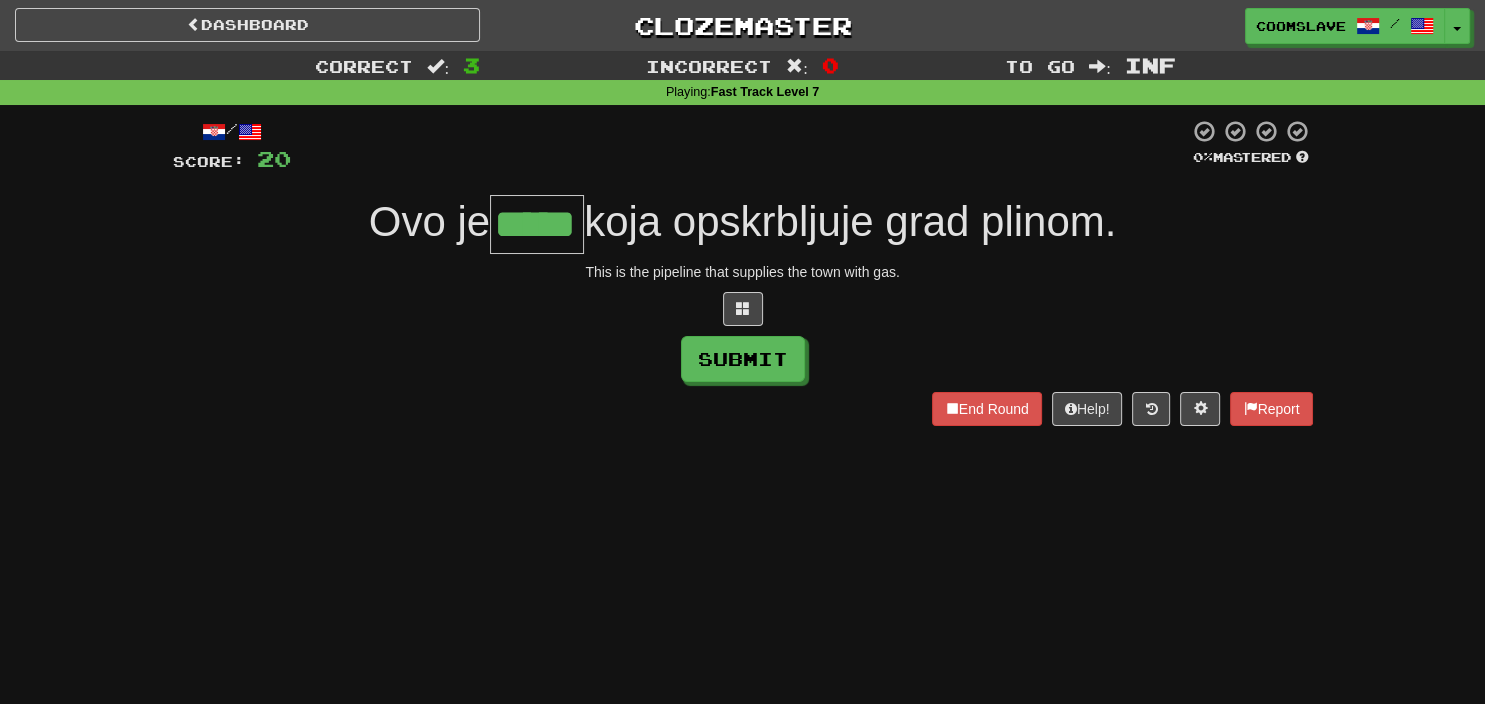 type on "*****" 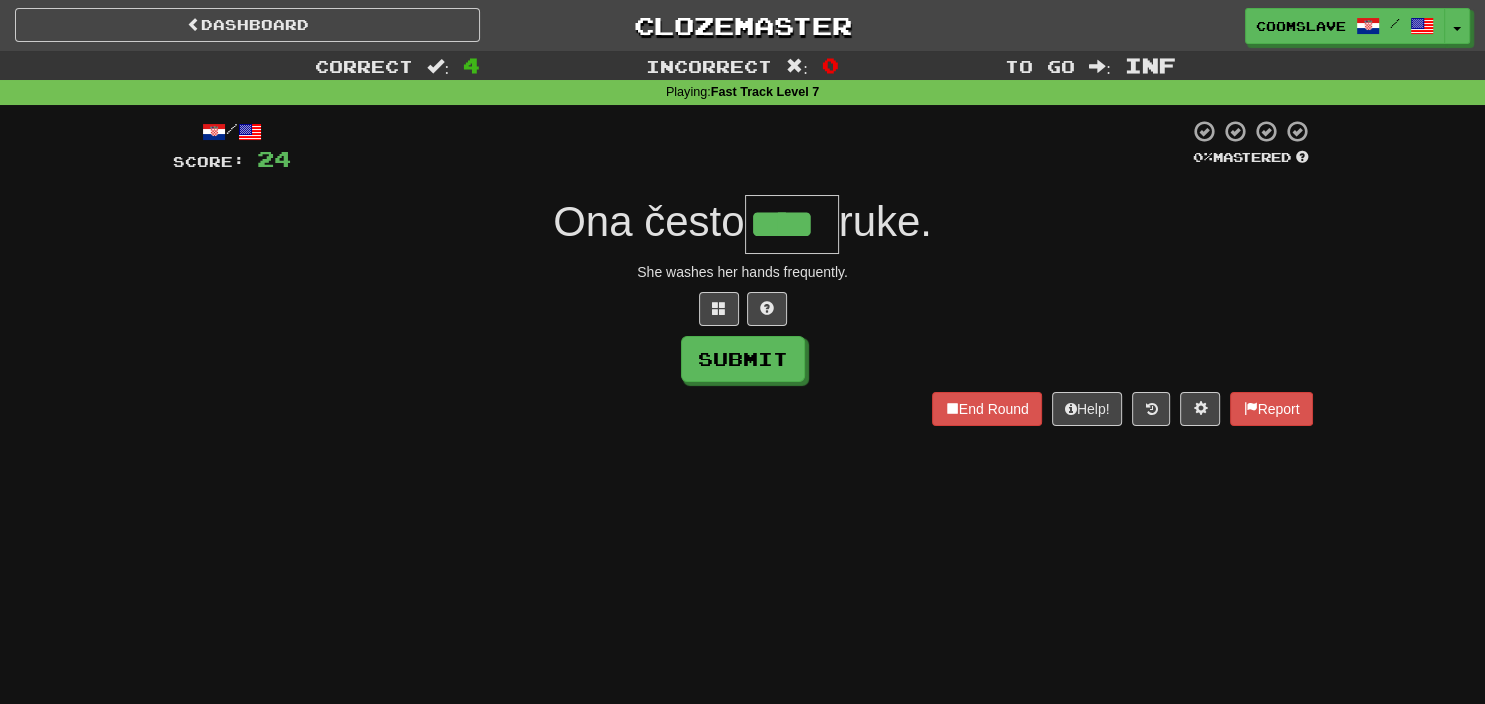 type on "****" 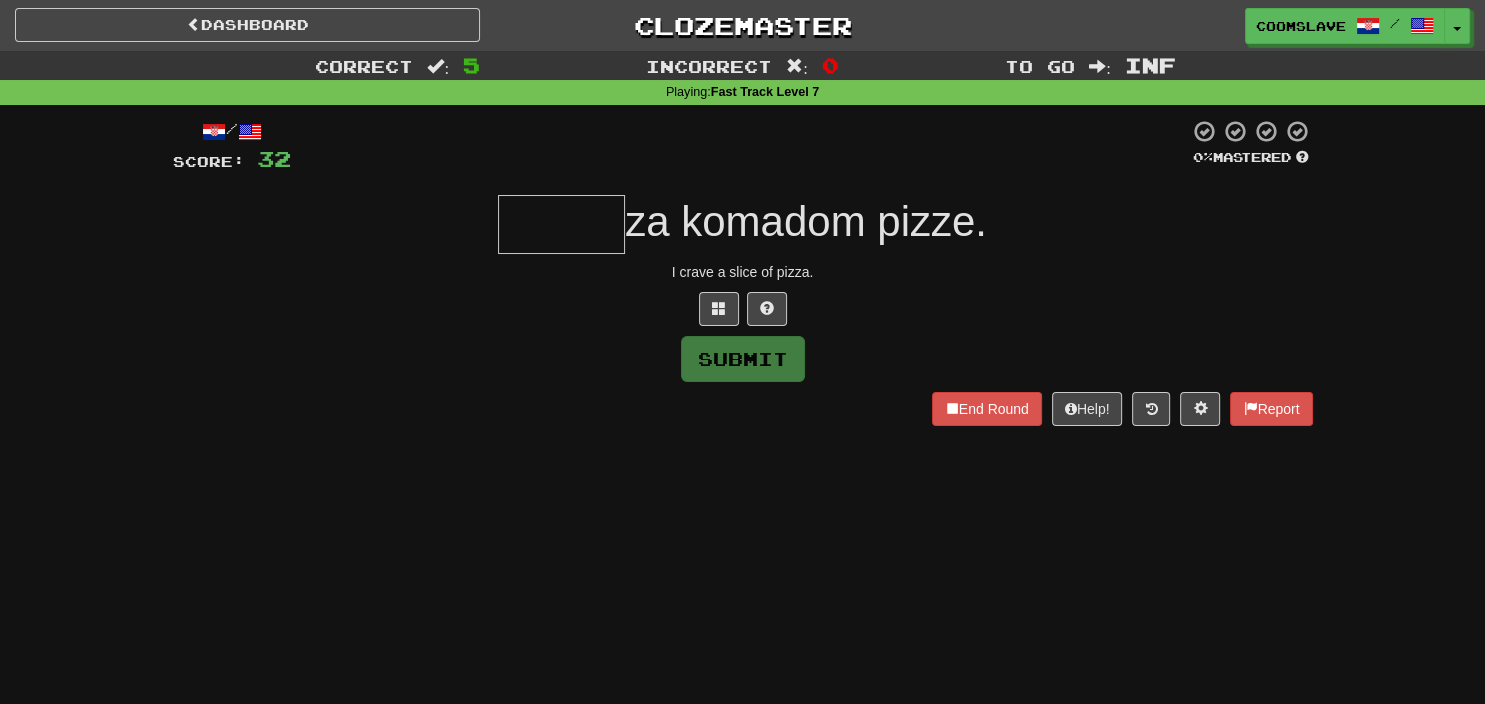 type on "*" 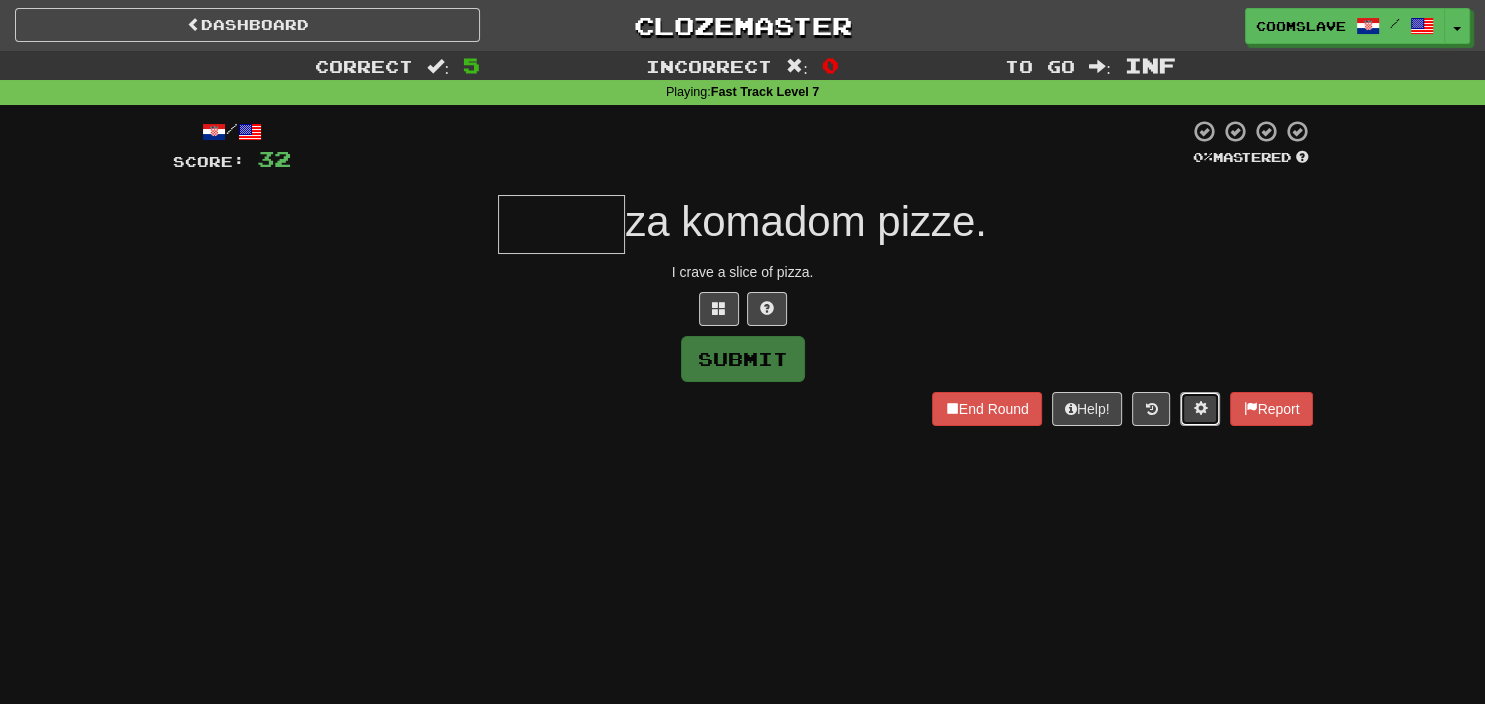 click at bounding box center [1200, 408] 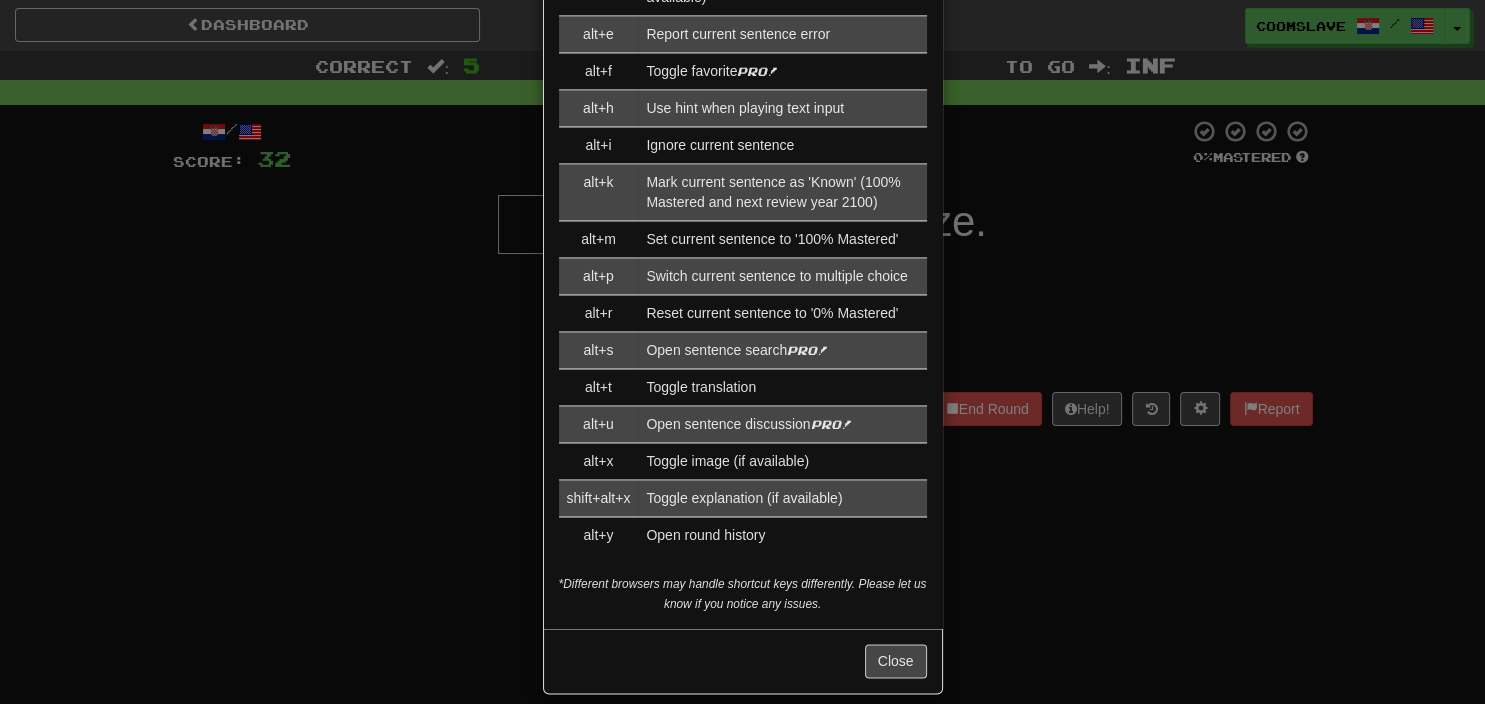 scroll, scrollTop: 2938, scrollLeft: 0, axis: vertical 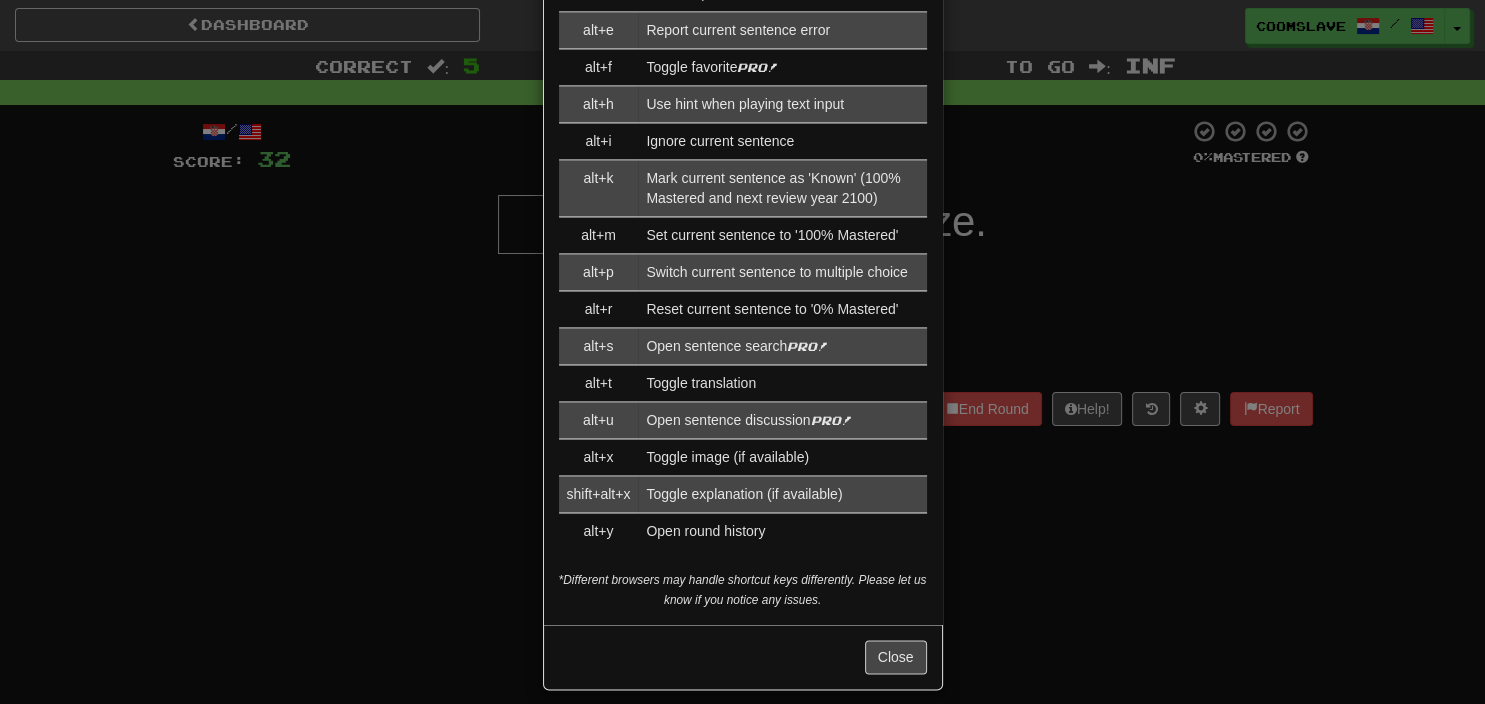 click on "× Game Settings Translations: Visible Show  After Answering Hidden Sentence Text Initially Hidden: (see just the translation, then click a button to see the sentence text) On Off Hints: (appear above the missing word when available) On Off Spelling Hints: (lets you know if your answer is incorrect by up to 2 letters) On Off Typing Color Hint: (see if you're entering the correct answer as you type) On Off Text Box Size: (text box size can change to match the missing word) Changes Always the Same Enter Submits Empty: (pressing Enter when the input is empty will submit a blank answer) On Off Clear After Answering: (keypress clears the text input after answering so you can practice re-typing the answer) On Off Image Toggle: (toggle button, if sentence image available) After Answering Before and After Off Image Background: (use sentence image as background, if available) On Off Pronunciation: (shown after answering when available) On Off Sound Effects: On Off Text-to-Speech Auto-Play: On Off Loop: On Off Speed: 1" at bounding box center [742, 352] 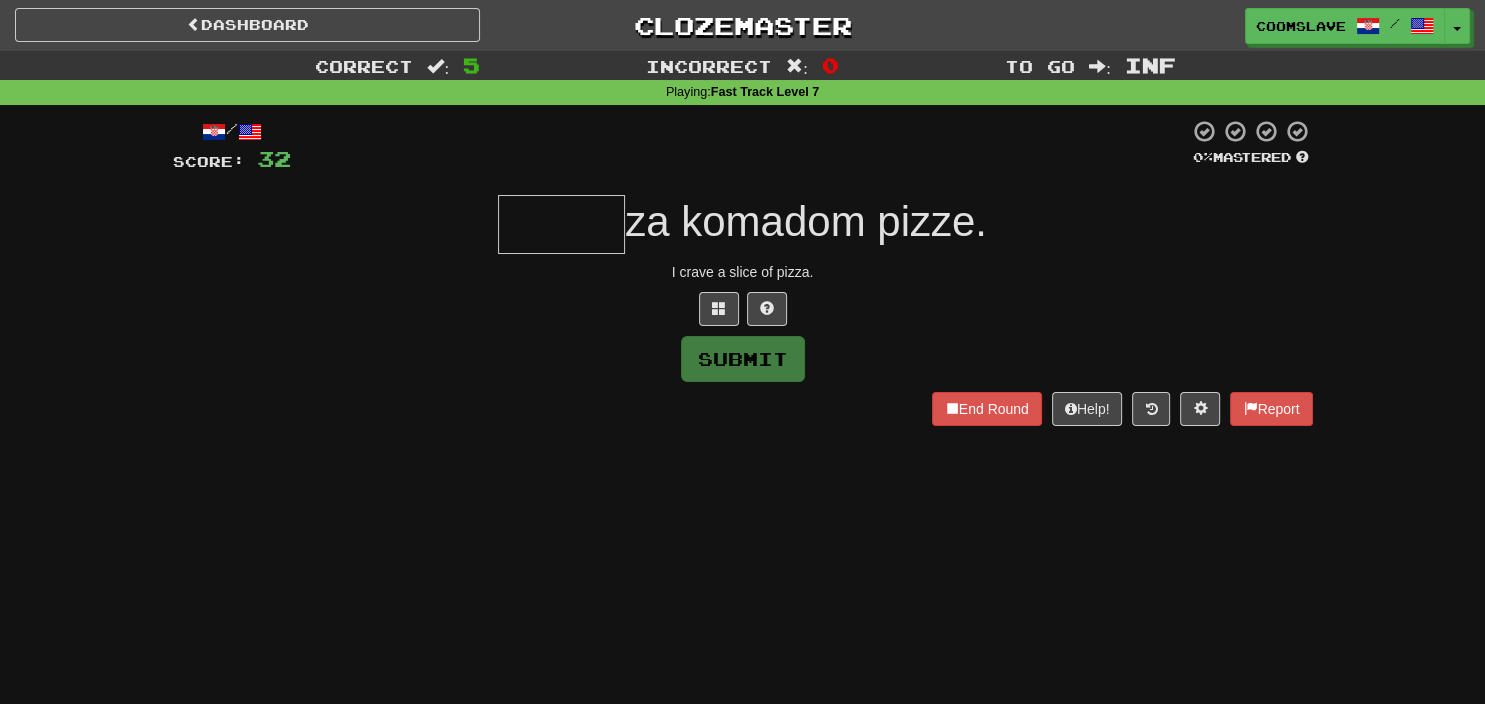 click at bounding box center [561, 224] 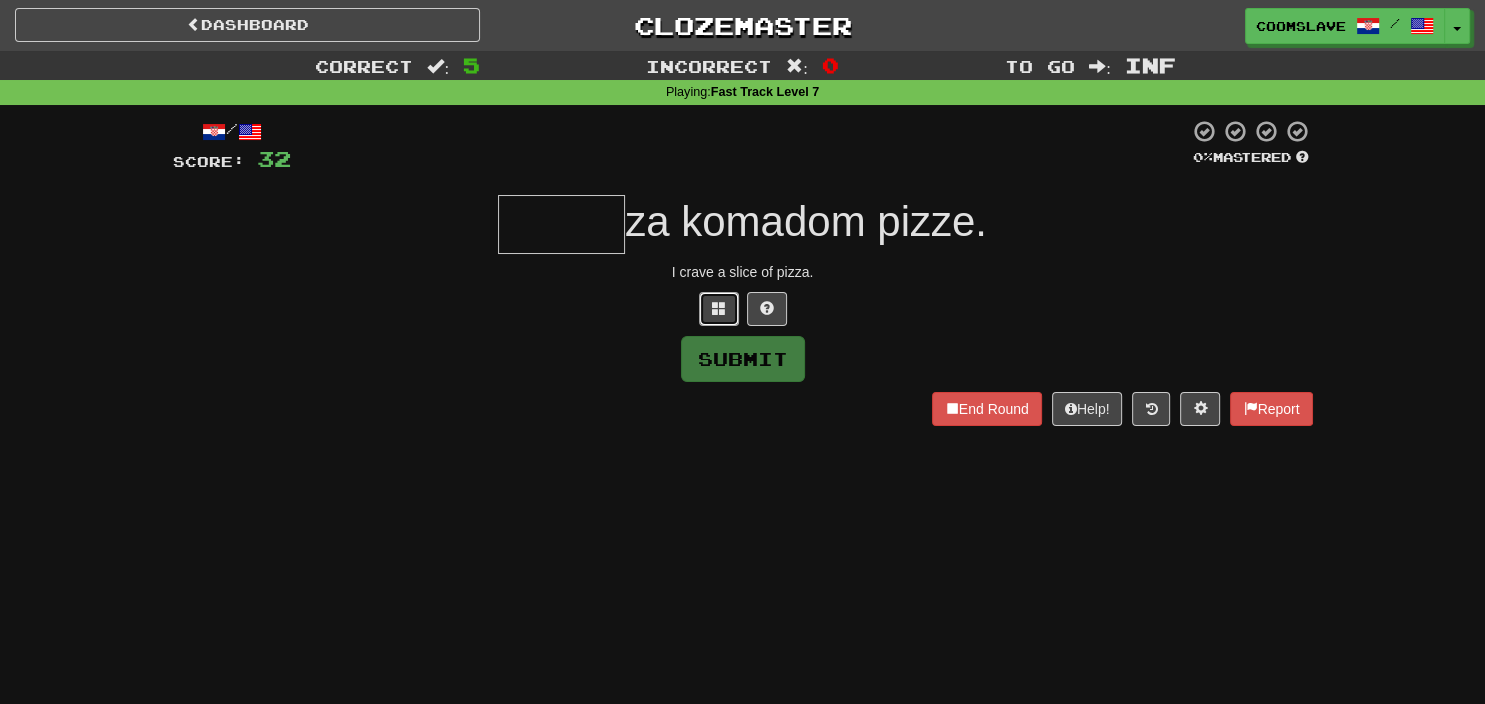 click at bounding box center [719, 309] 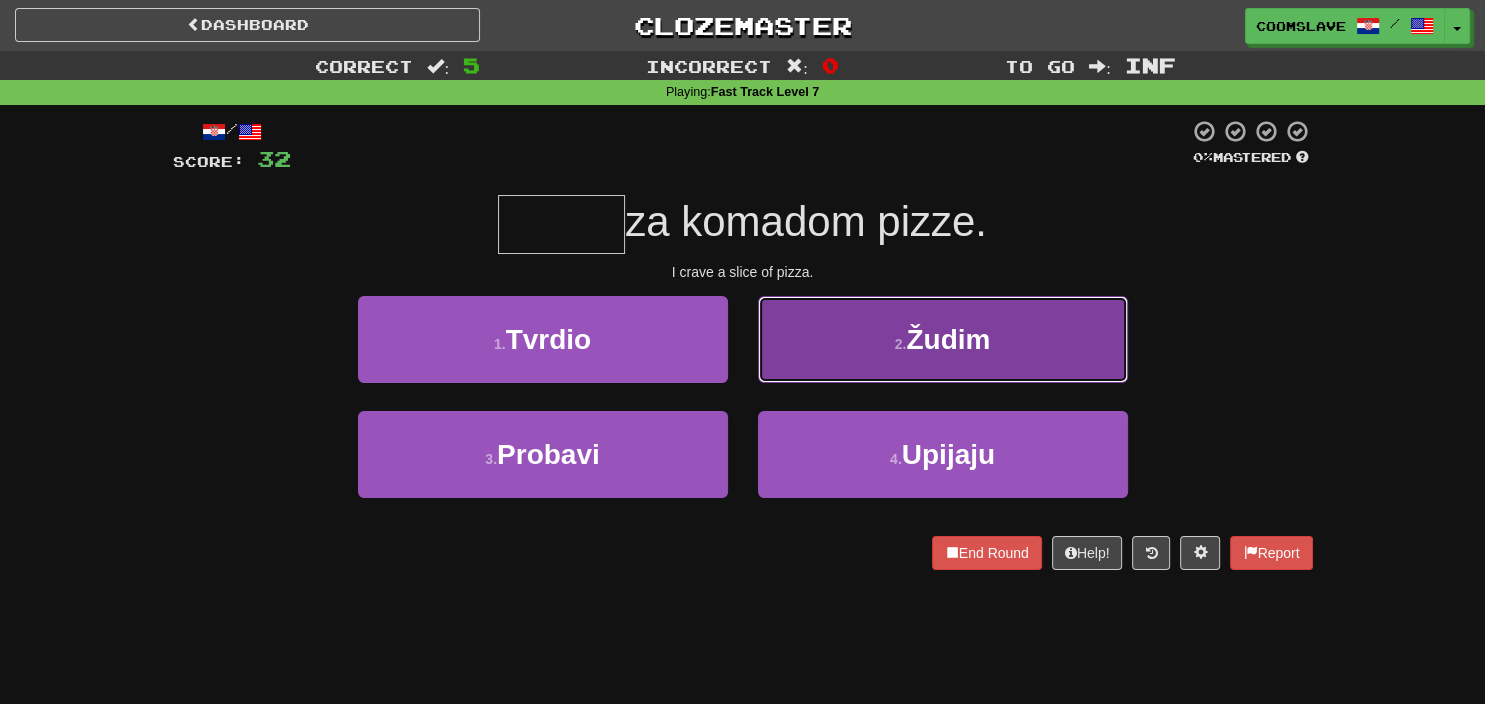 click on "2 .  Žudim" at bounding box center (943, 339) 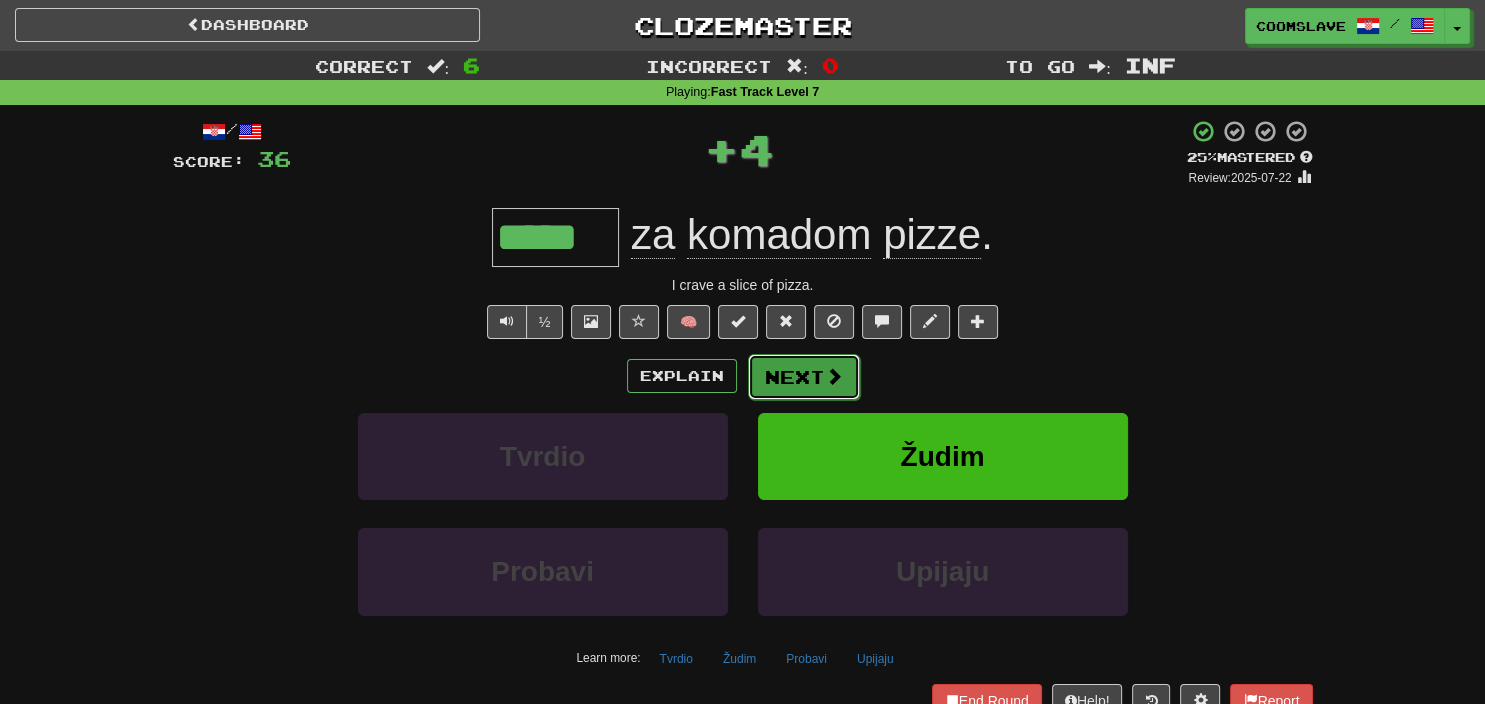 click on "Next" at bounding box center (804, 377) 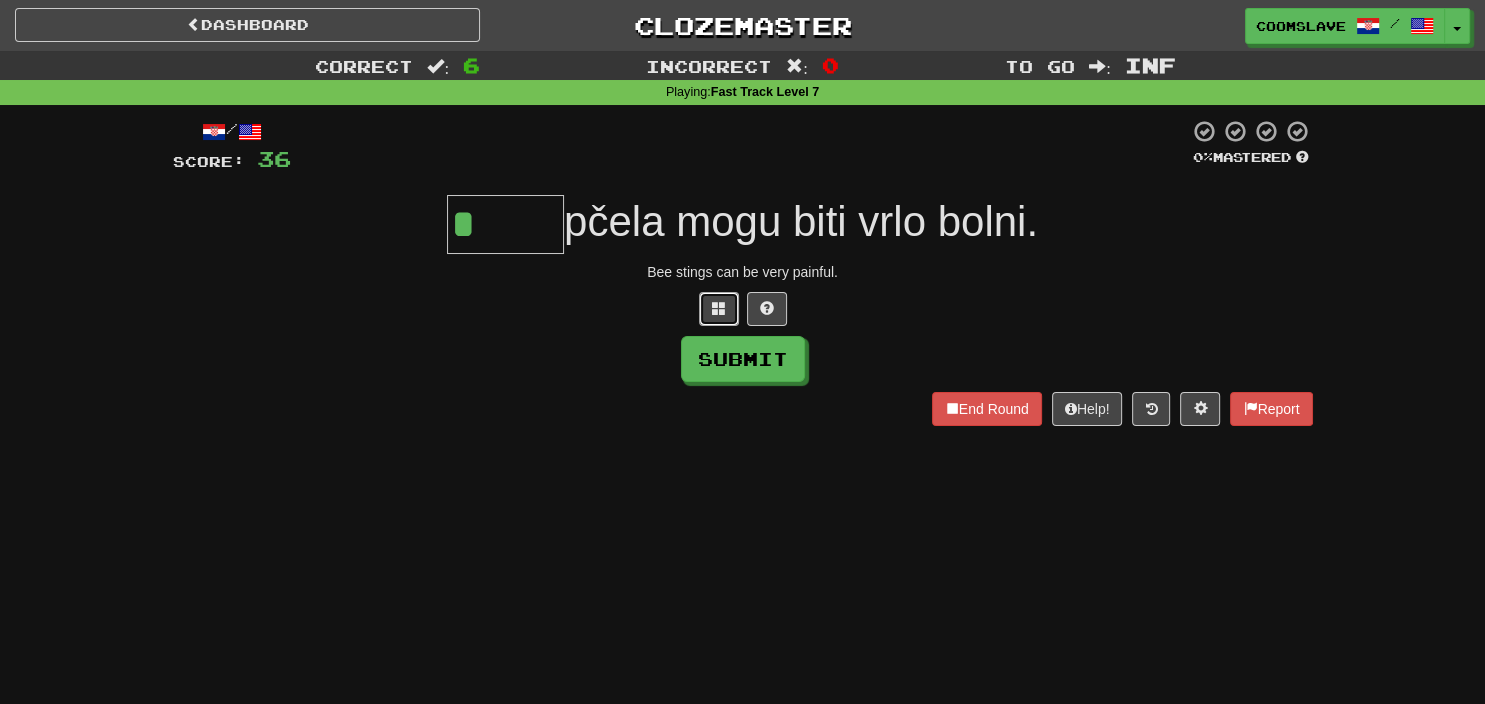 click at bounding box center [719, 309] 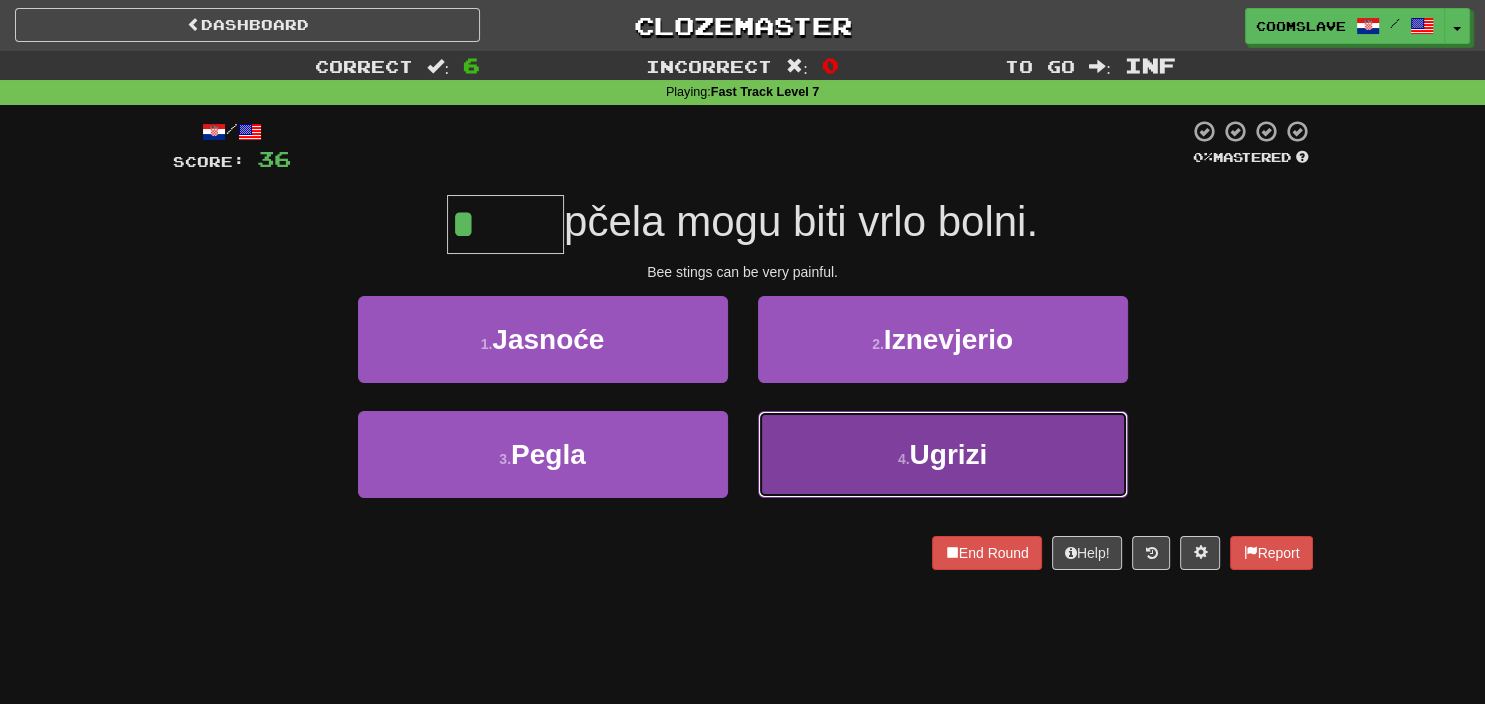 click on "4 .  Ugrizi" at bounding box center [943, 454] 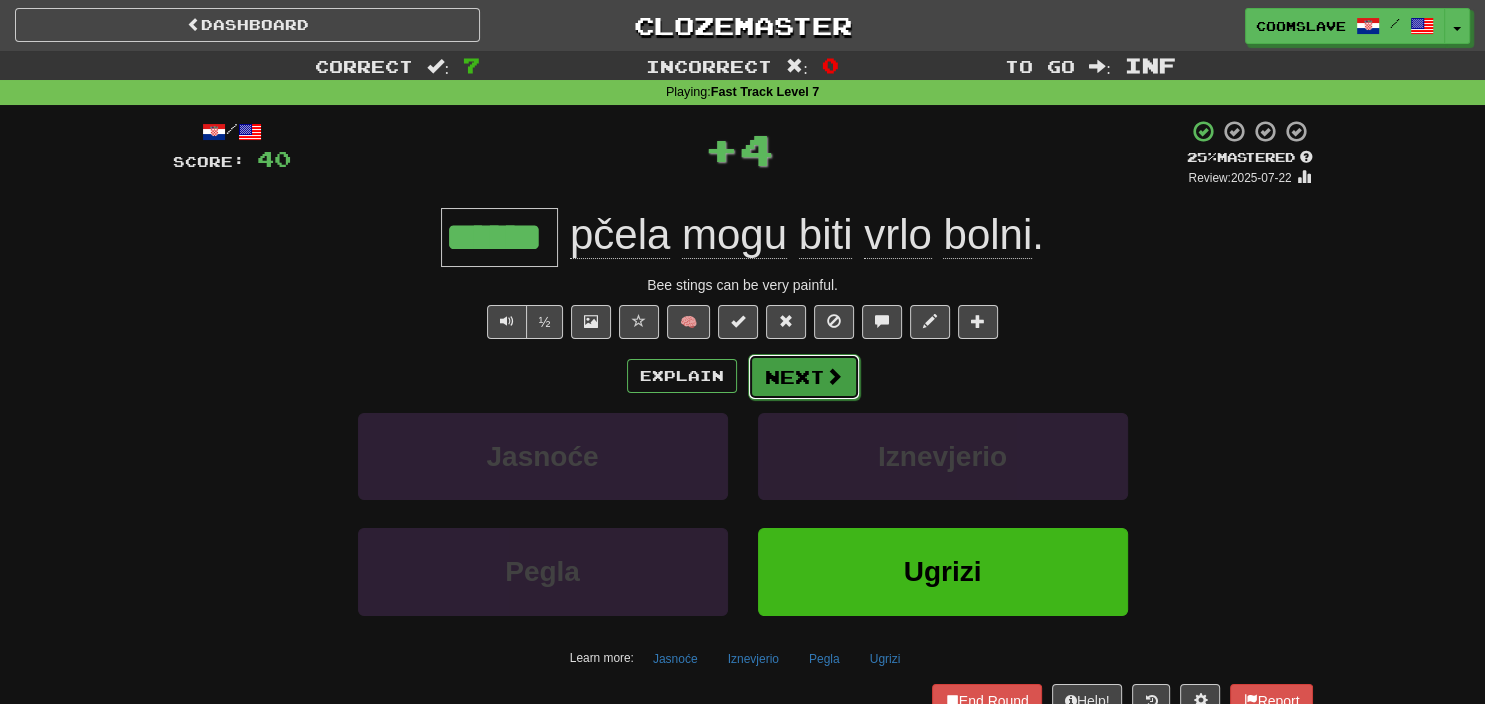 click on "Next" at bounding box center [804, 377] 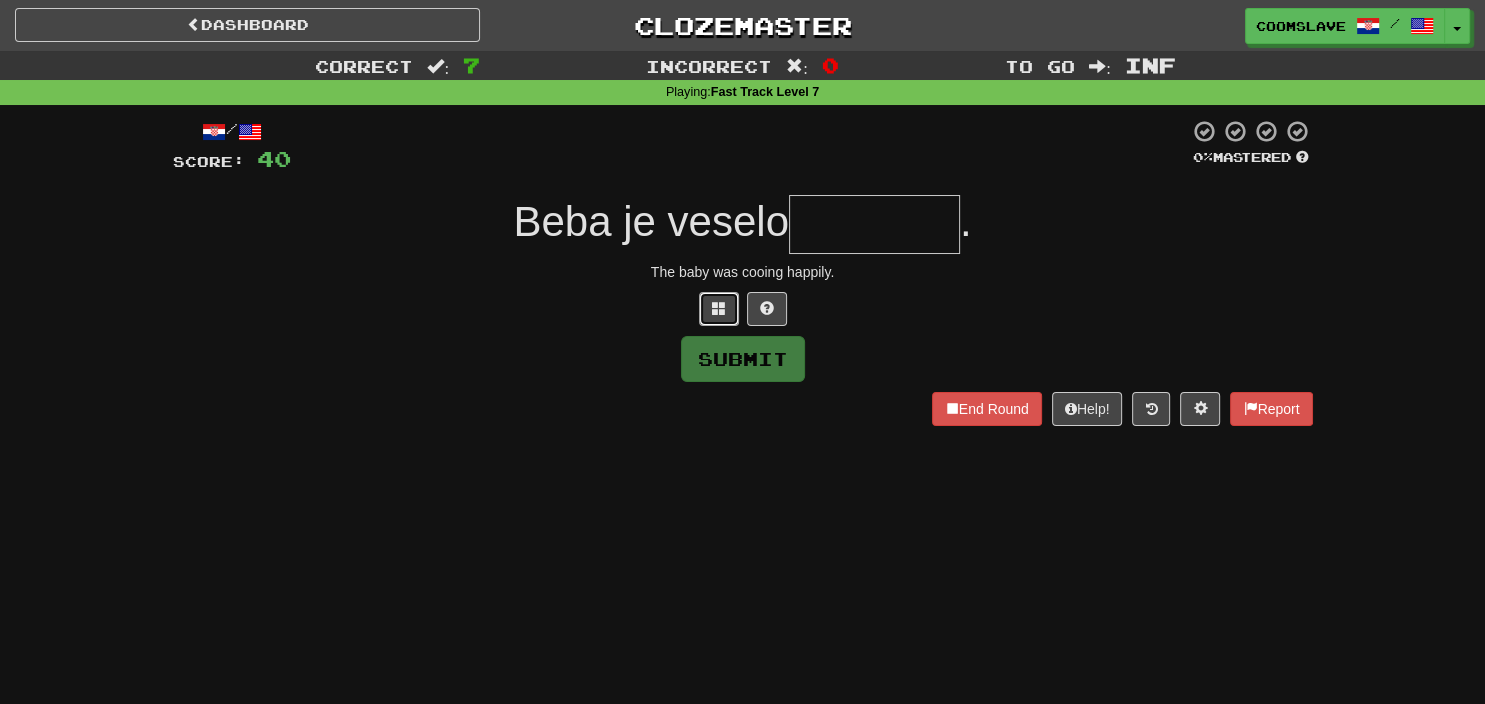 click at bounding box center (719, 309) 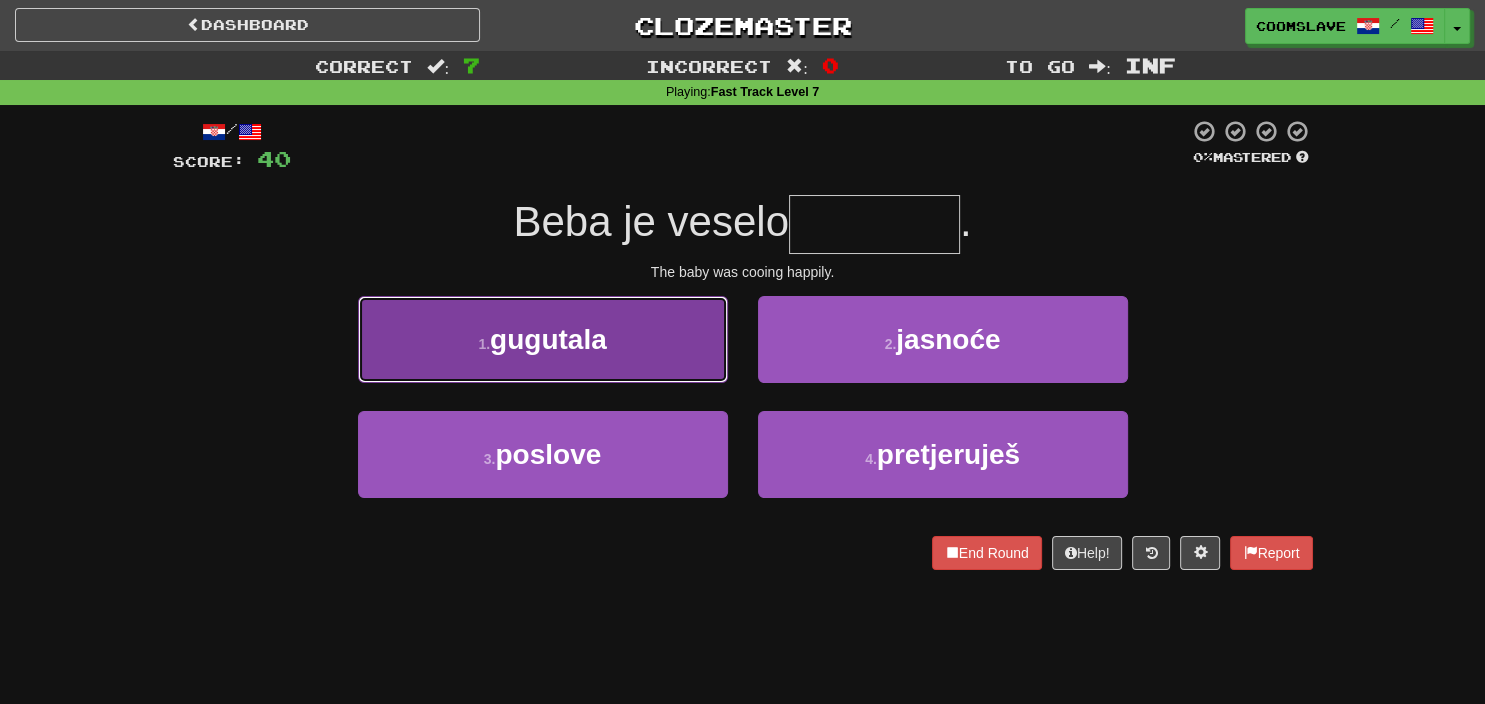 click on "1 .  gugutala" at bounding box center (543, 339) 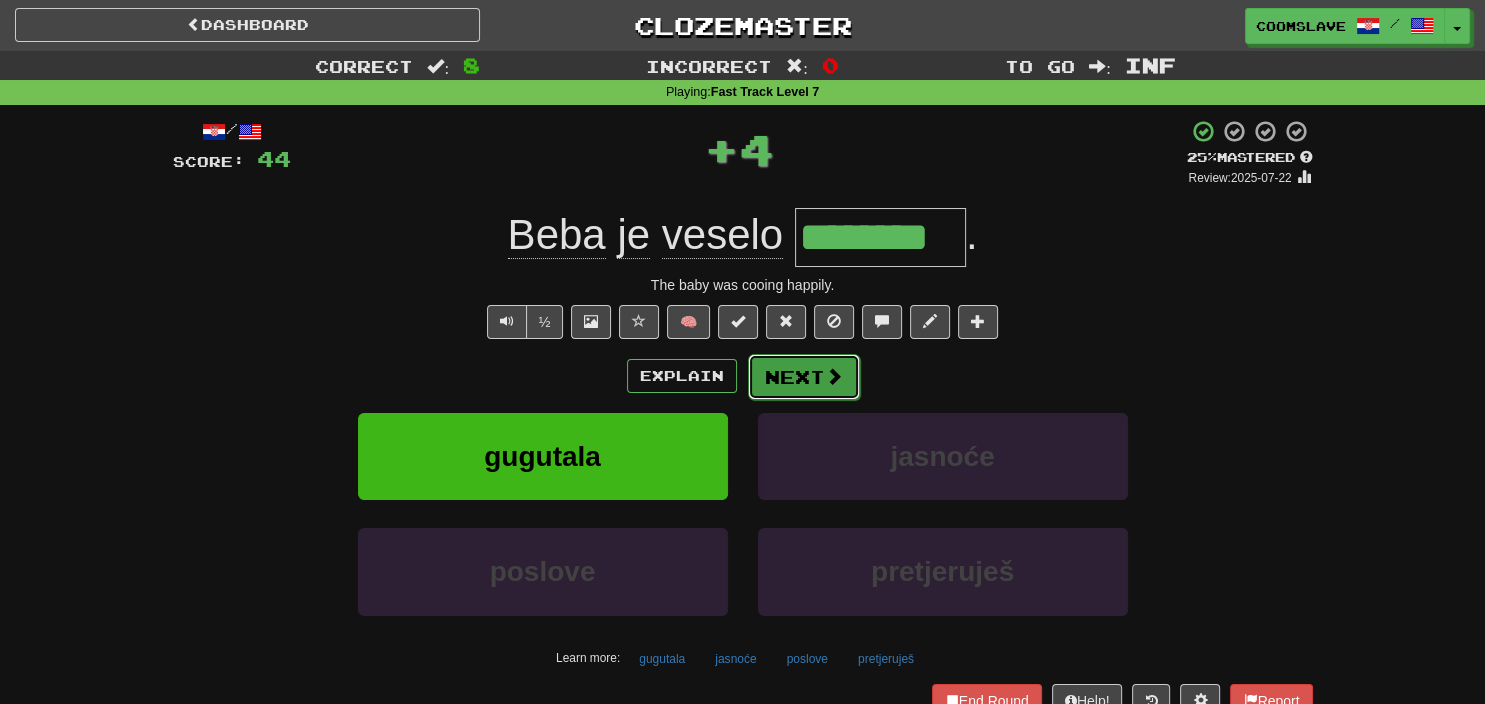 click on "Next" at bounding box center [804, 377] 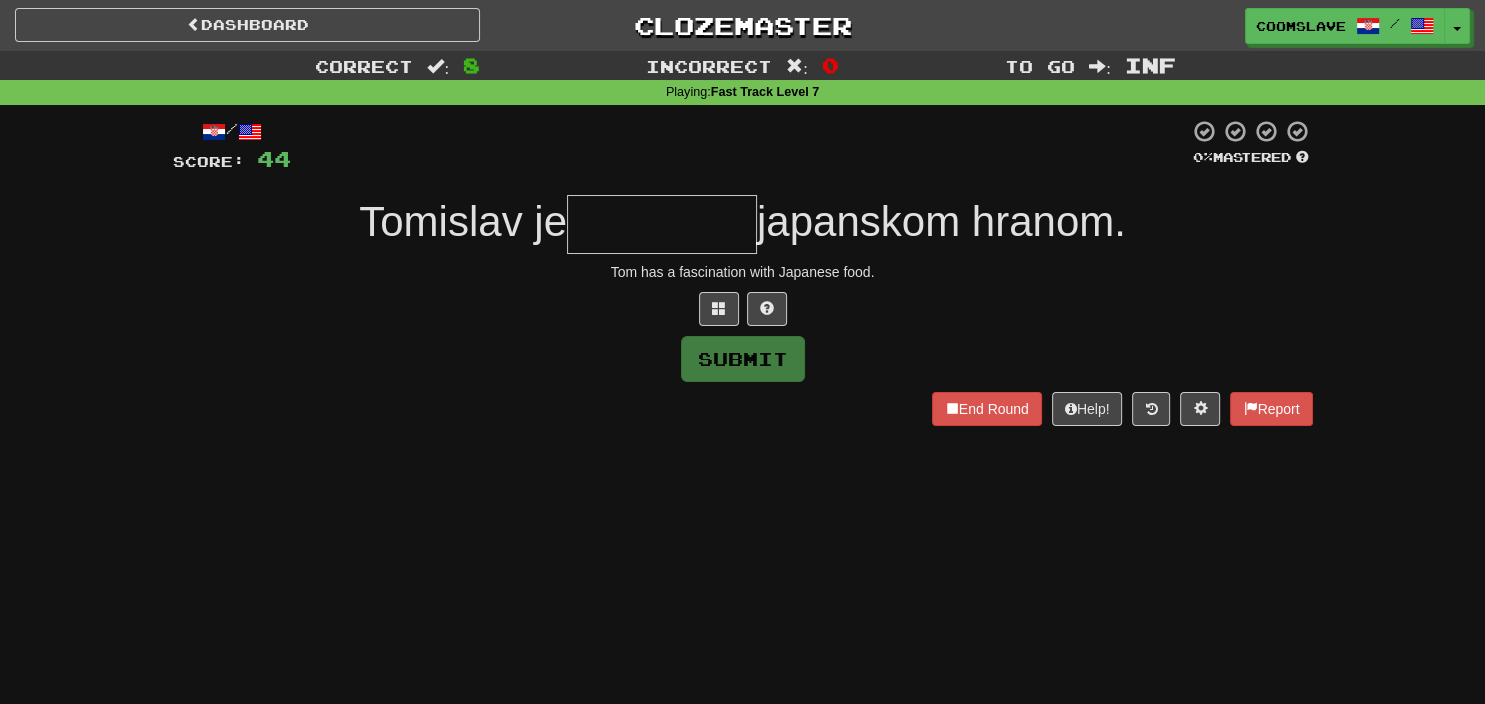 type on "*" 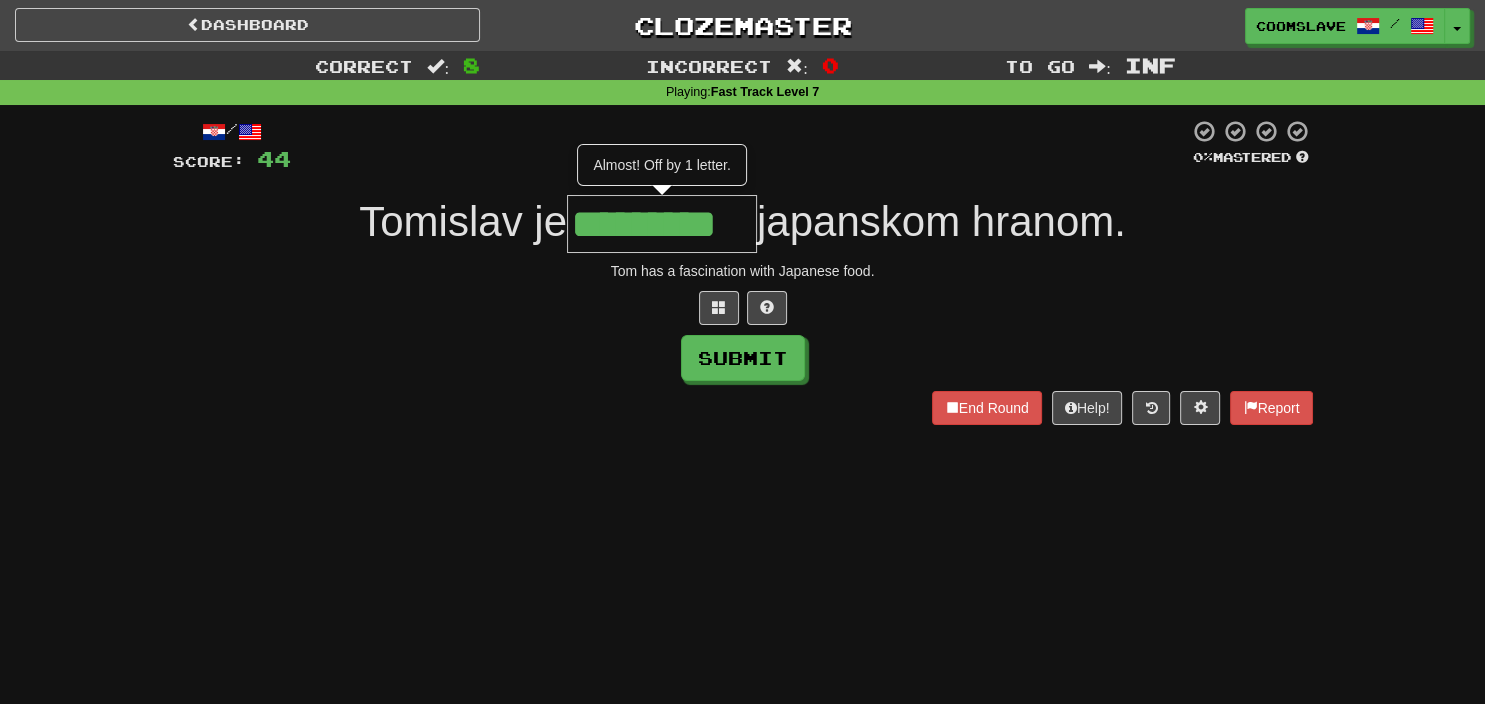 scroll, scrollTop: 0, scrollLeft: 0, axis: both 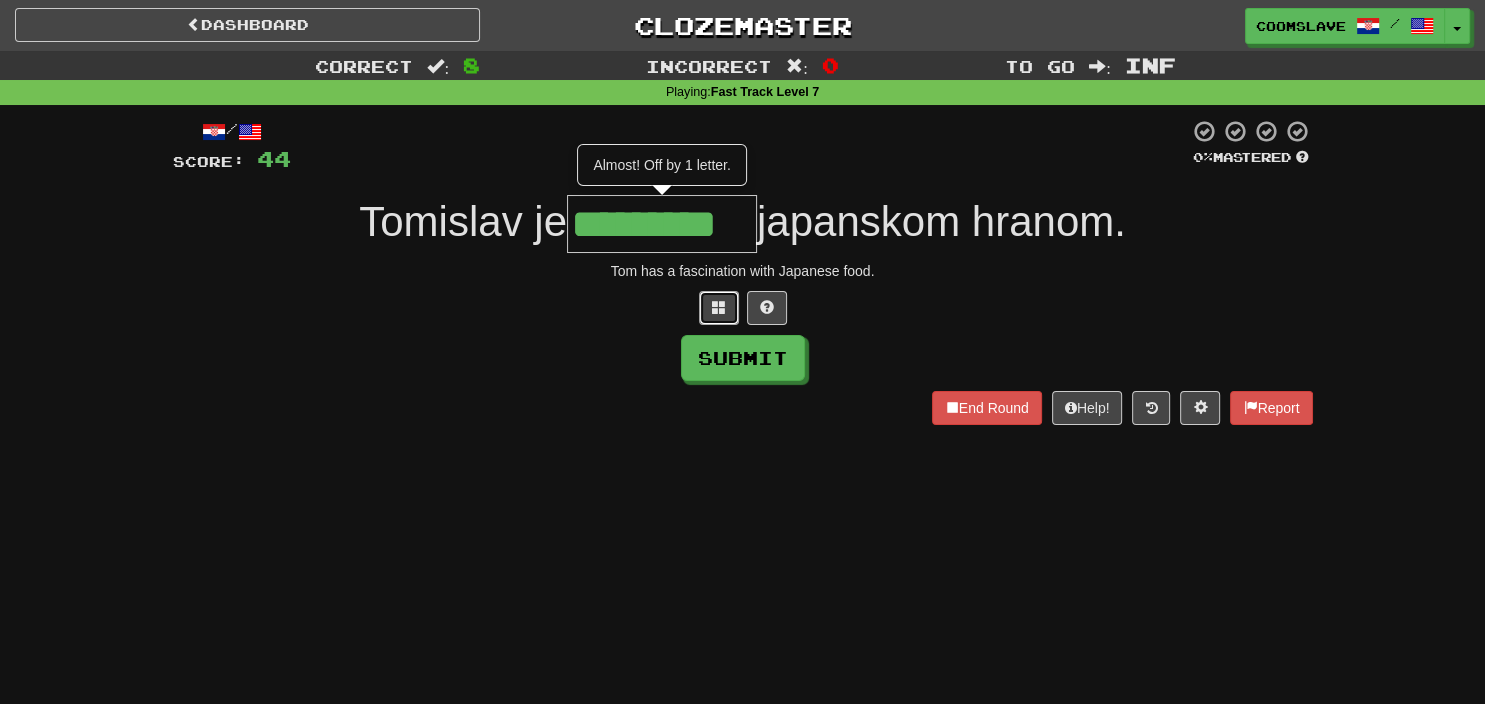 click at bounding box center (719, 308) 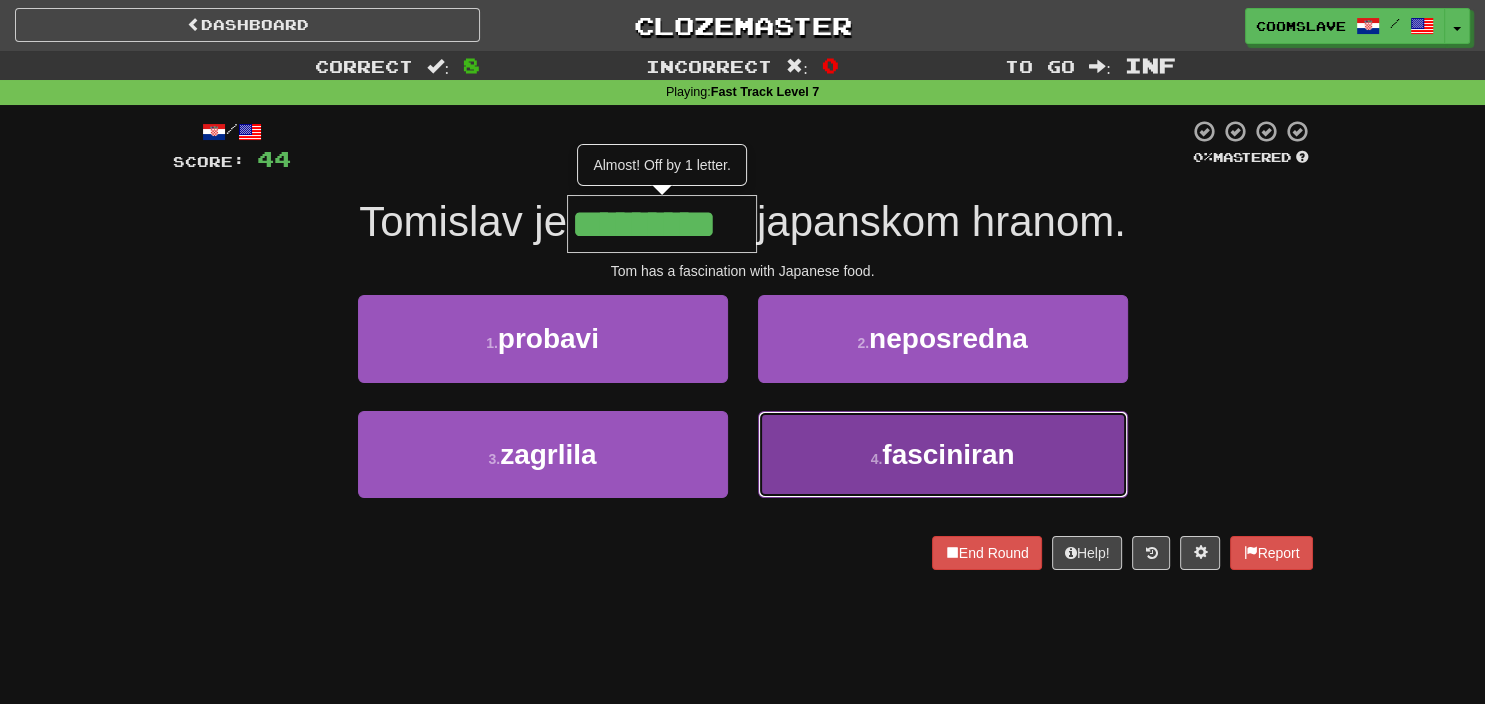click on "4 .  fasciniran" at bounding box center (943, 454) 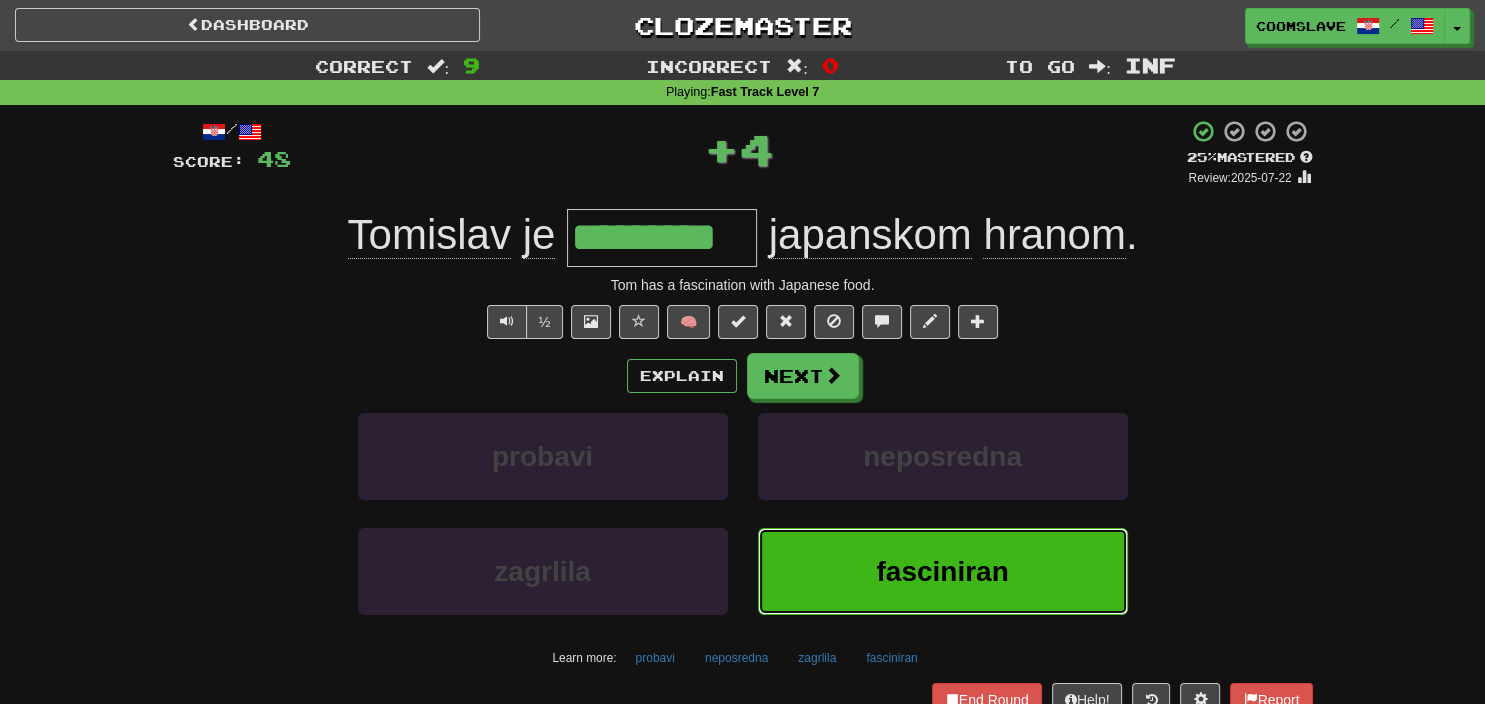 type on "**********" 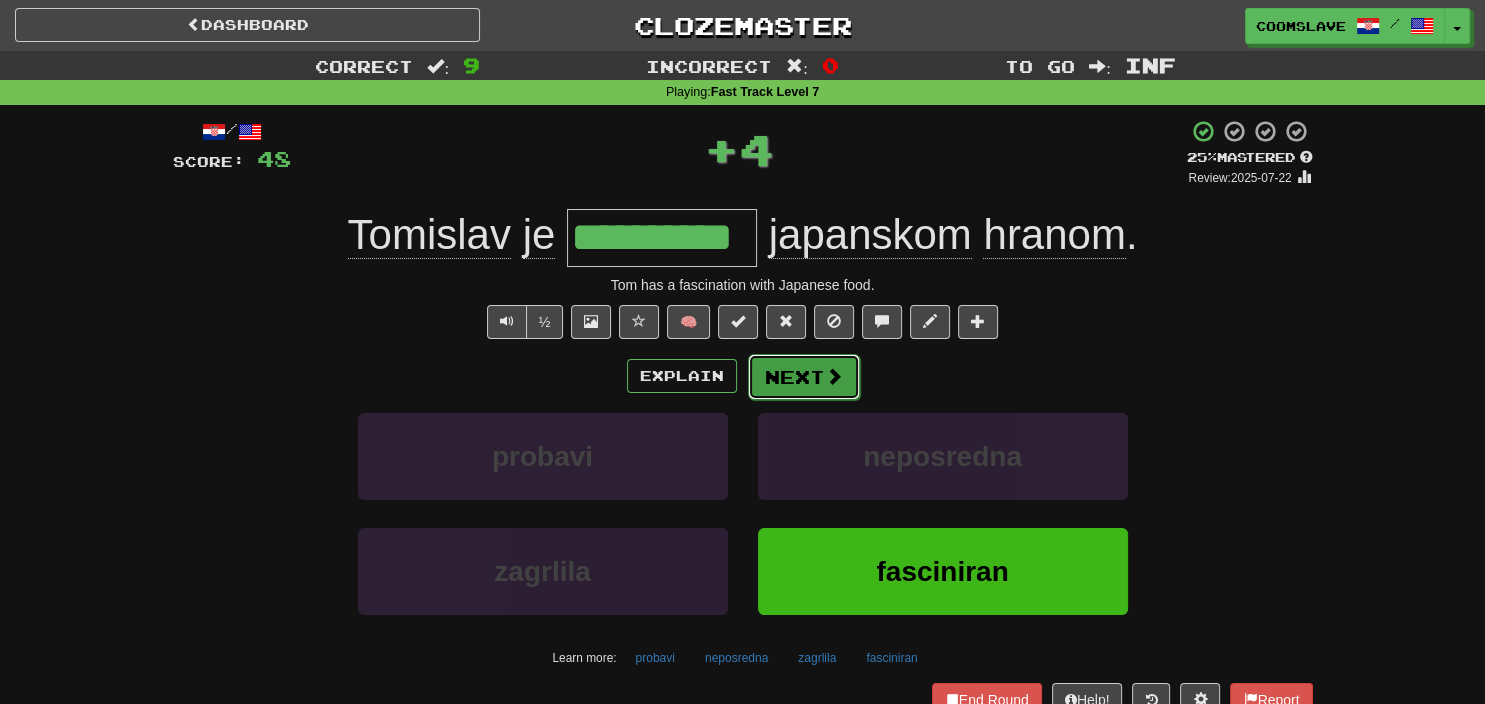 click on "Next" at bounding box center [804, 377] 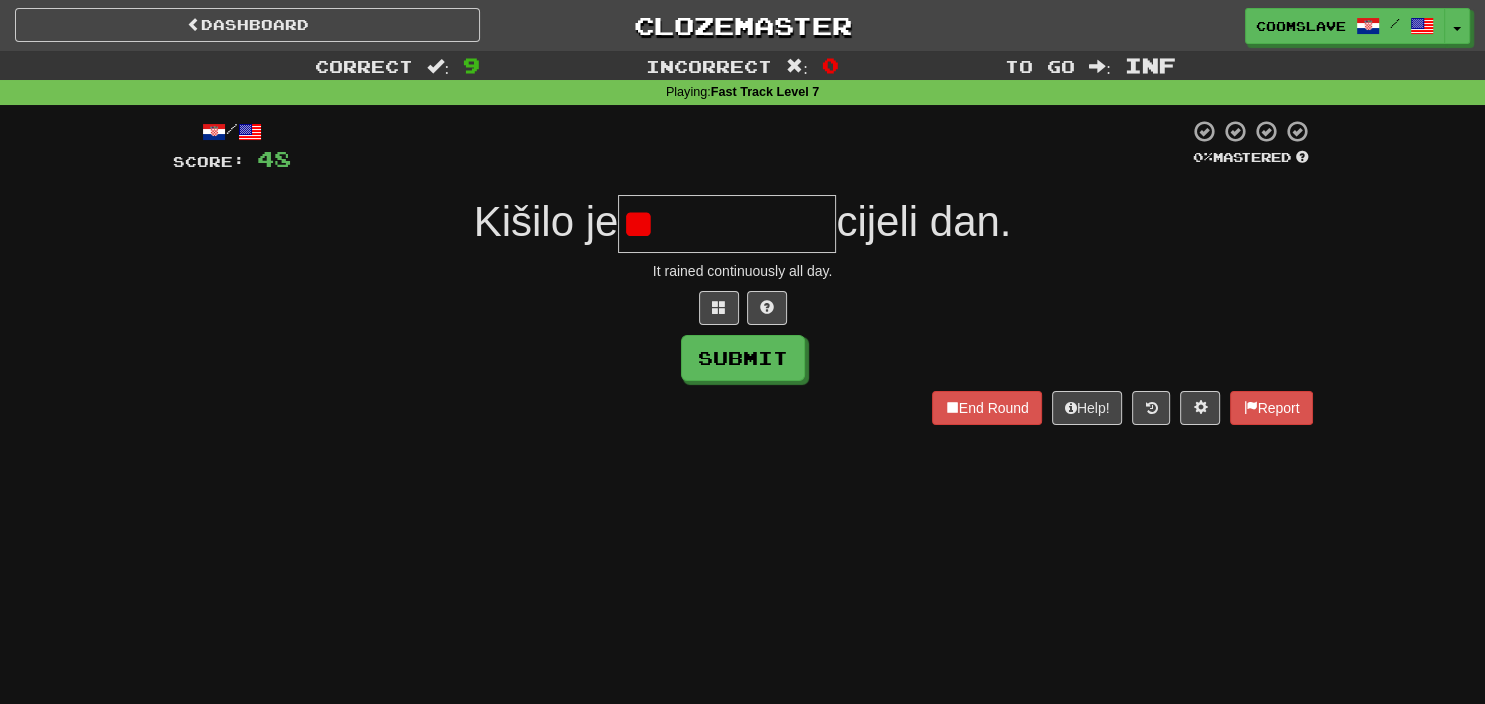 type on "*" 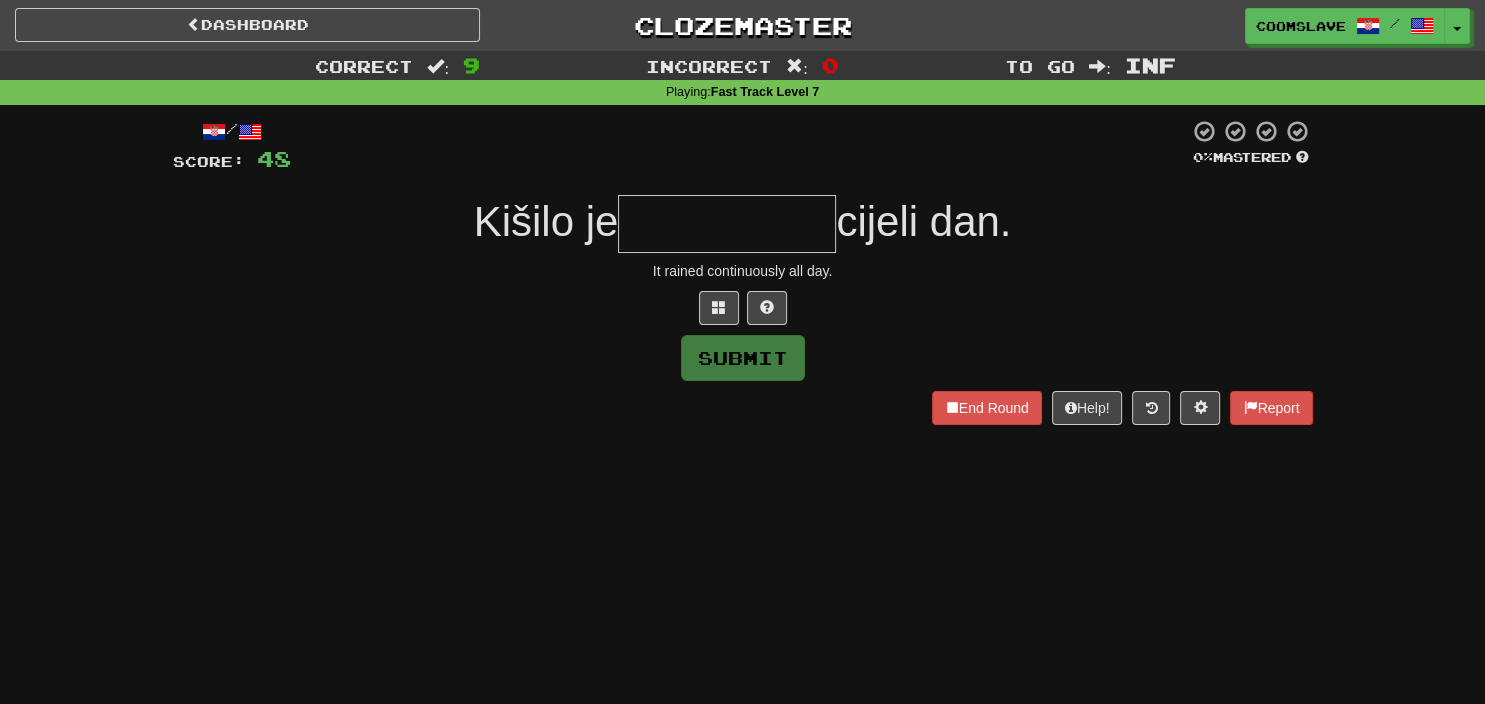 type on "*" 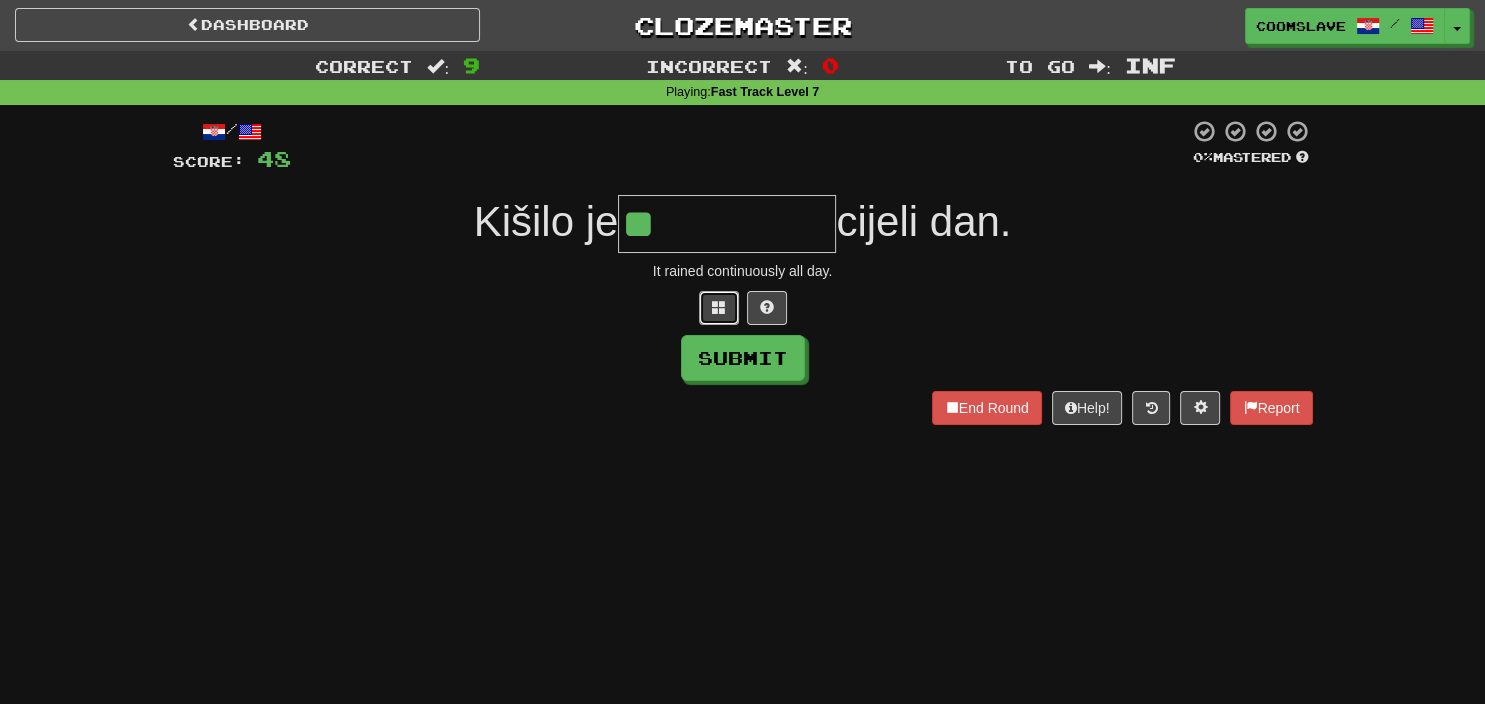 click at bounding box center [719, 308] 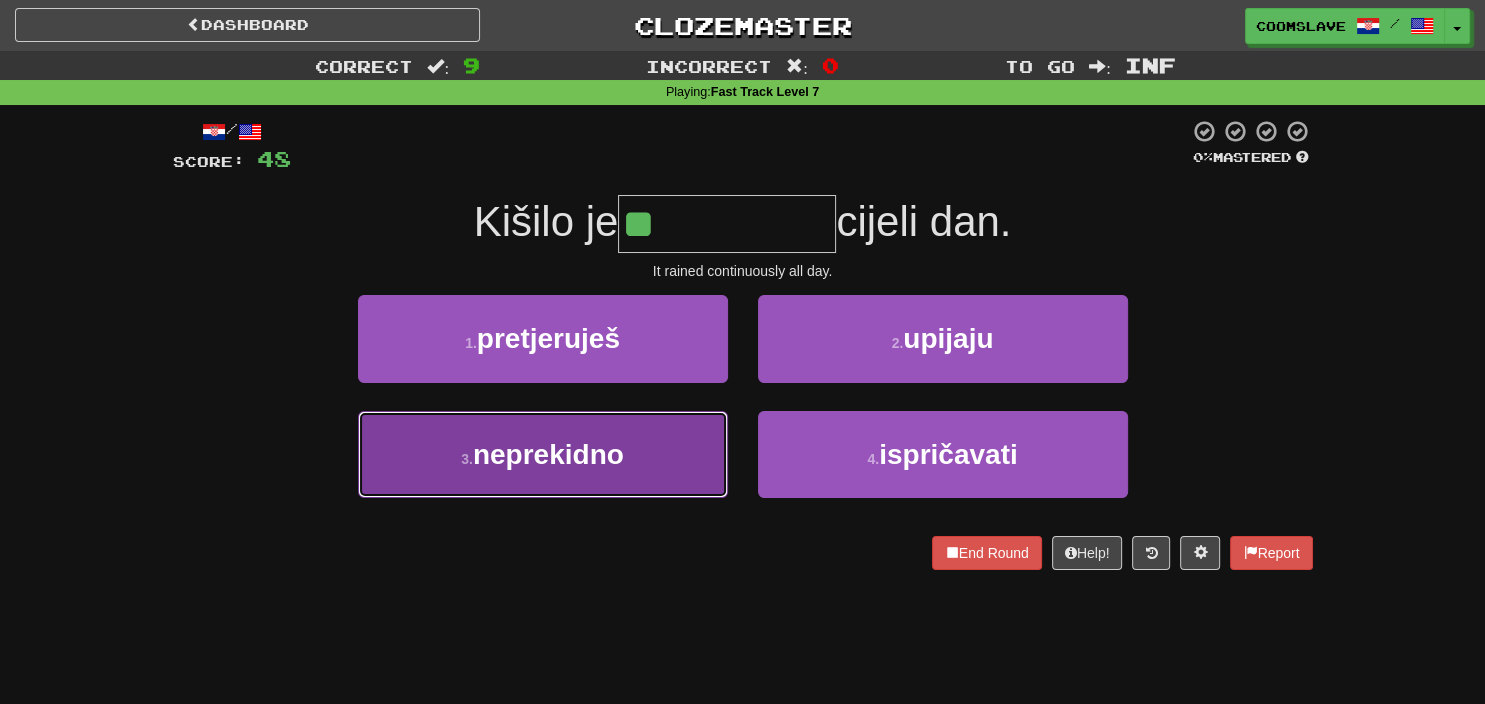 click on "3 .  neprekidno" at bounding box center (543, 454) 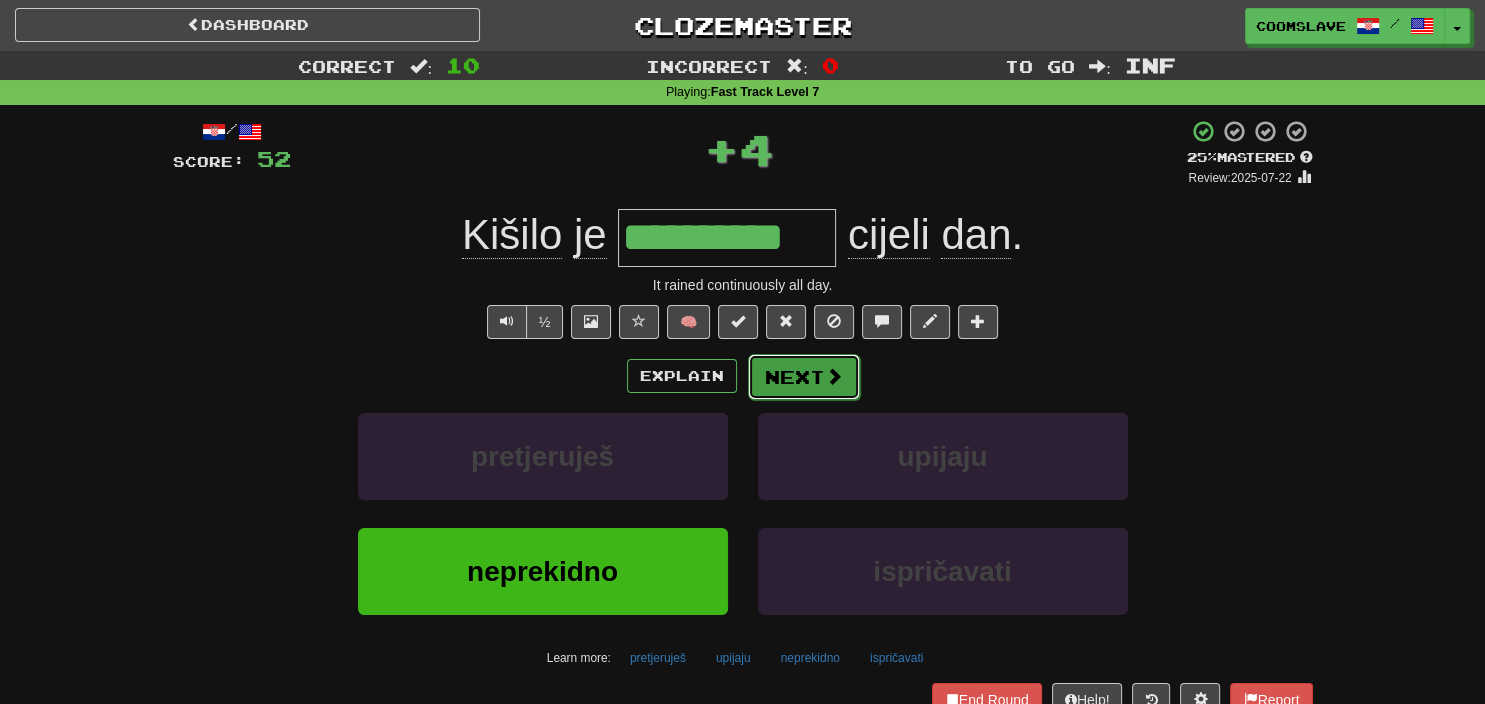 click on "Next" at bounding box center (804, 377) 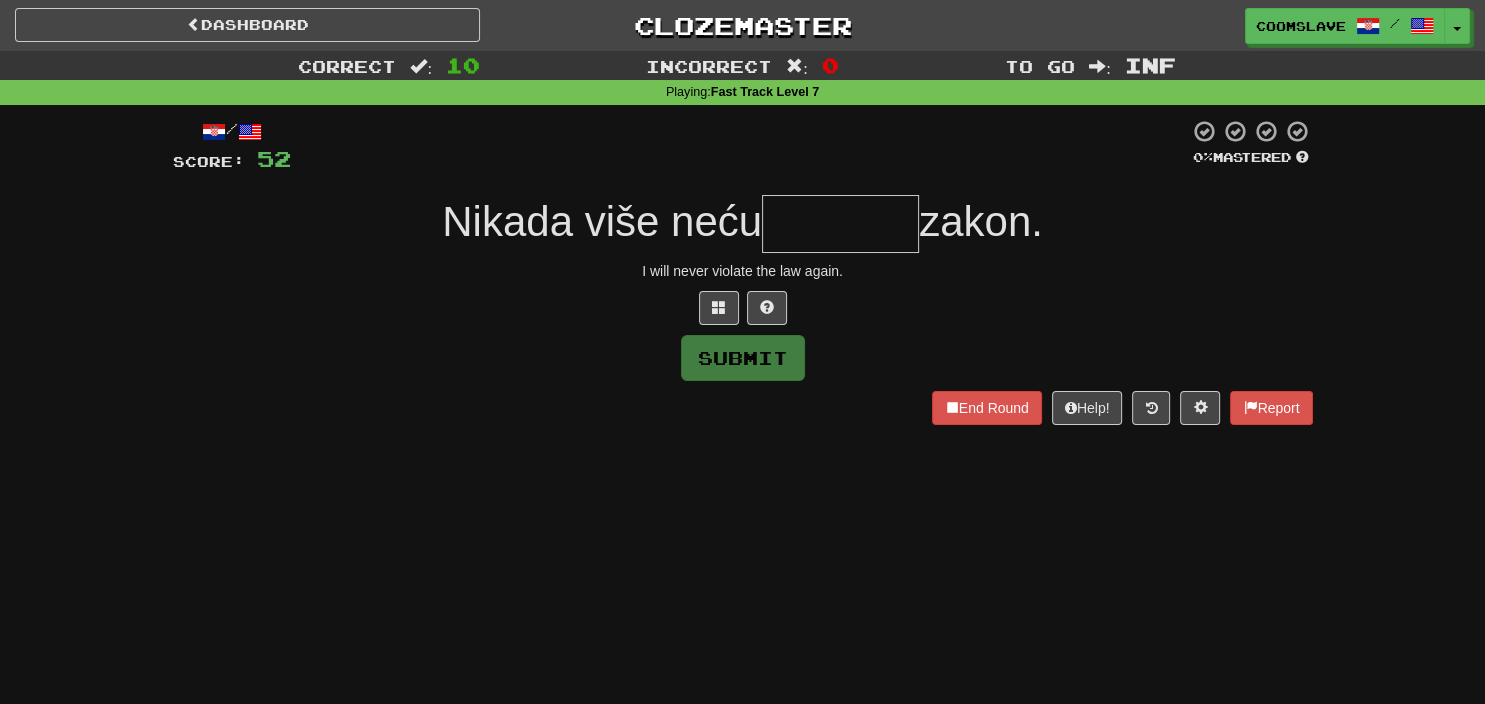 type on "*" 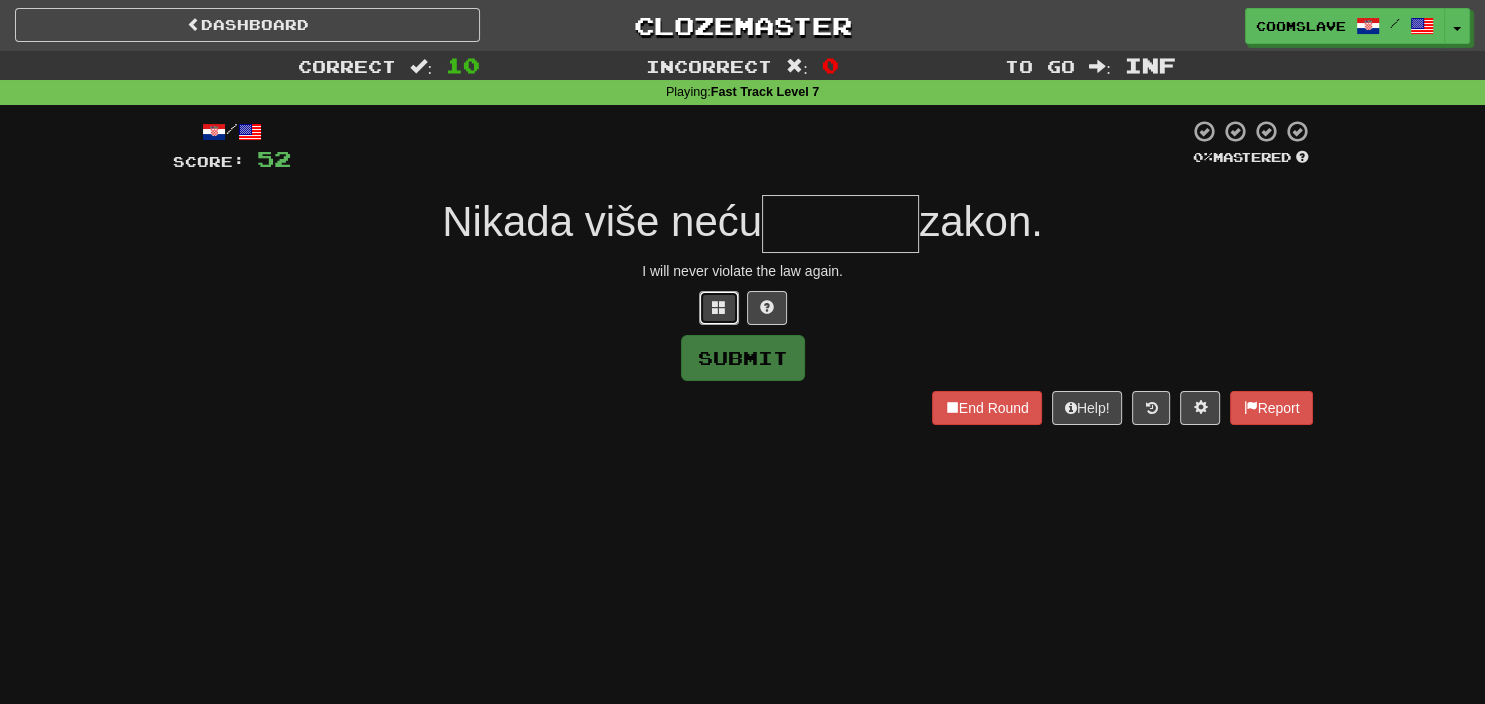 click at bounding box center (719, 308) 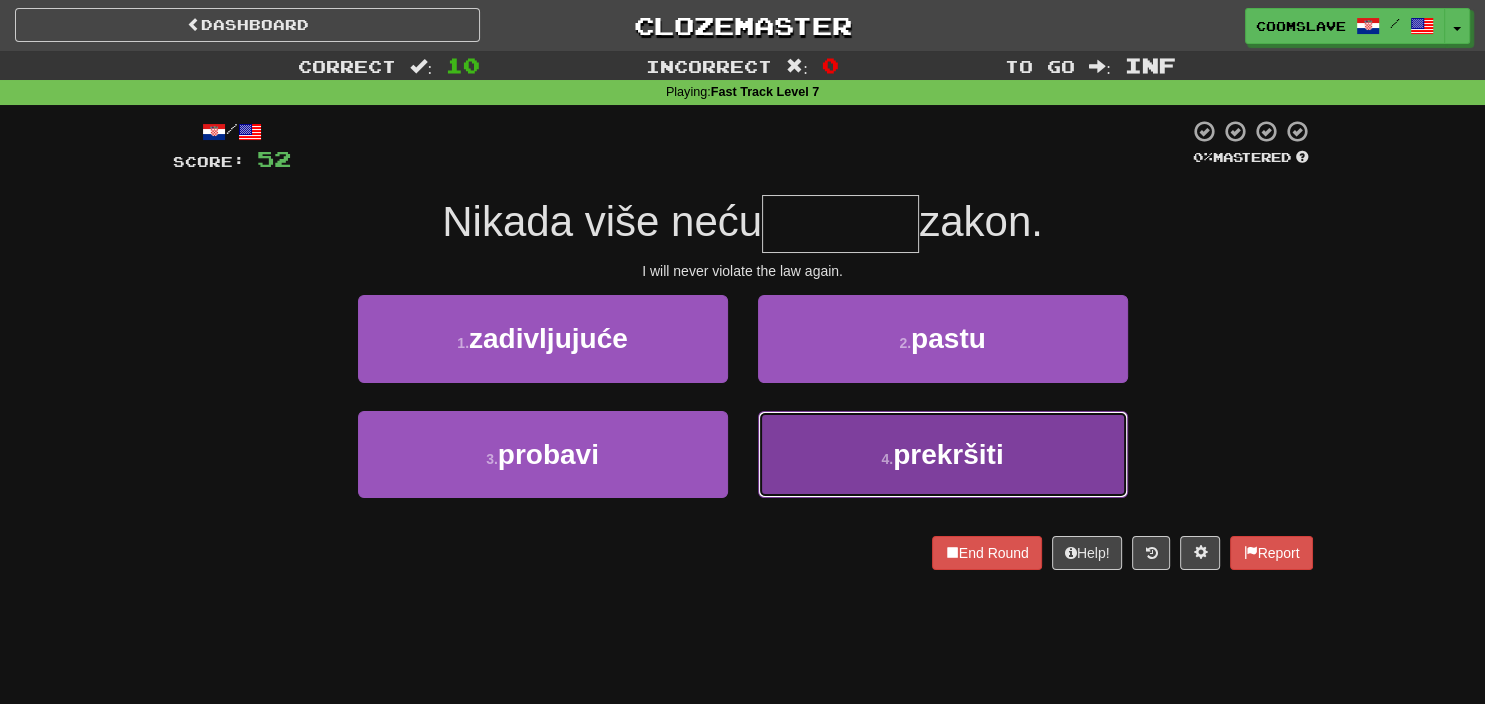 click on "4 .  prekršiti" at bounding box center [943, 454] 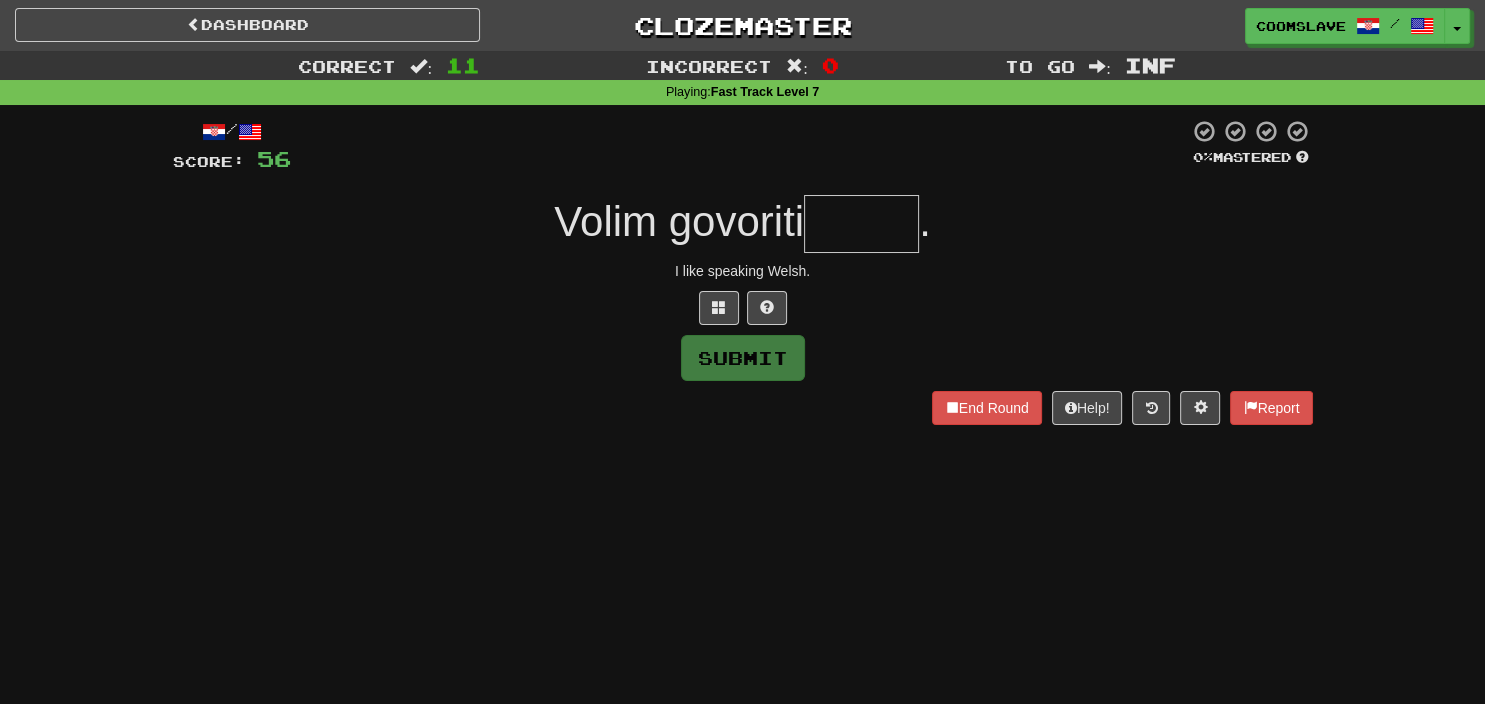 type on "*" 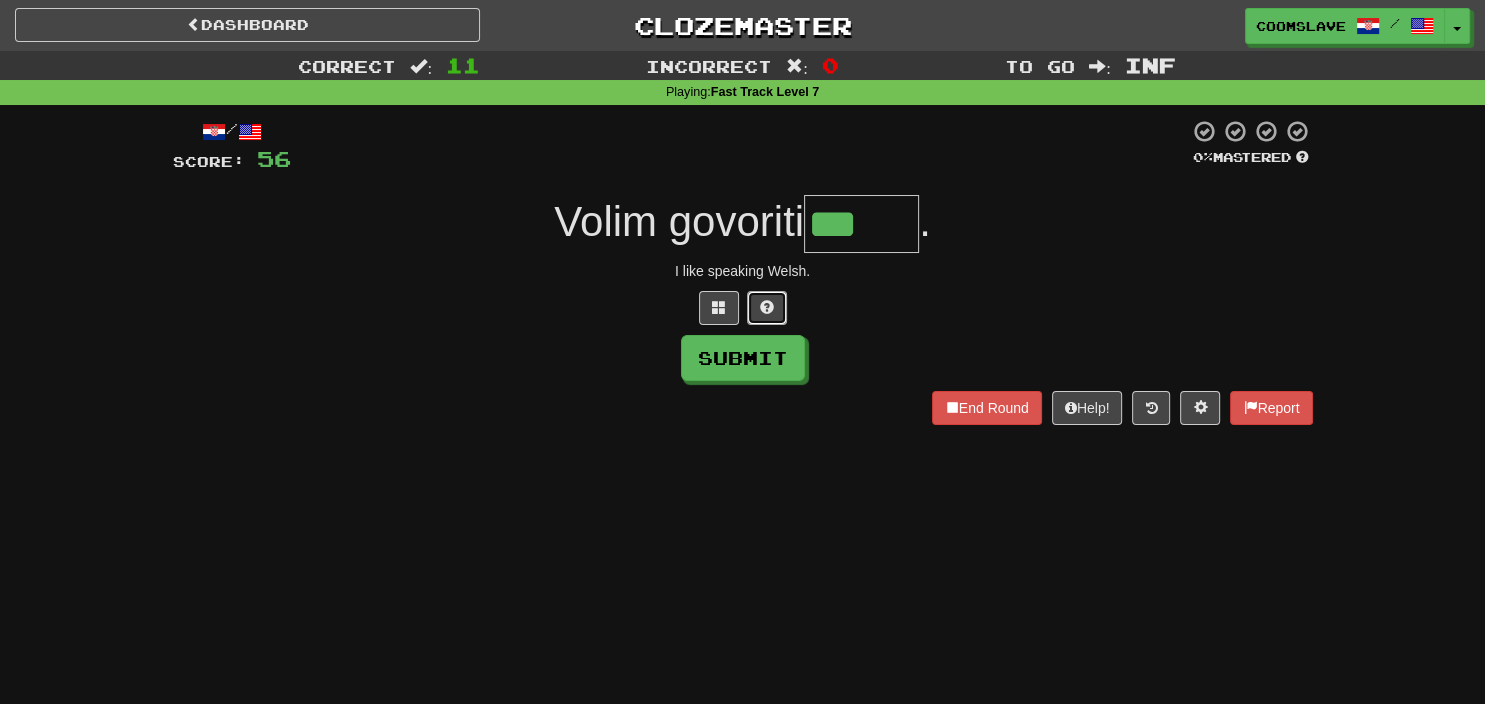 click at bounding box center (767, 308) 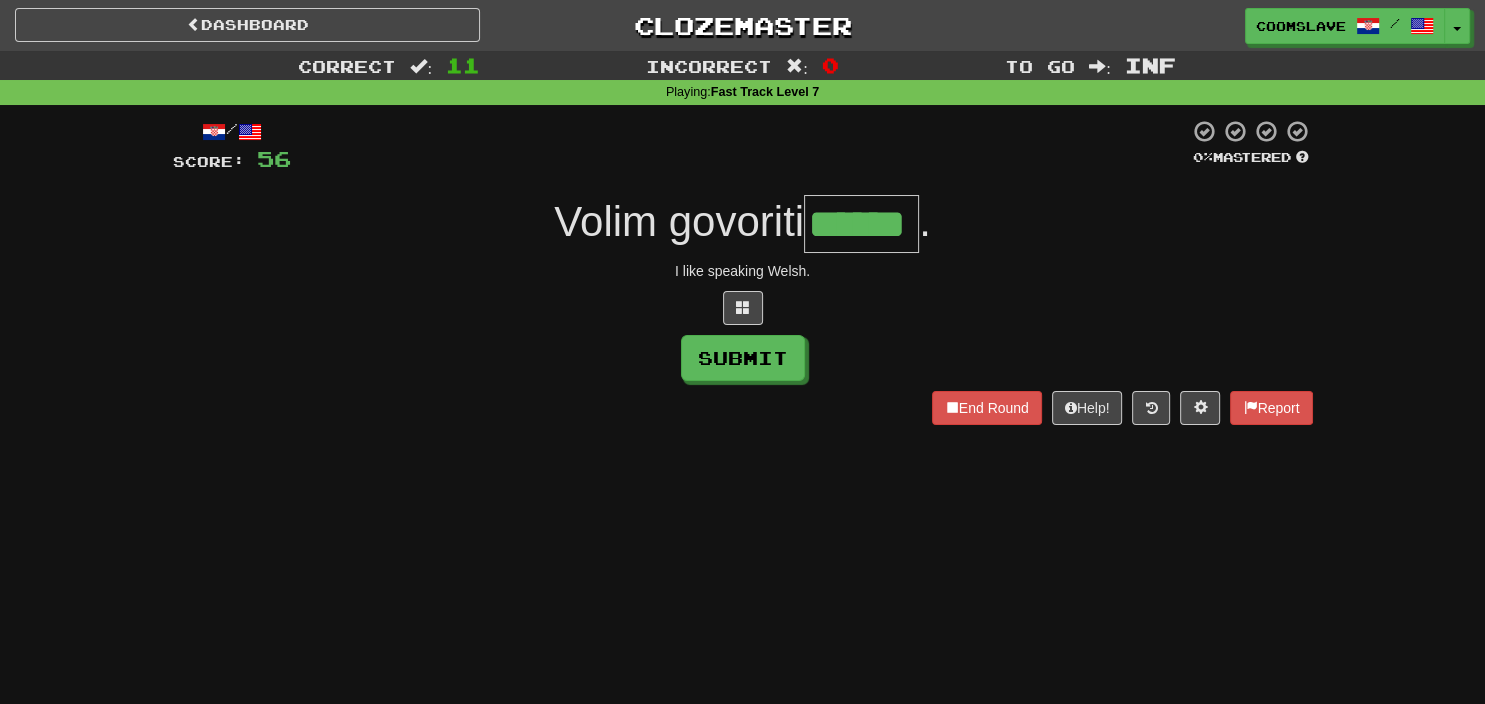 type on "******" 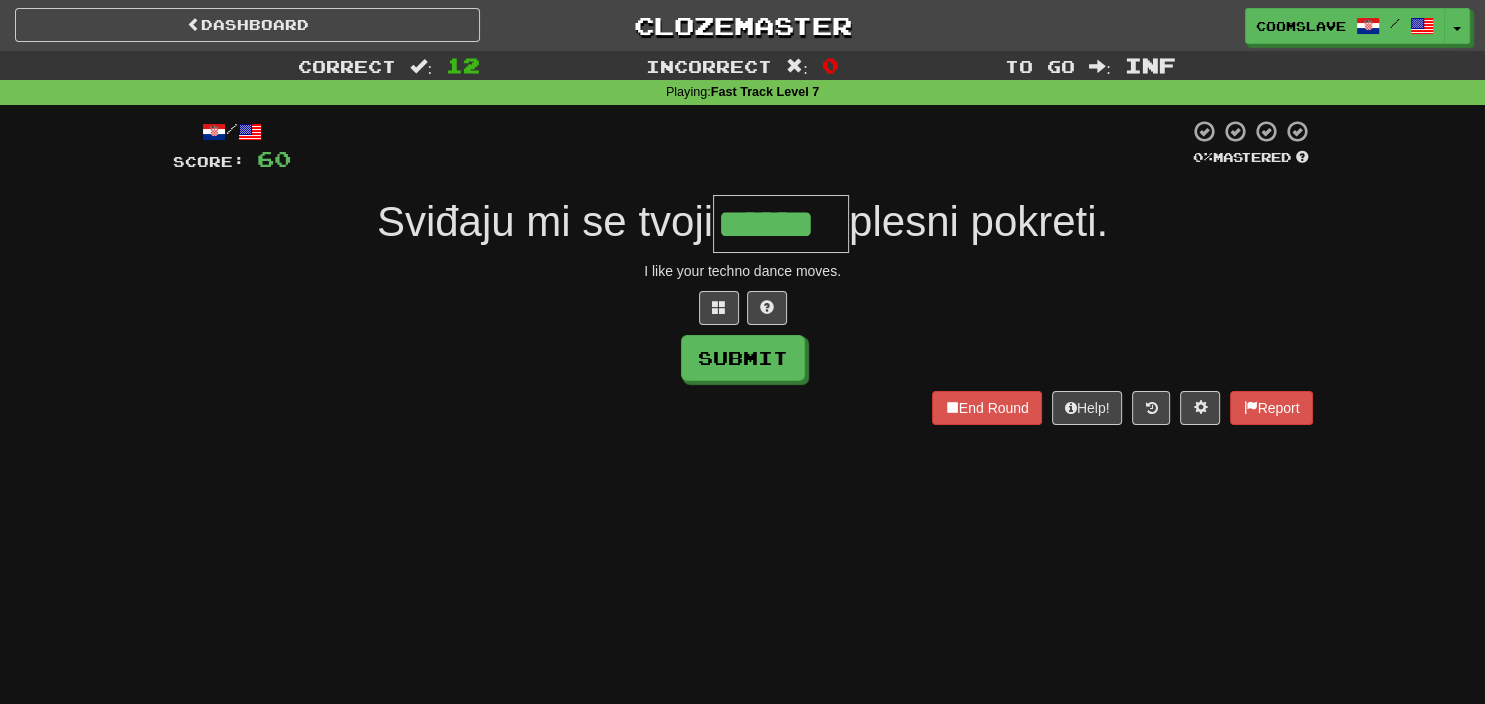 type on "******" 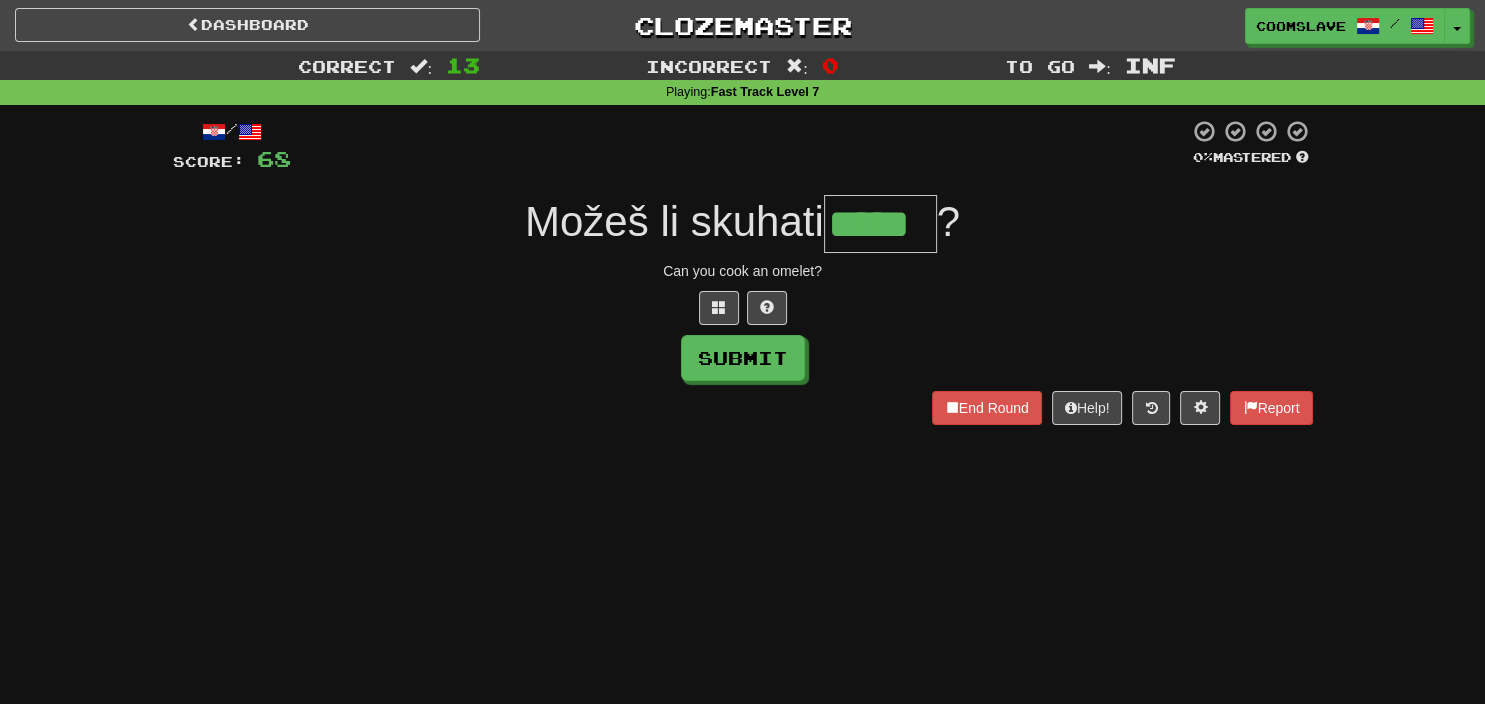 type on "*****" 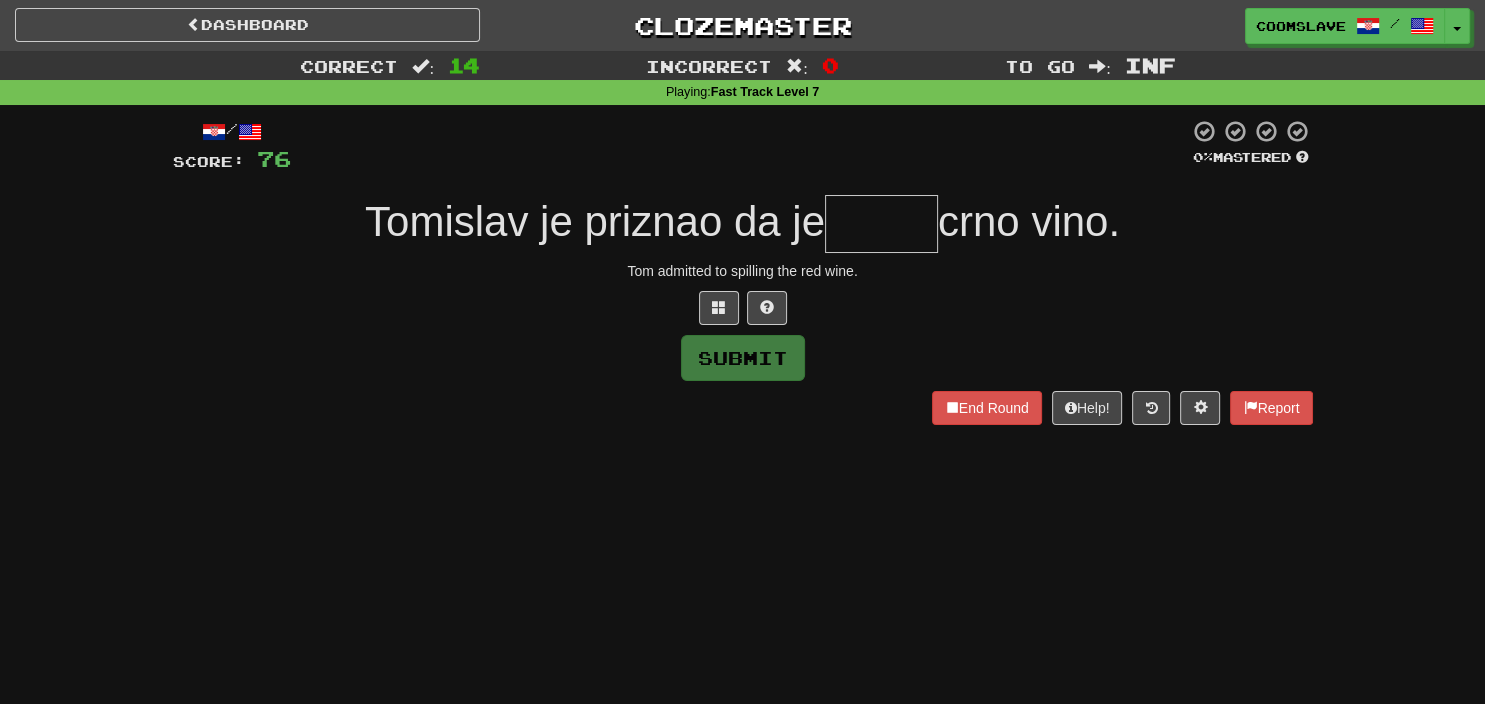 type on "*" 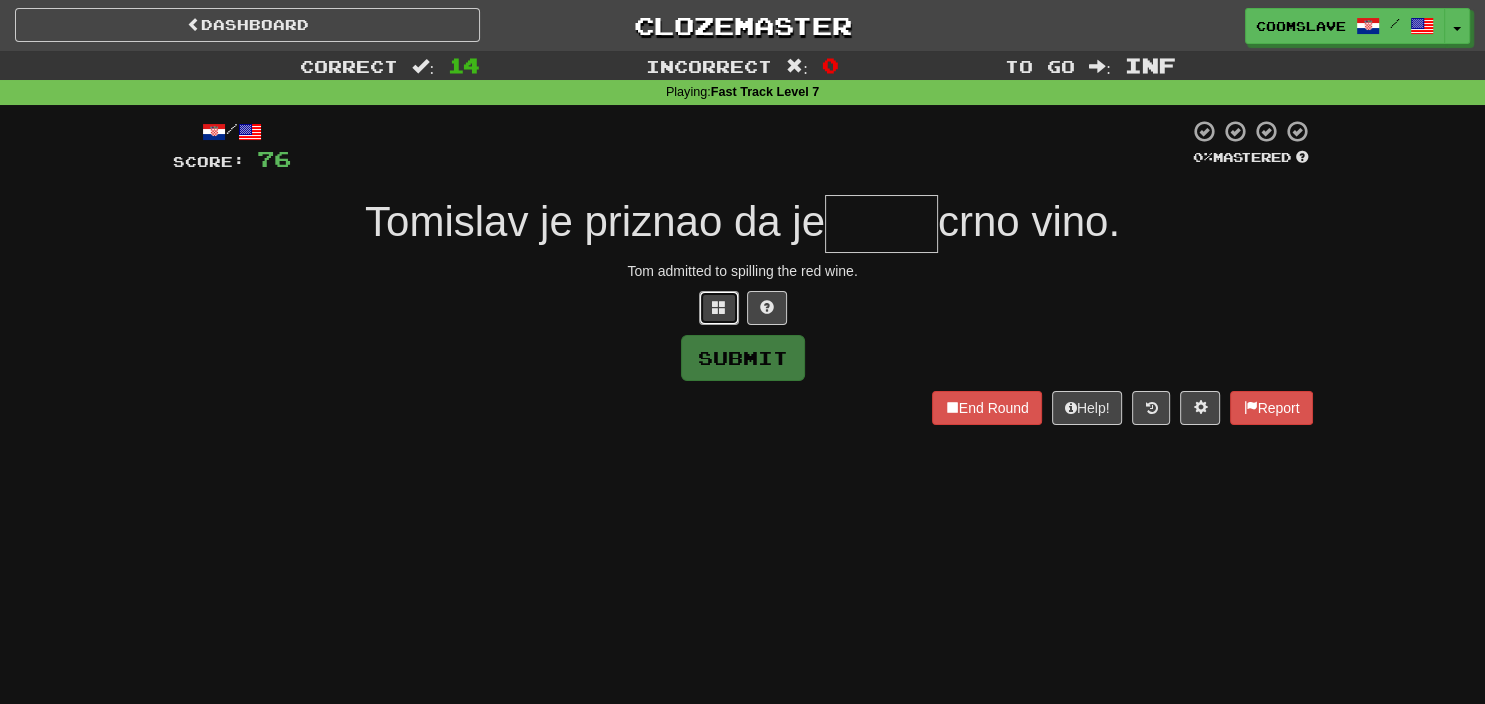 click at bounding box center [719, 307] 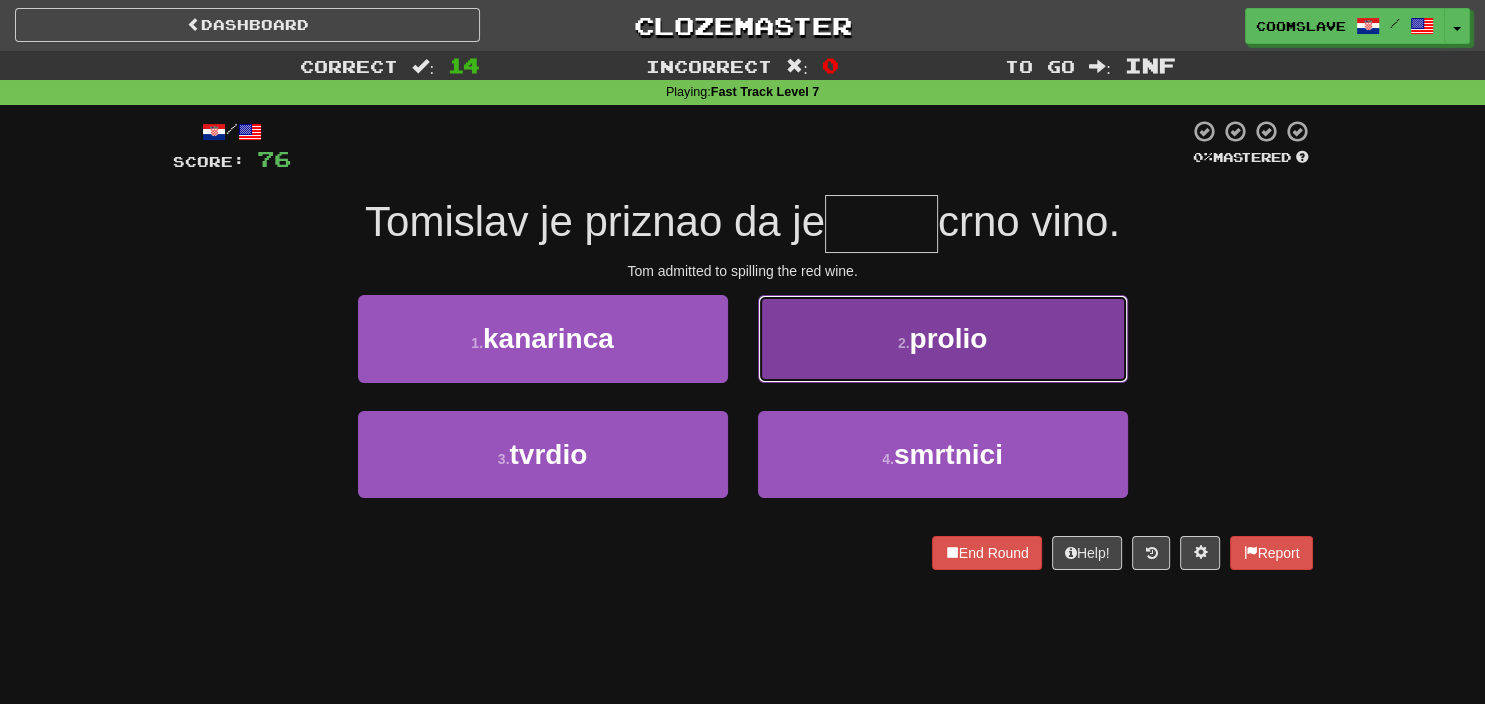click on "2 .  prolio" at bounding box center [943, 338] 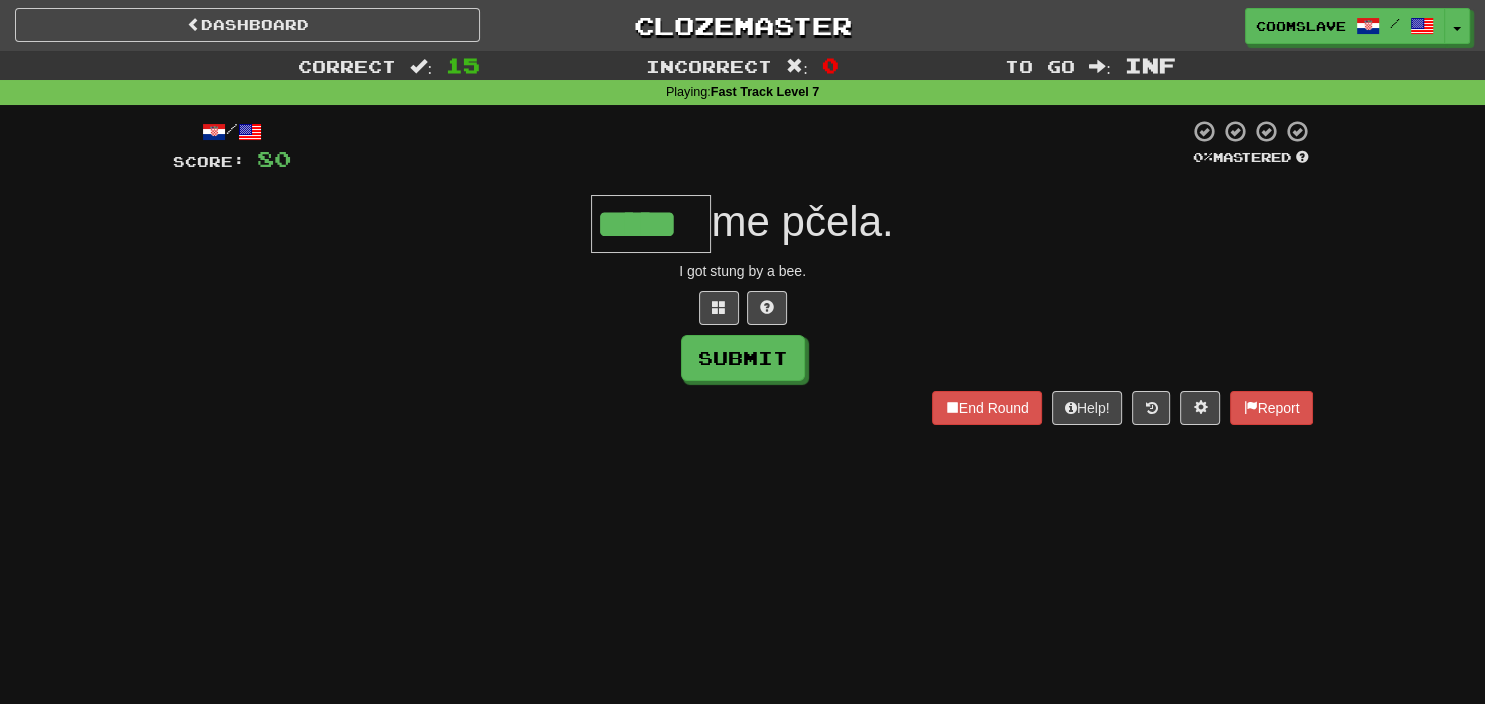 type on "*****" 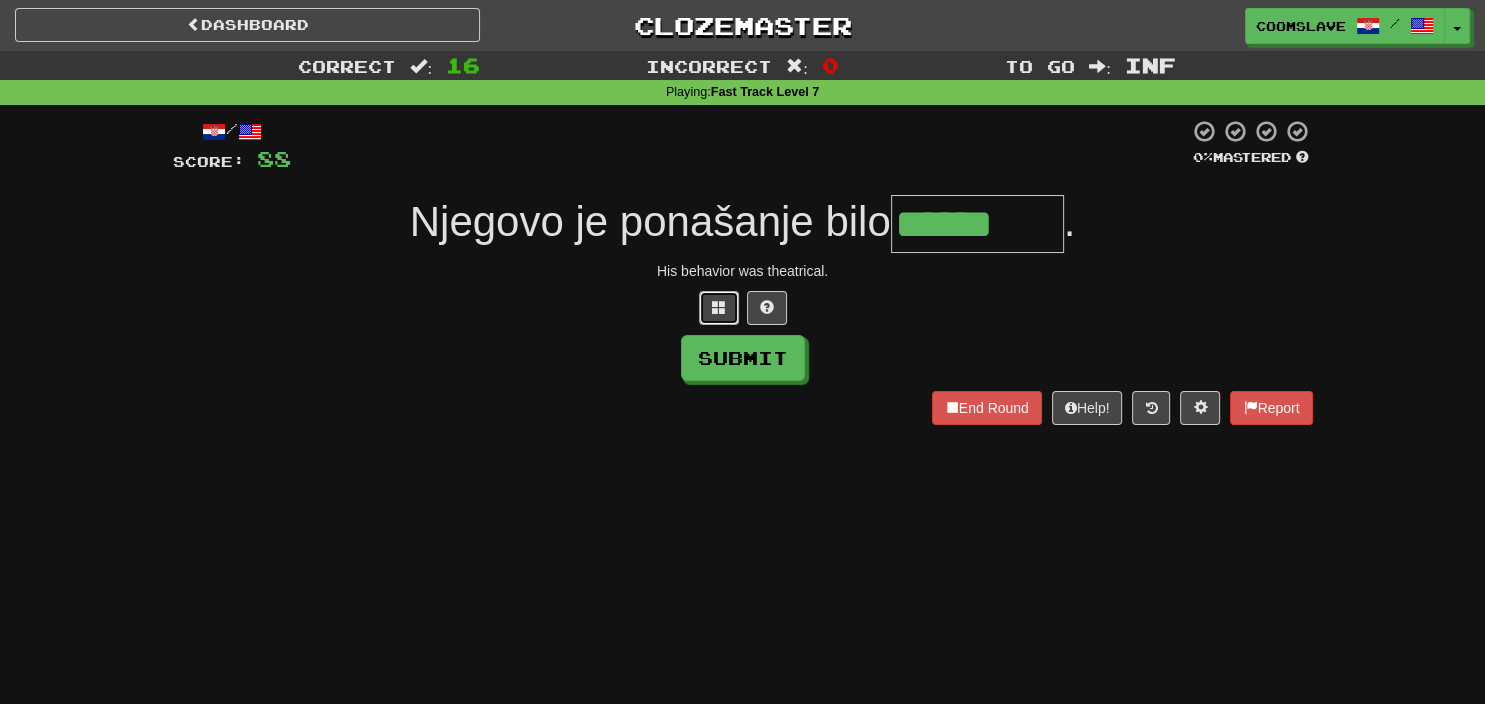 click at bounding box center (719, 308) 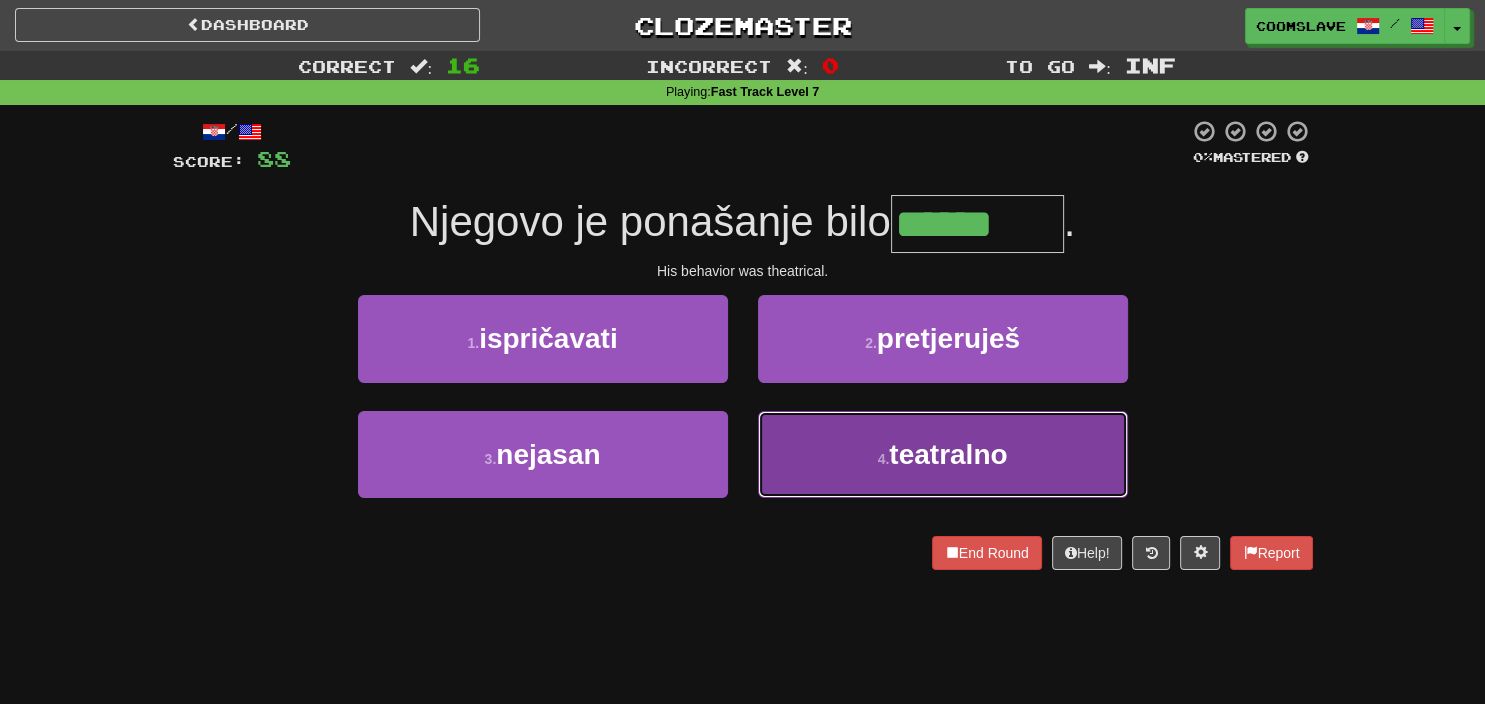 click on "4 .  teatralno" at bounding box center [943, 454] 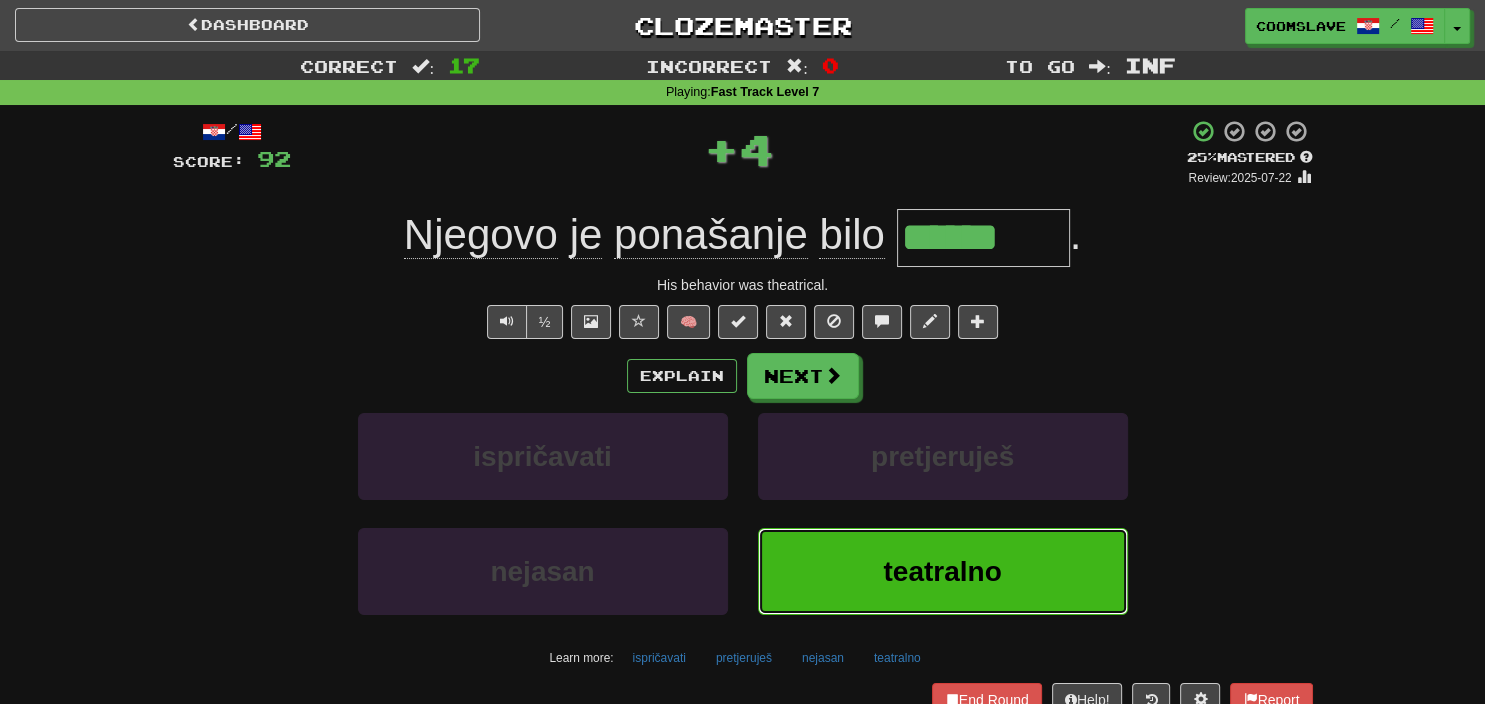 type on "*********" 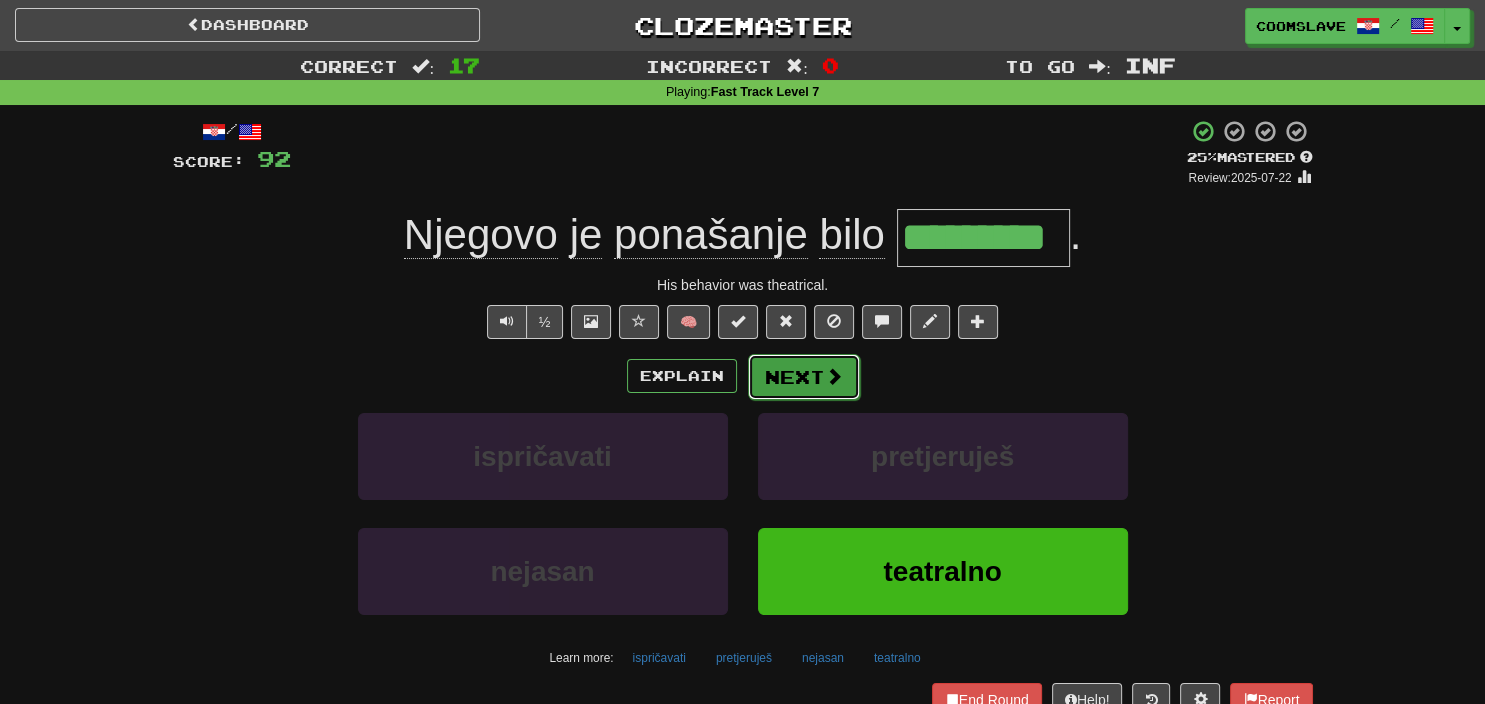 click on "Next" at bounding box center (804, 377) 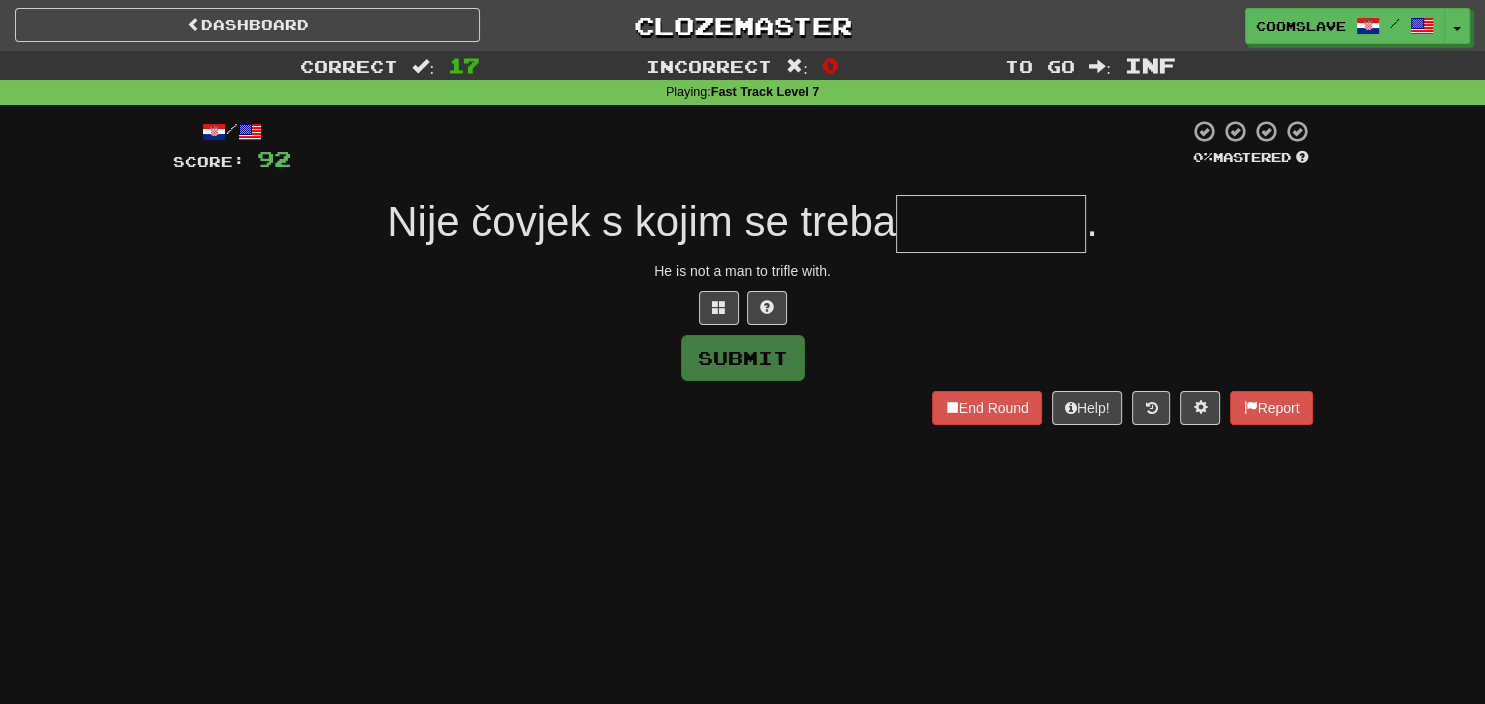 type on "*" 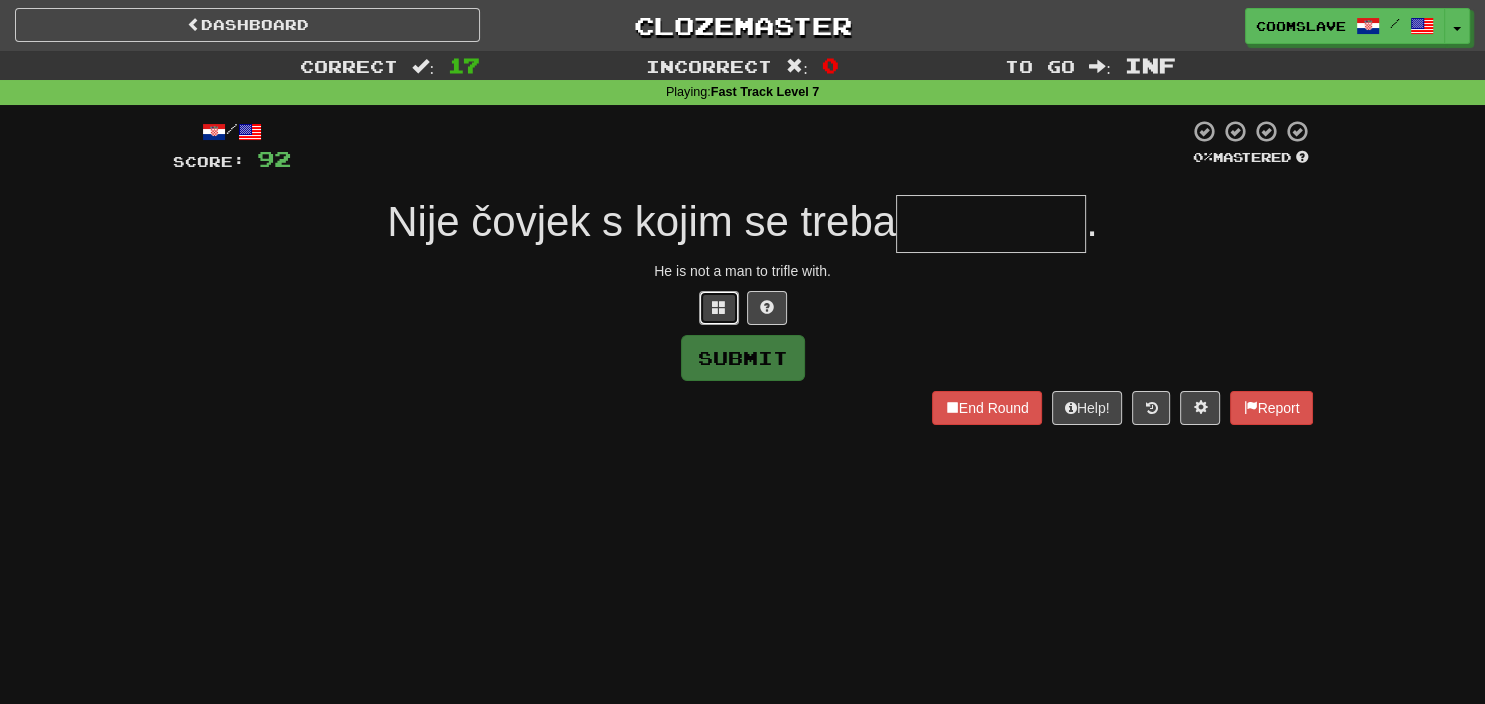 click at bounding box center [719, 308] 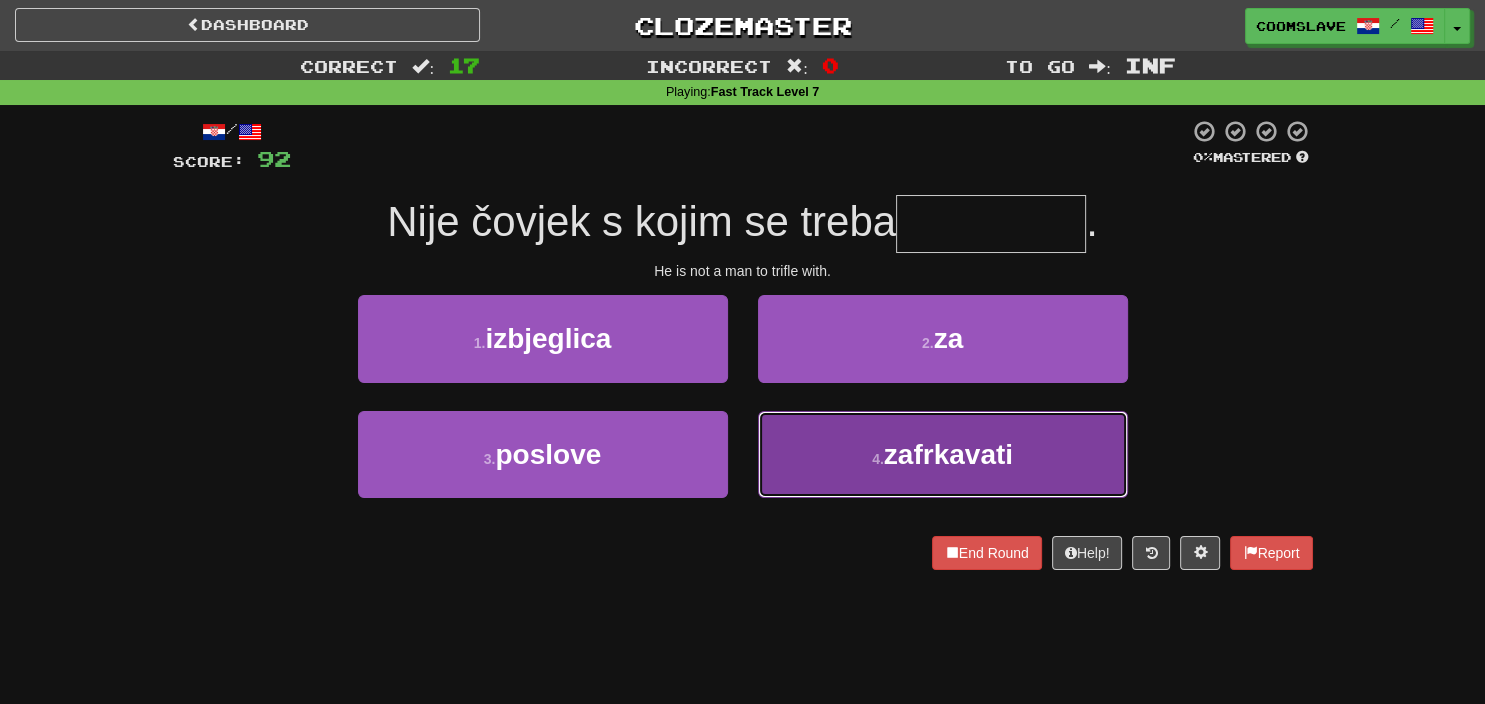 click on "4 .  zafrkavati" at bounding box center [943, 454] 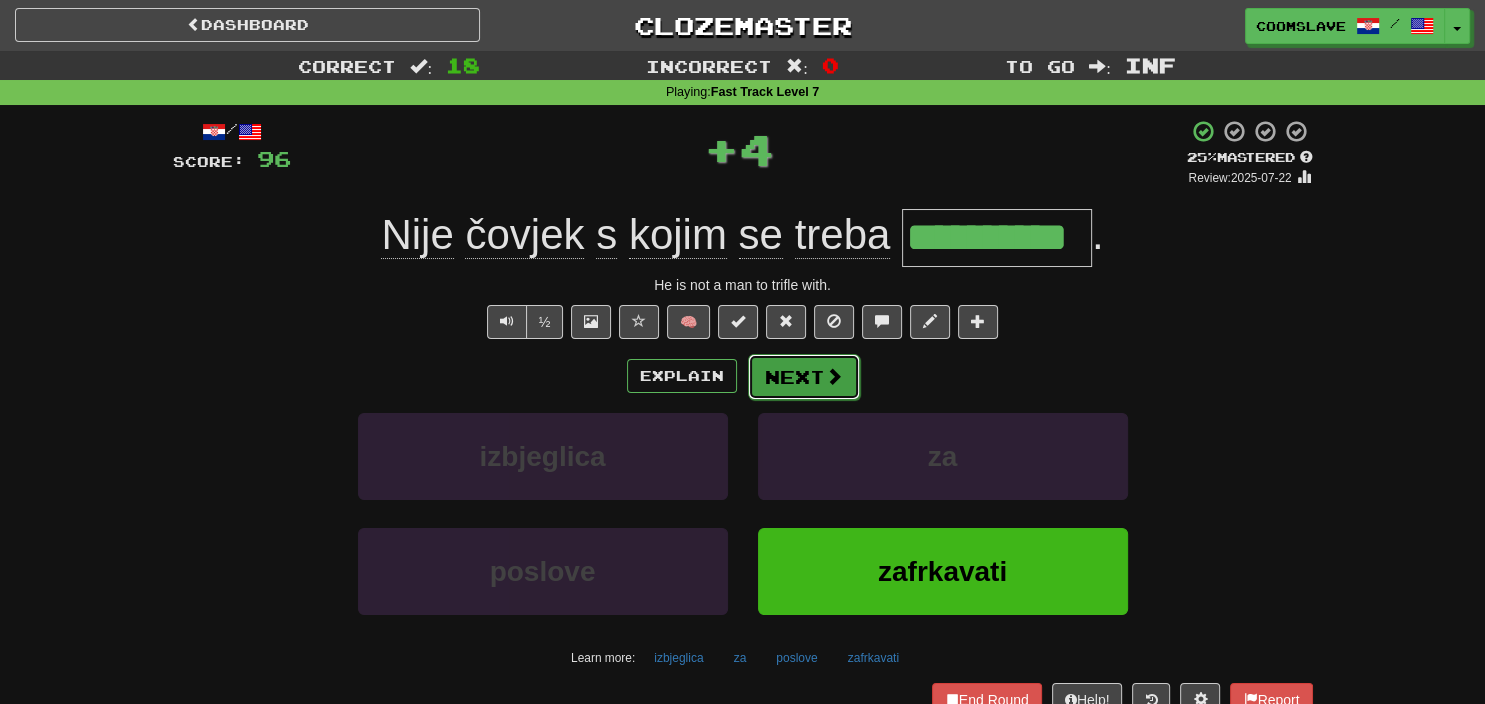 click on "Next" at bounding box center [804, 377] 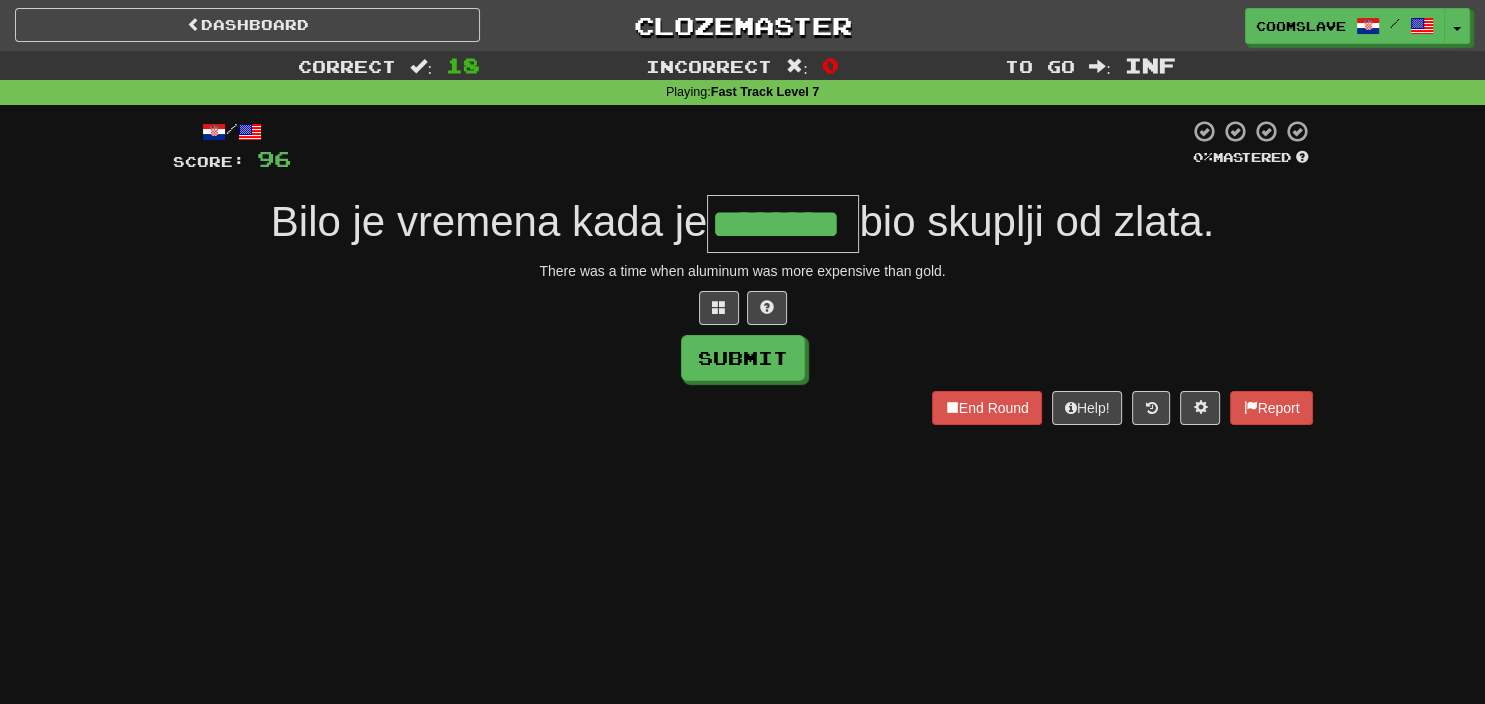 scroll, scrollTop: 0, scrollLeft: 0, axis: both 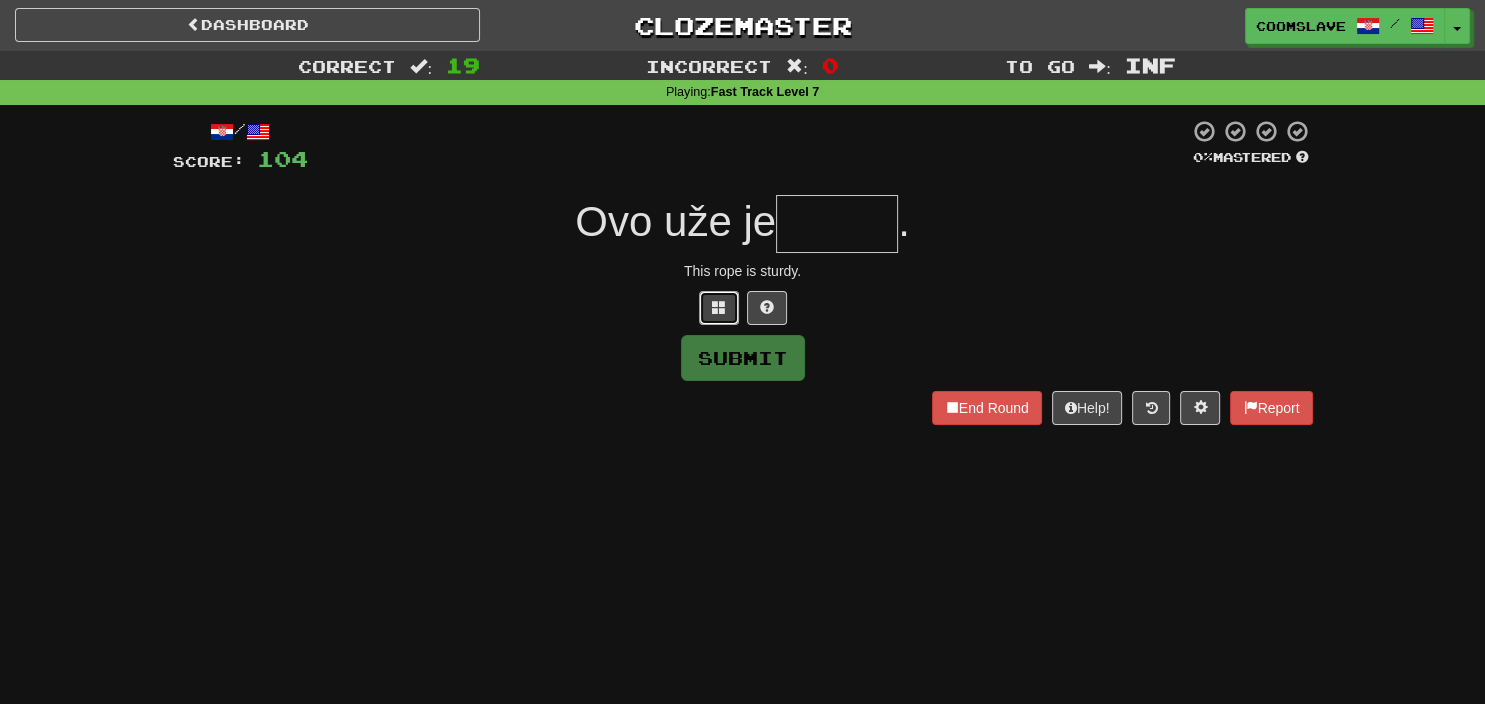 click at bounding box center (719, 308) 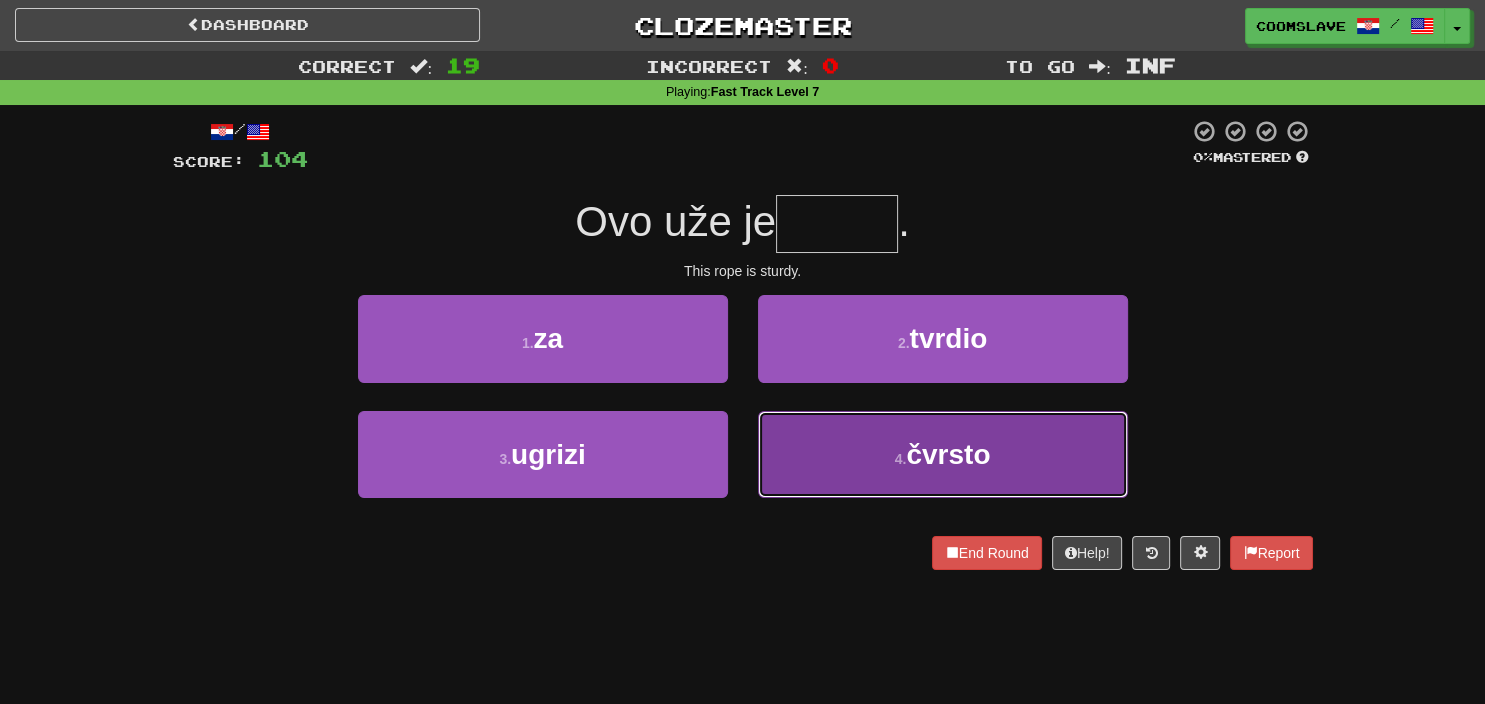 click on "4 .  čvrsto" at bounding box center (943, 454) 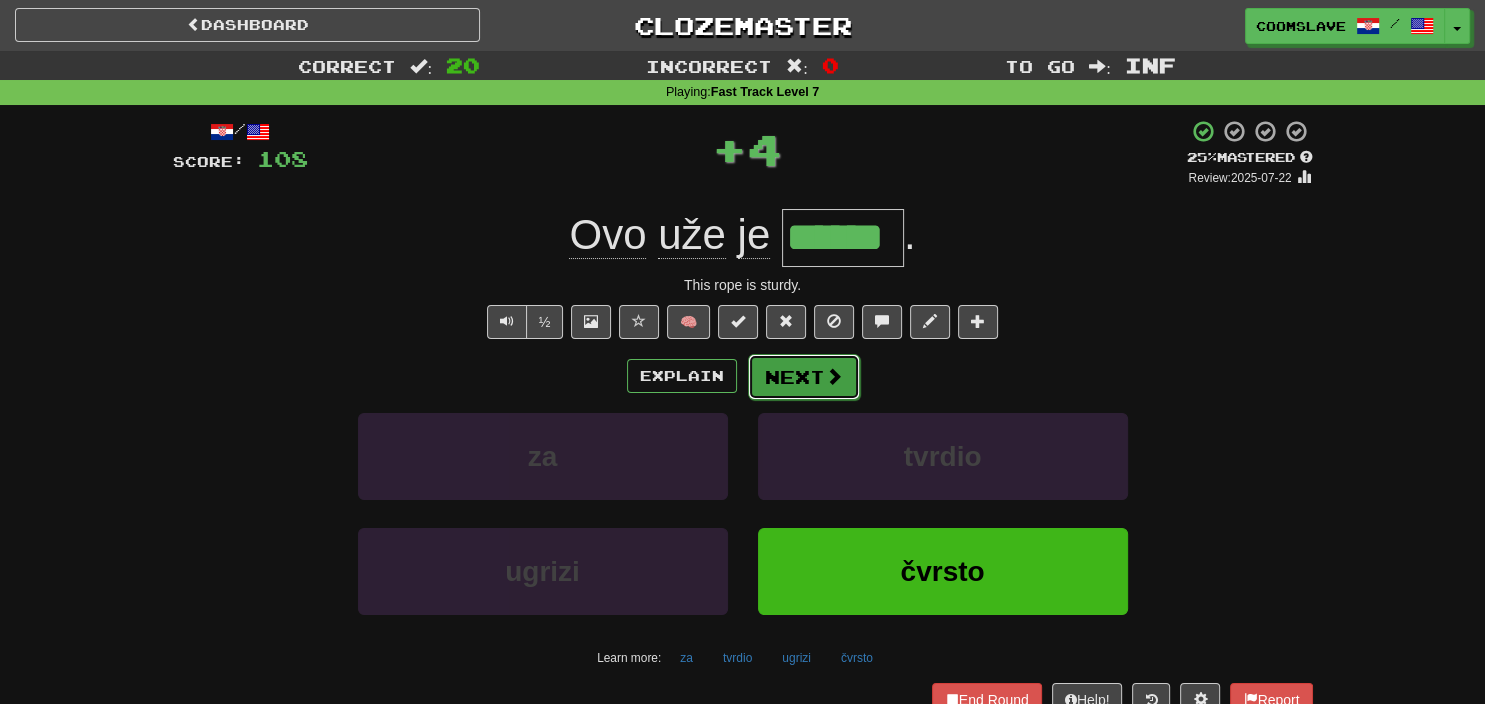 click on "Next" at bounding box center [804, 377] 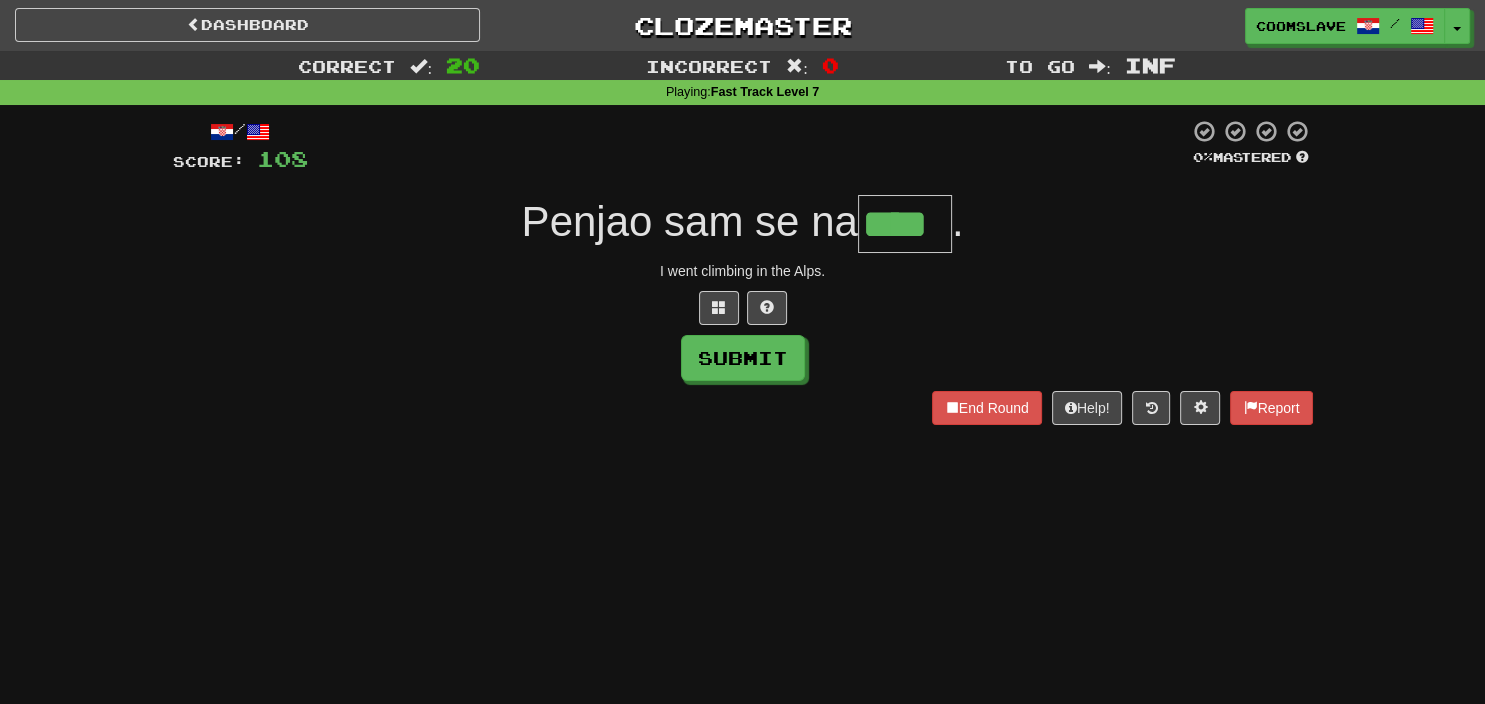 type on "****" 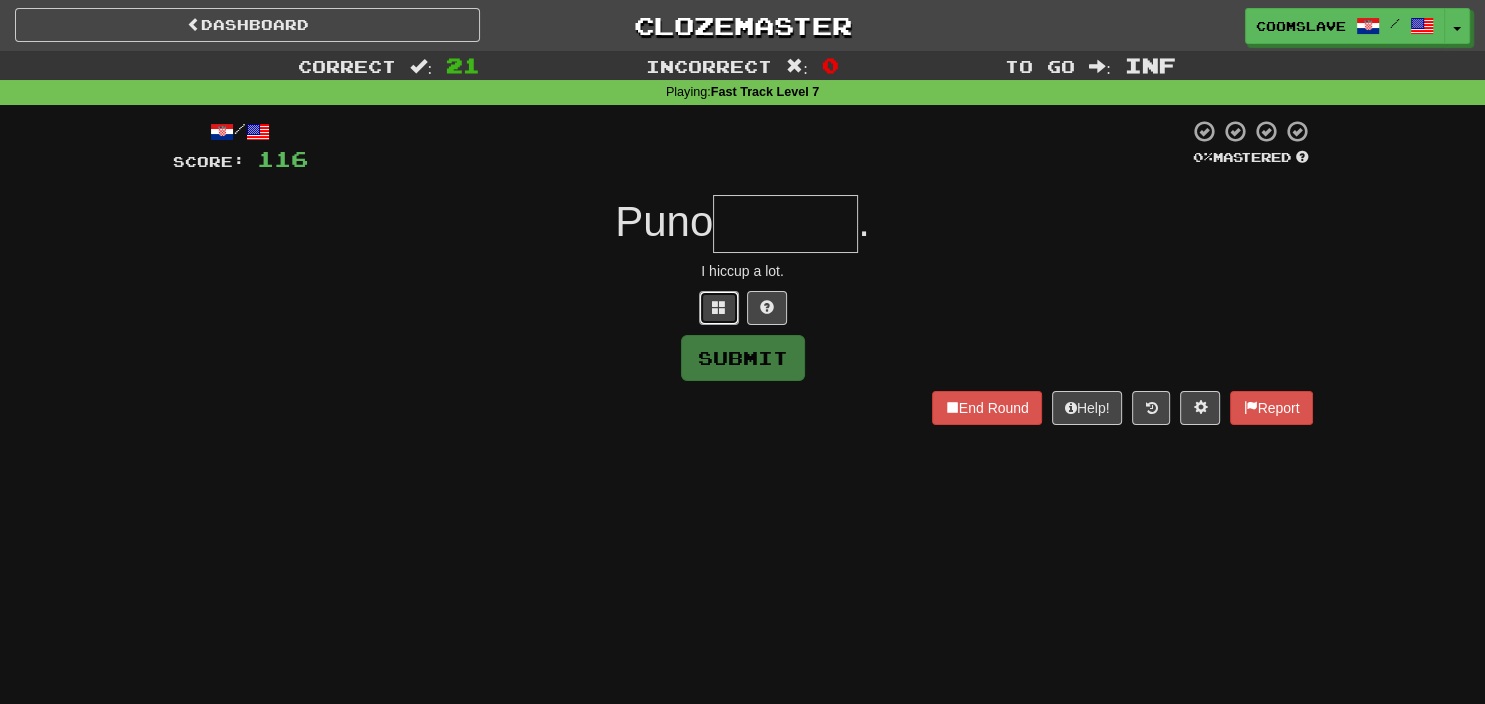 click at bounding box center (719, 308) 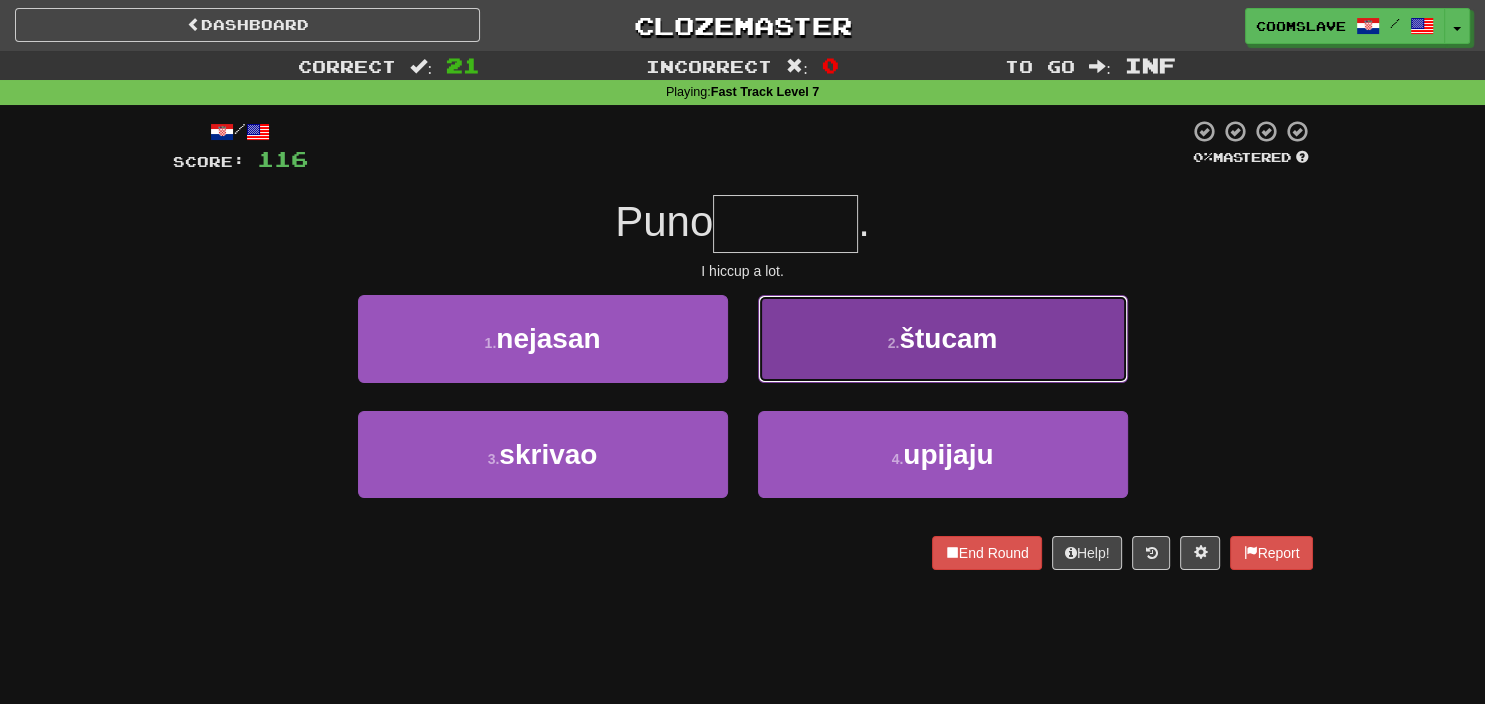 click on "štucam" at bounding box center [948, 338] 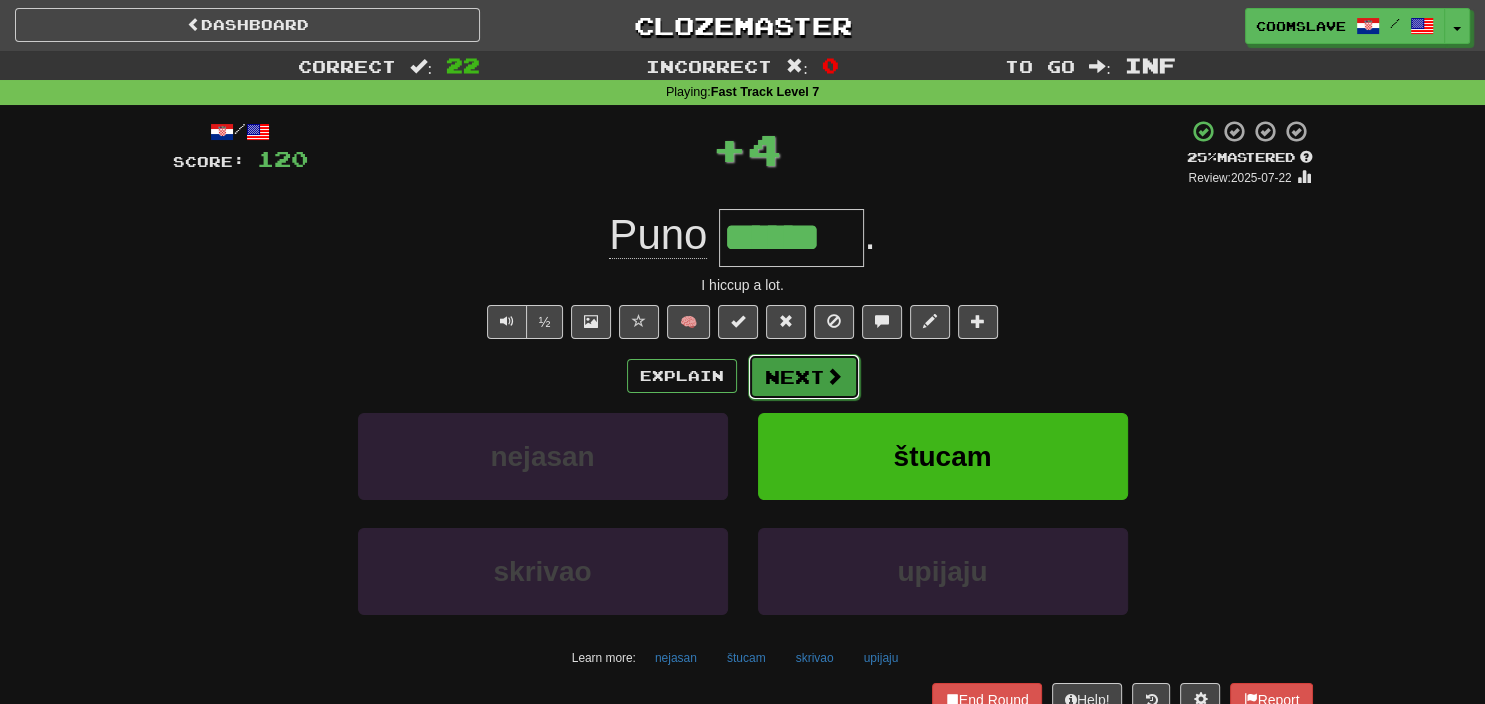 click on "Next" at bounding box center [804, 377] 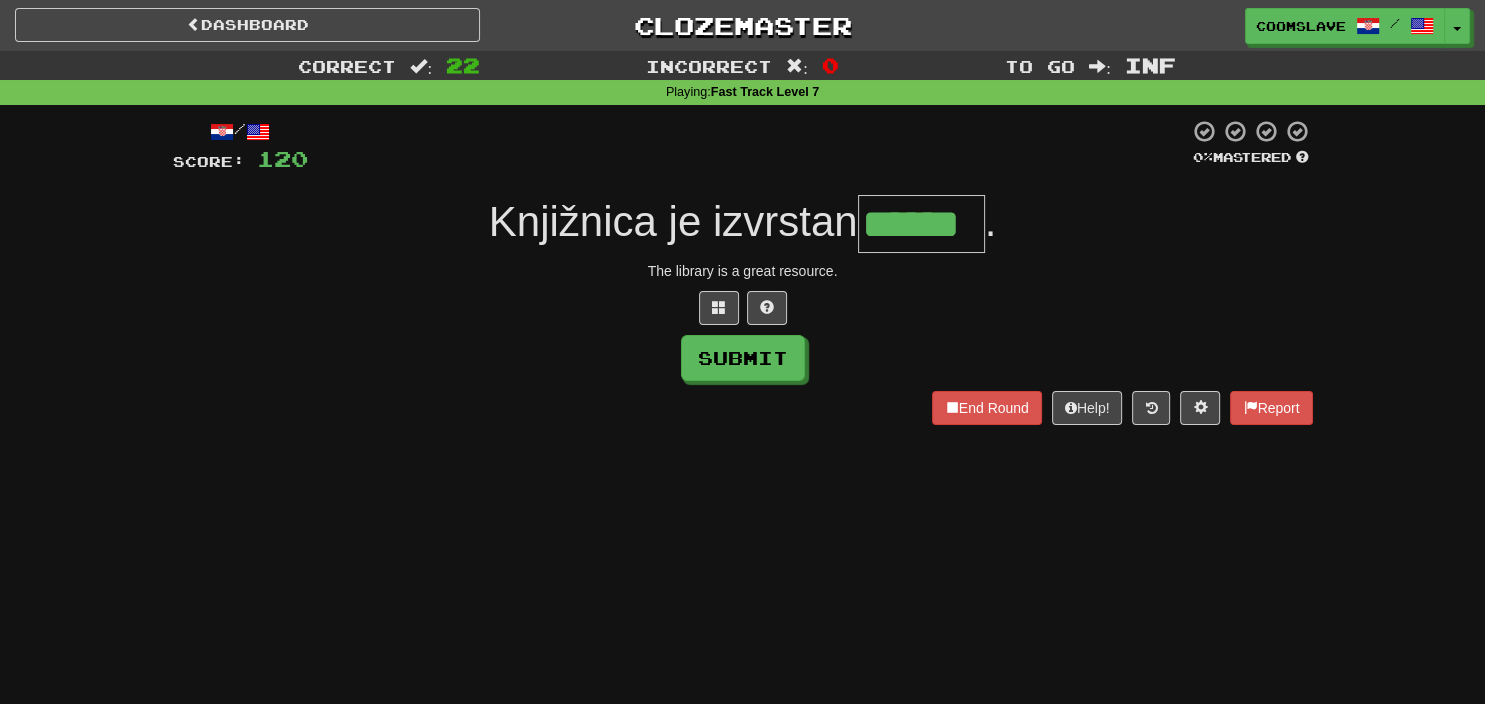 type on "******" 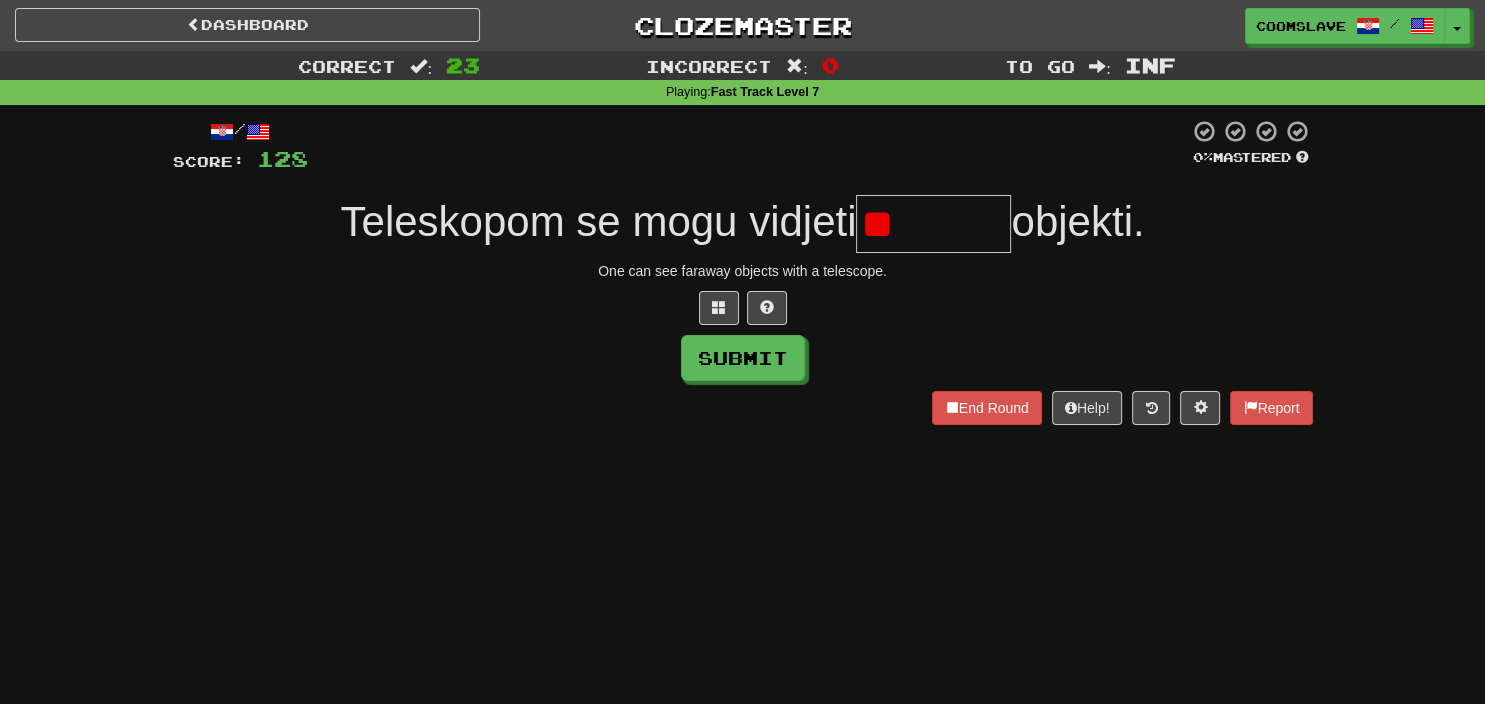 type on "*" 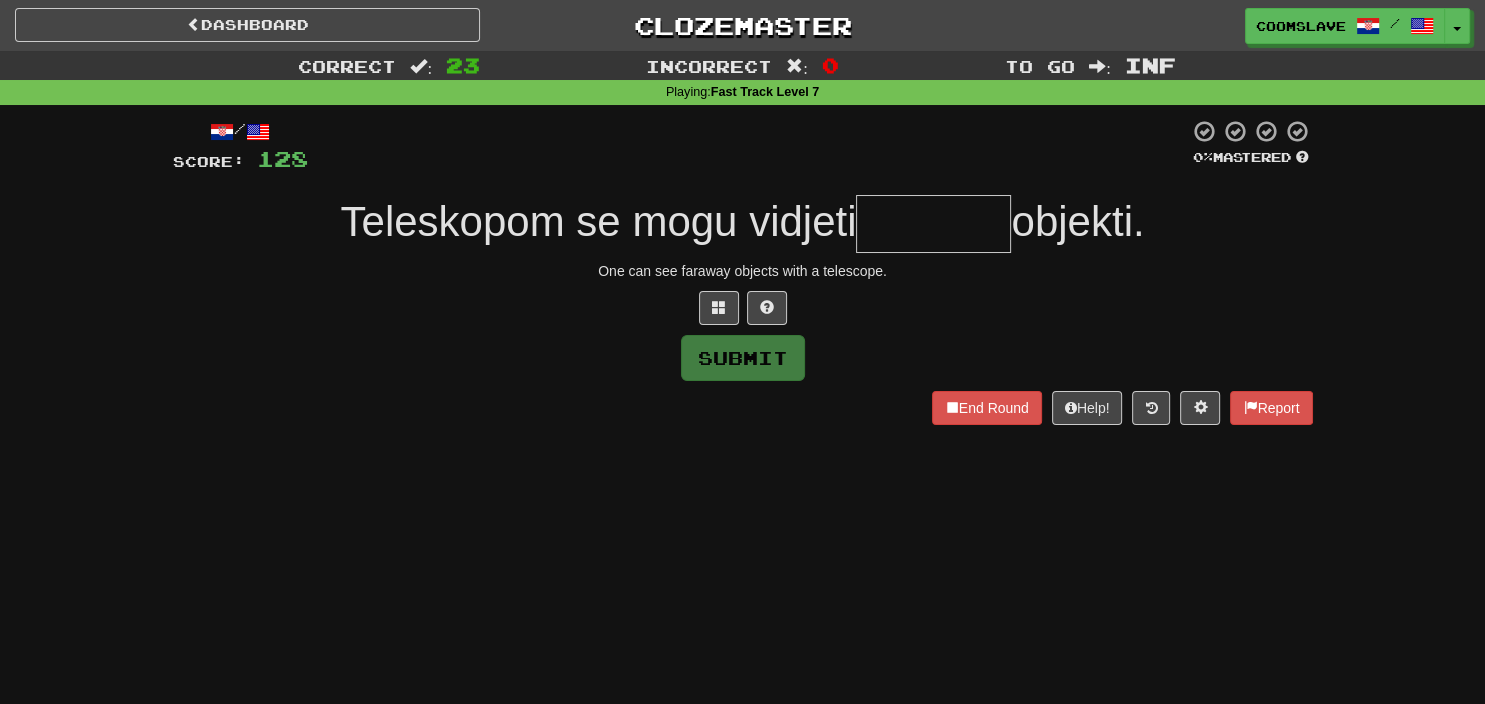 type on "*" 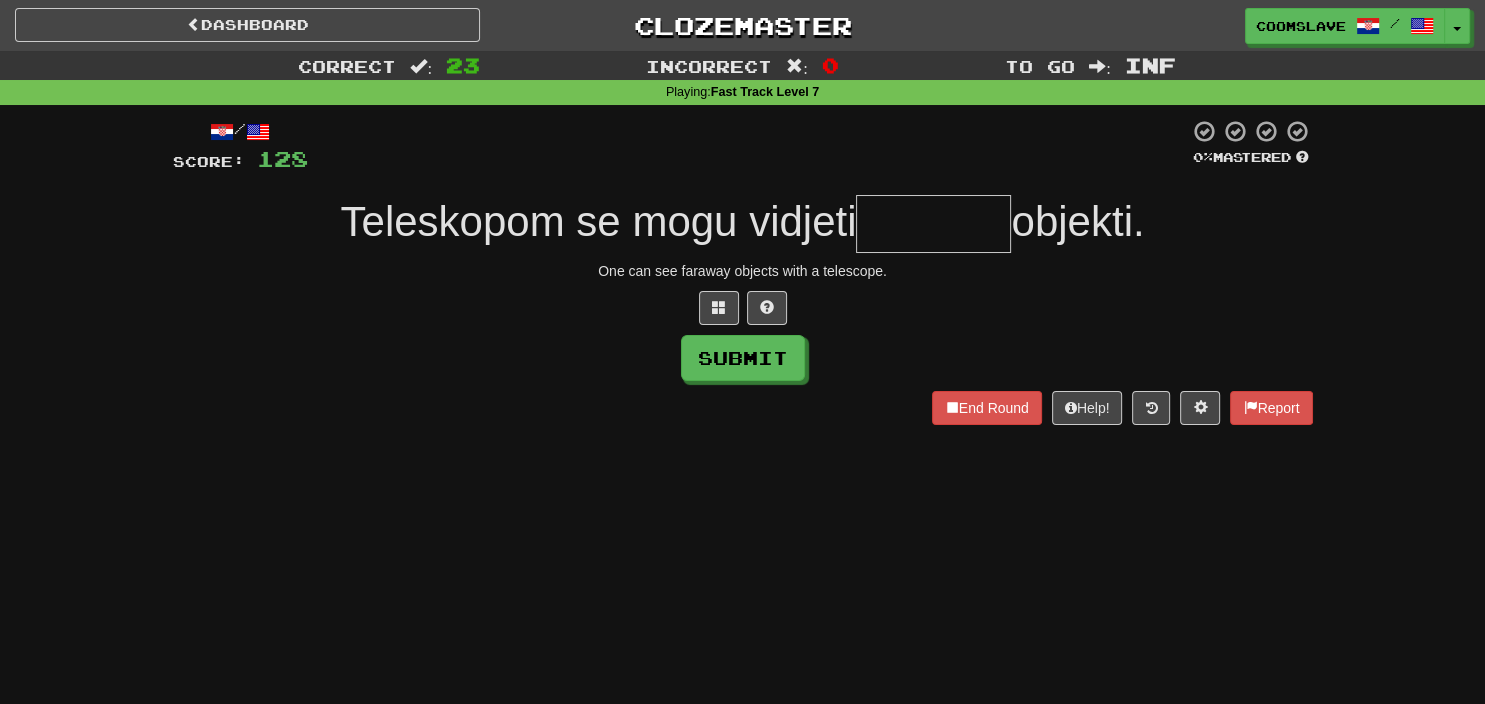 type on "*" 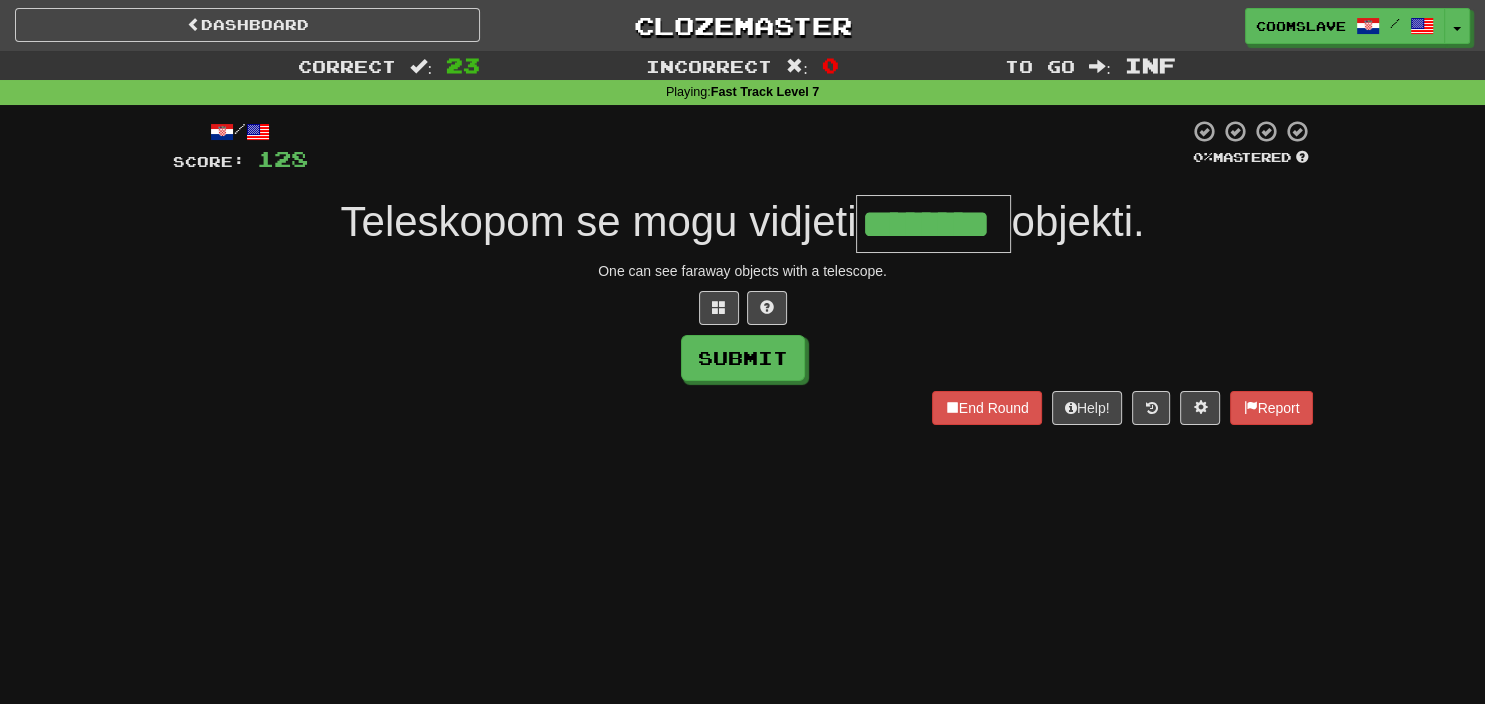 type on "********" 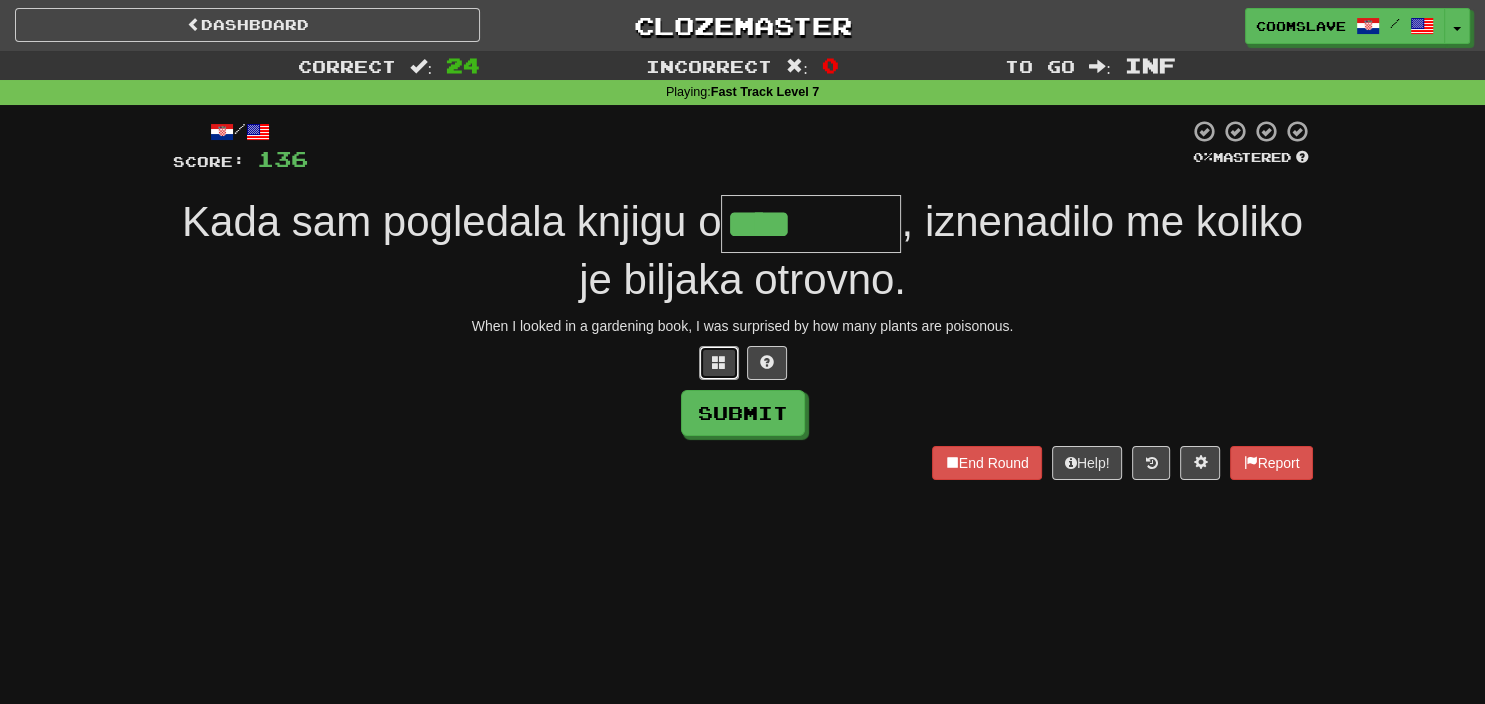 click at bounding box center (719, 363) 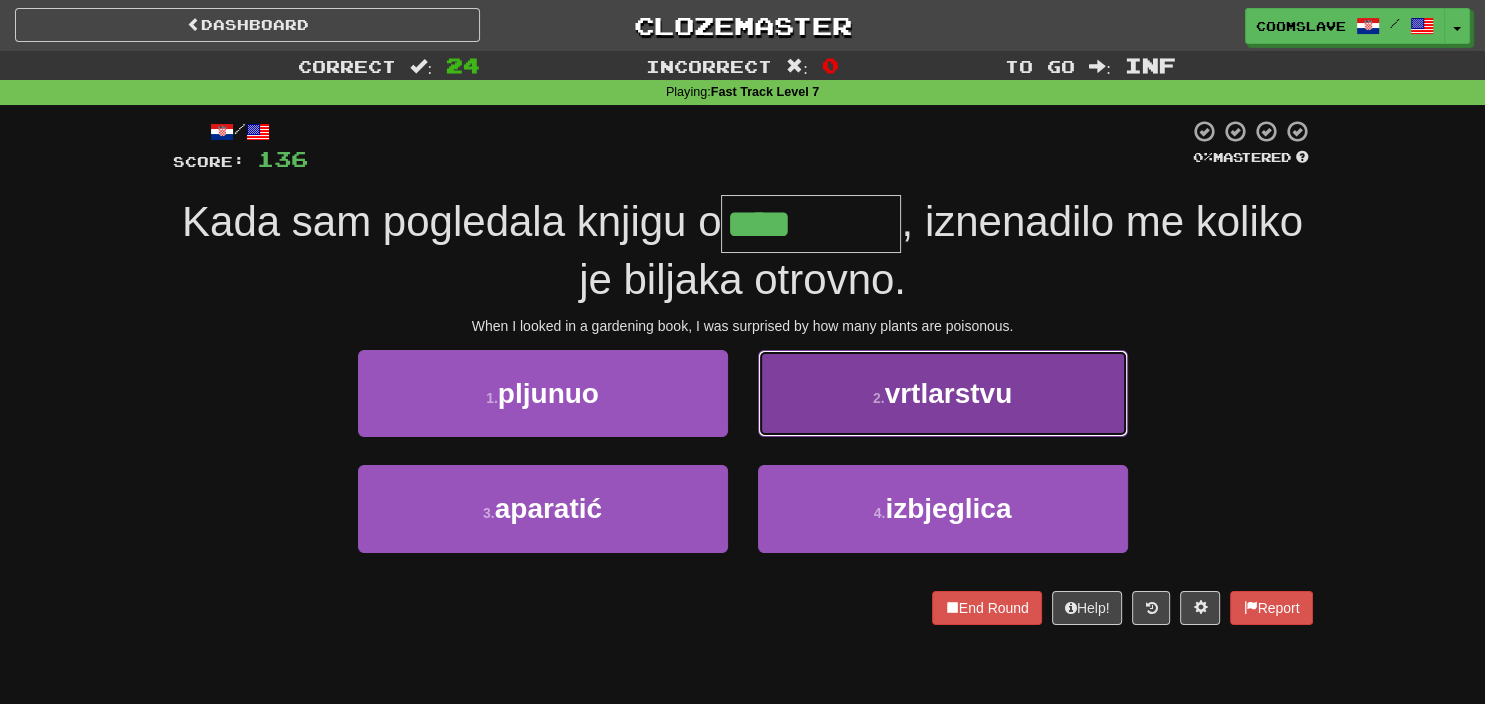 click on "2 .  vrtlarstvu" at bounding box center (943, 393) 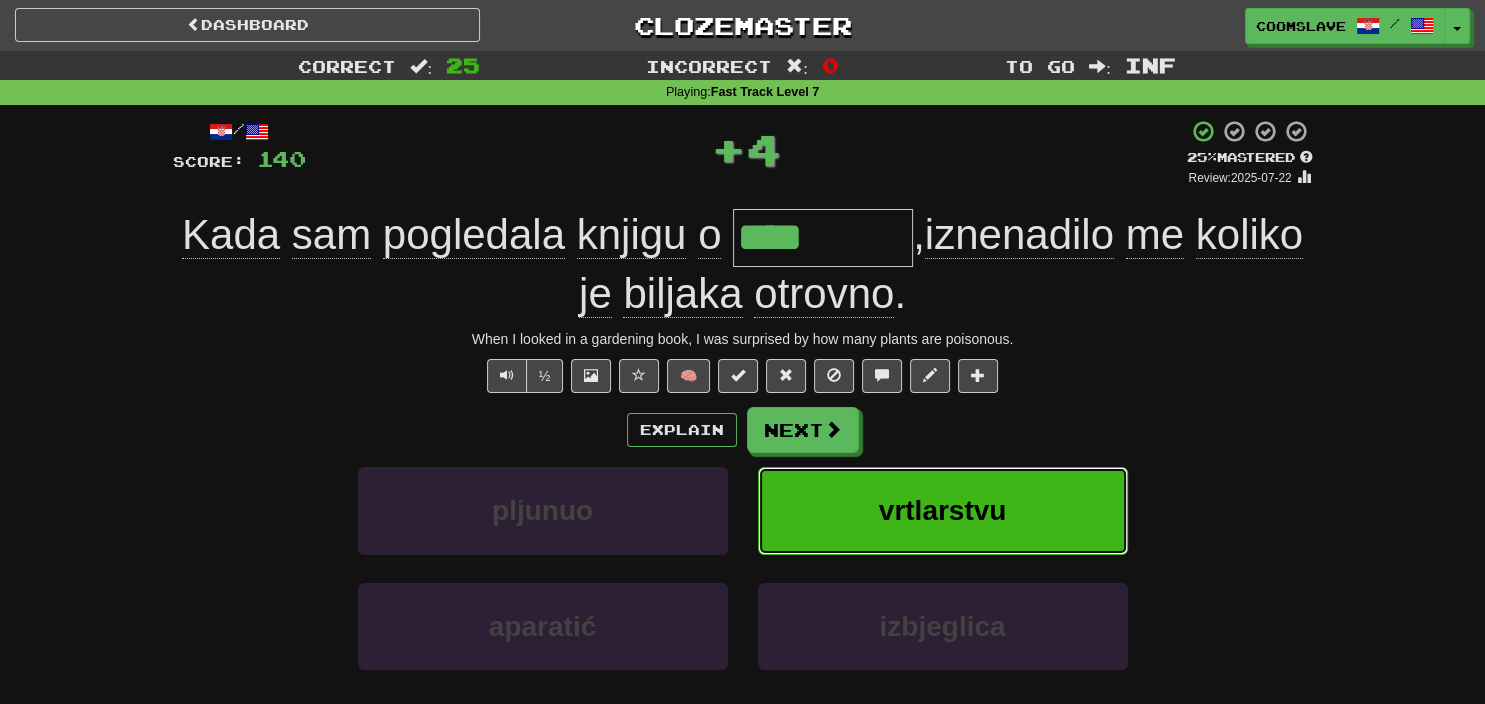 type on "**********" 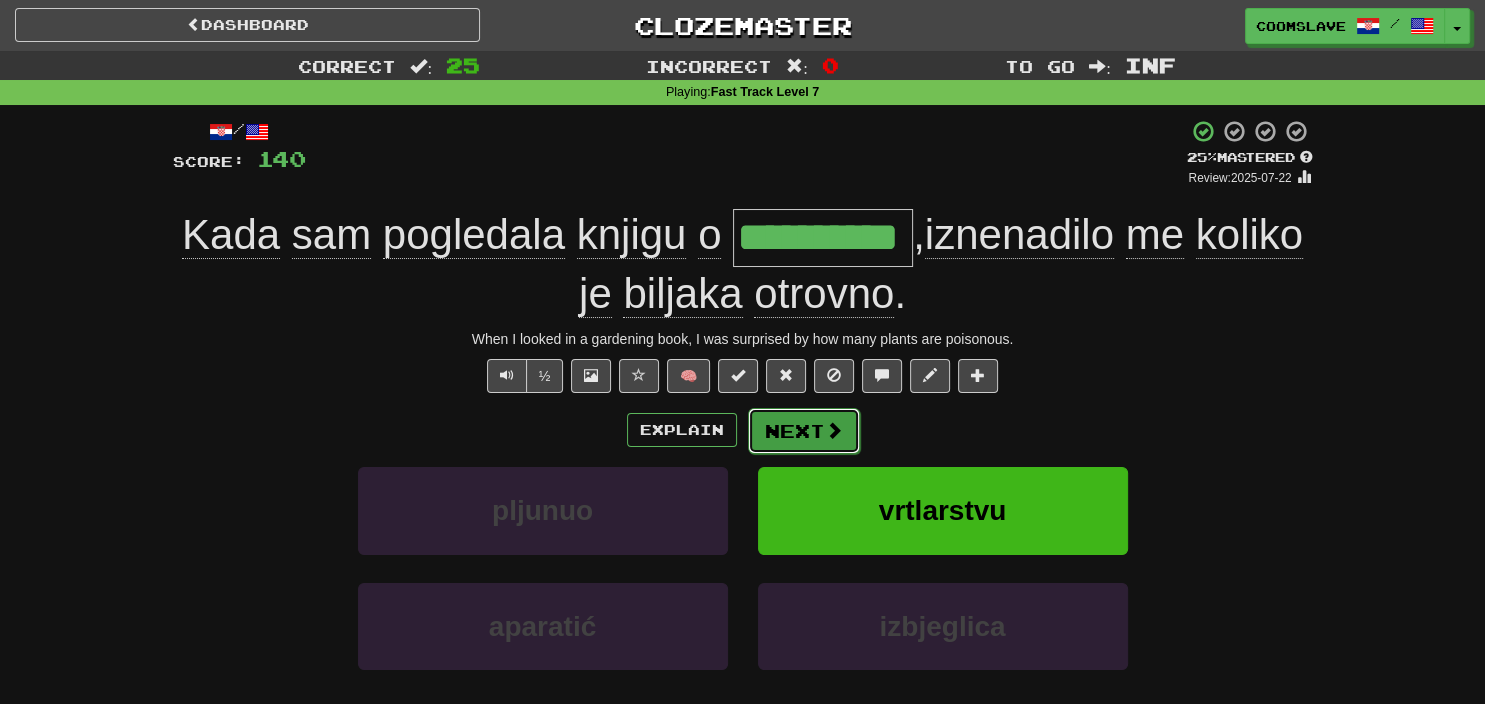 click on "Next" at bounding box center [804, 431] 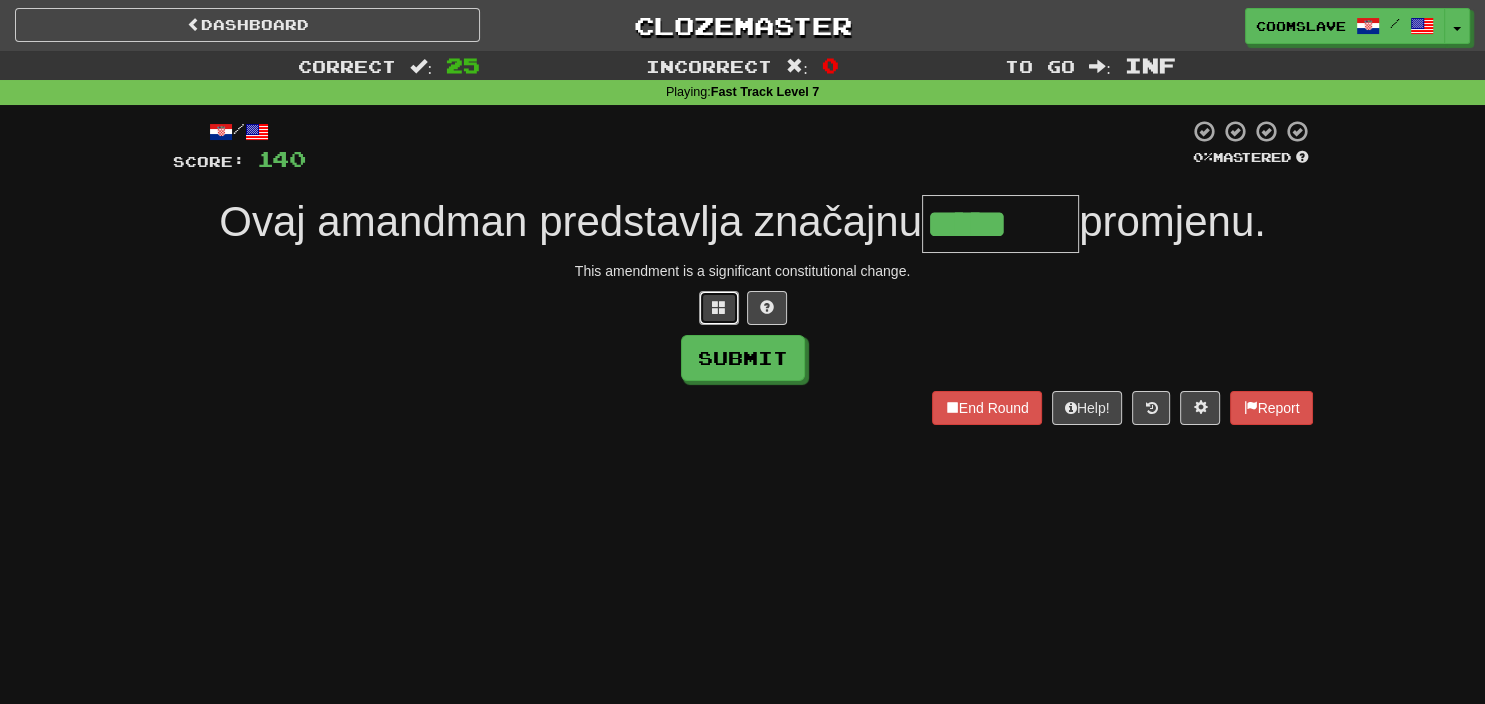 click at bounding box center (719, 307) 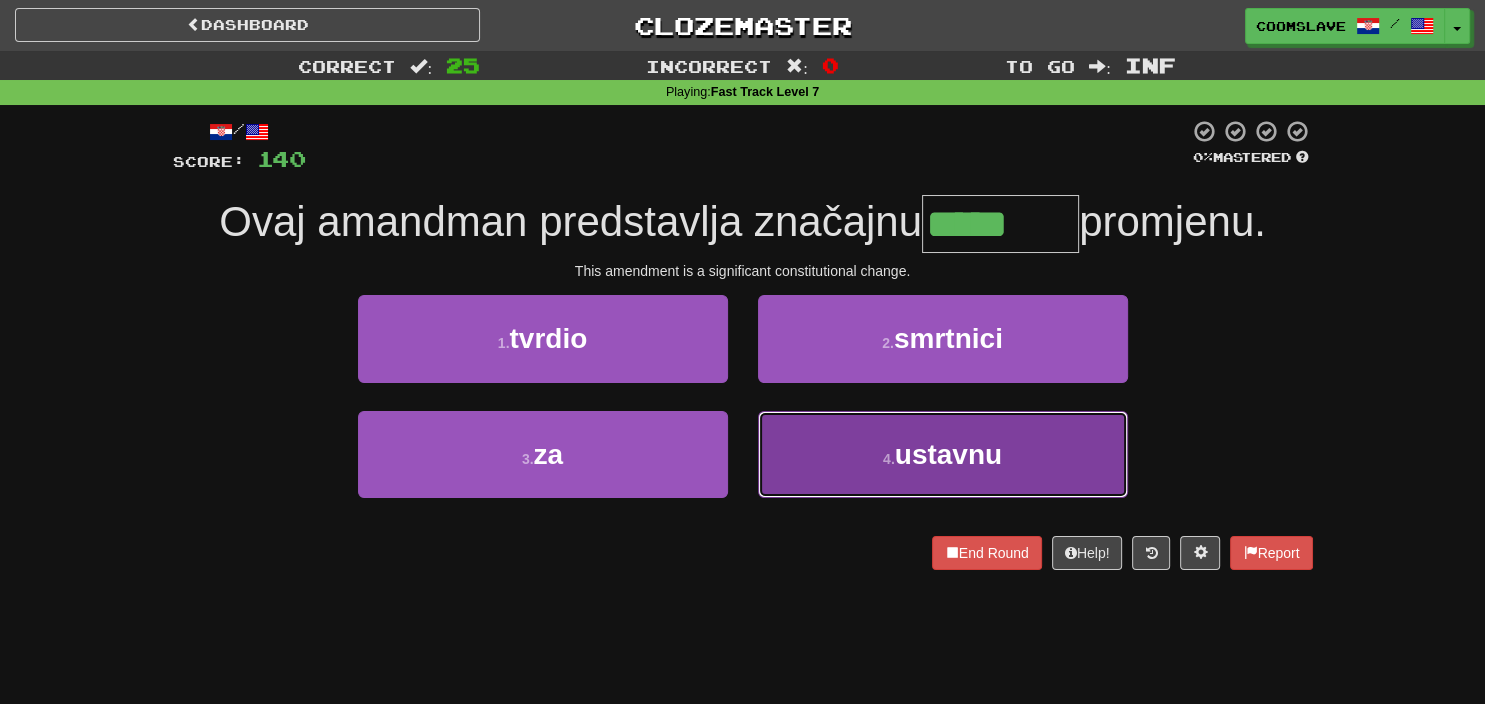 click on "4 .  ustavnu" at bounding box center [943, 454] 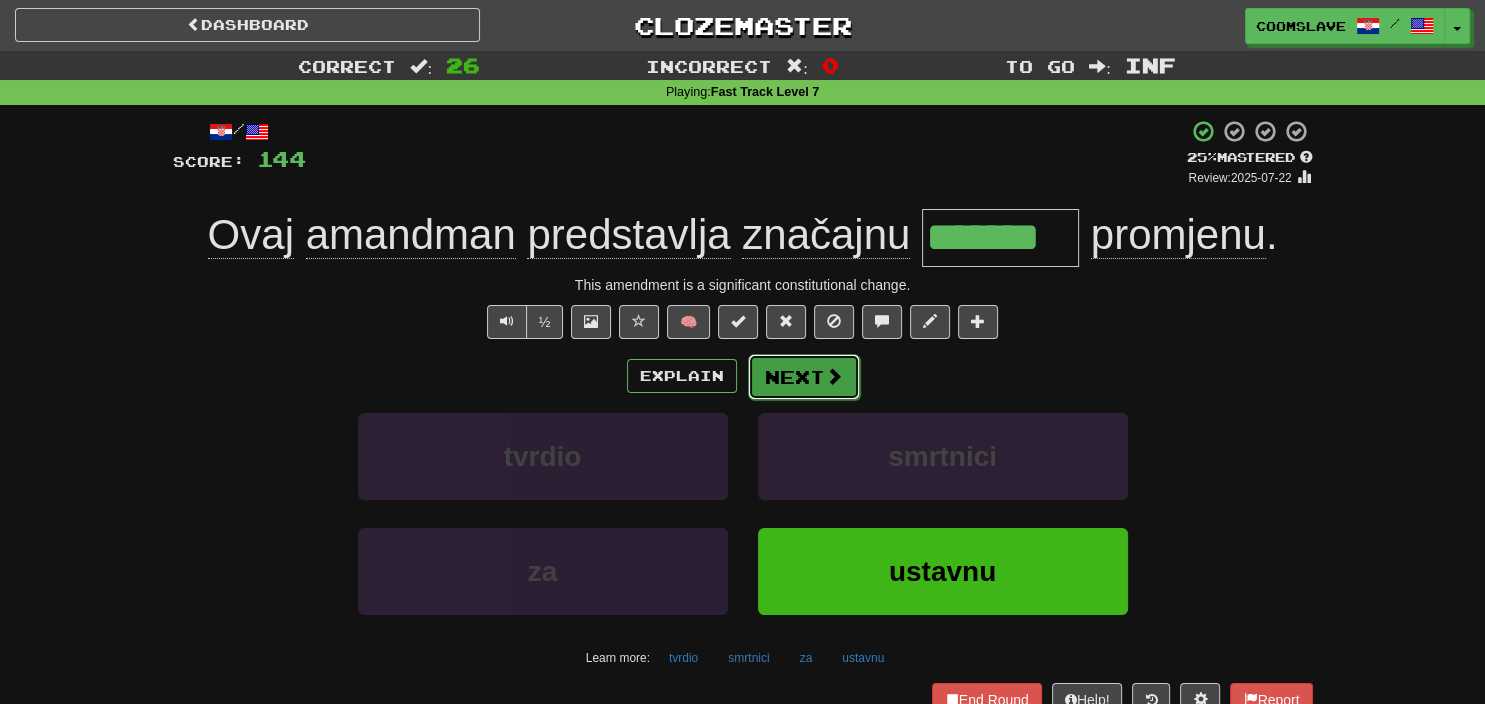 click on "Next" at bounding box center [804, 377] 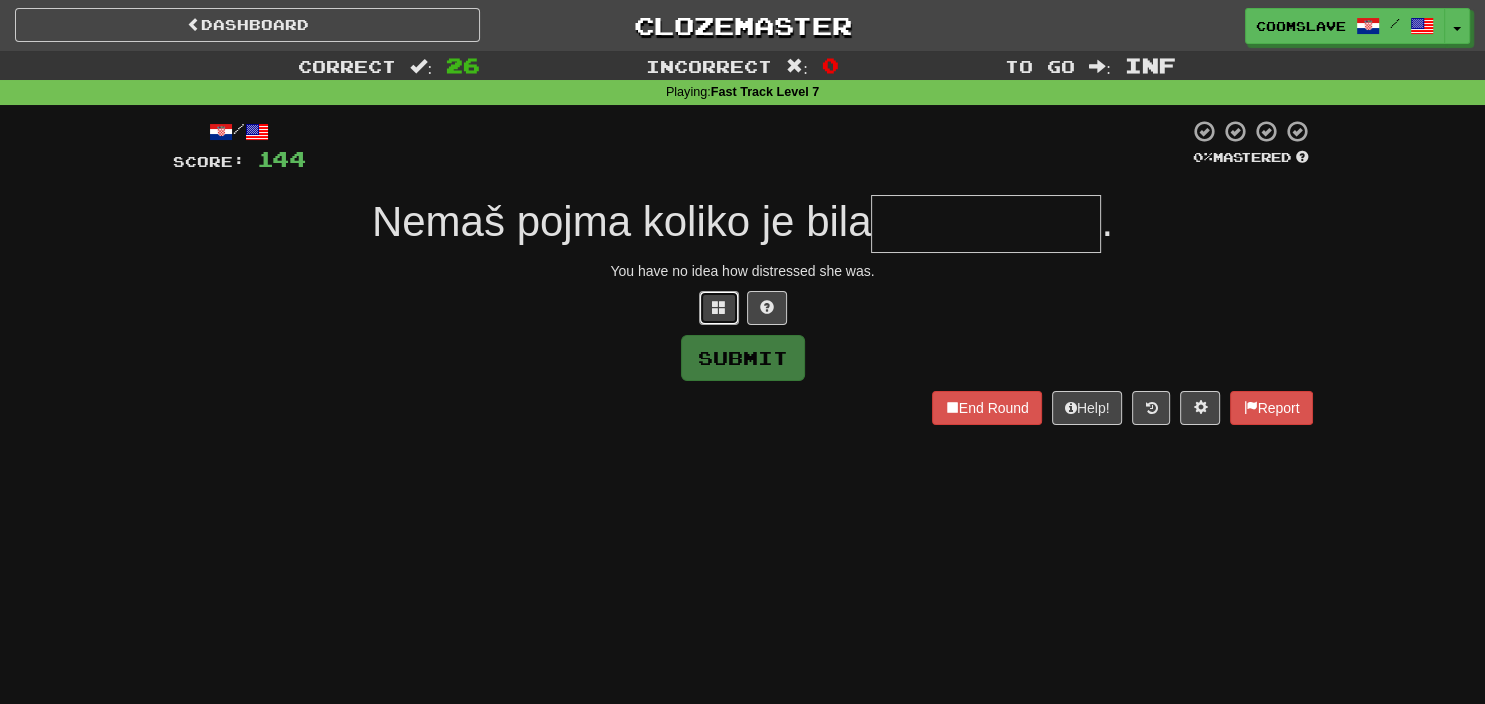 click at bounding box center (719, 308) 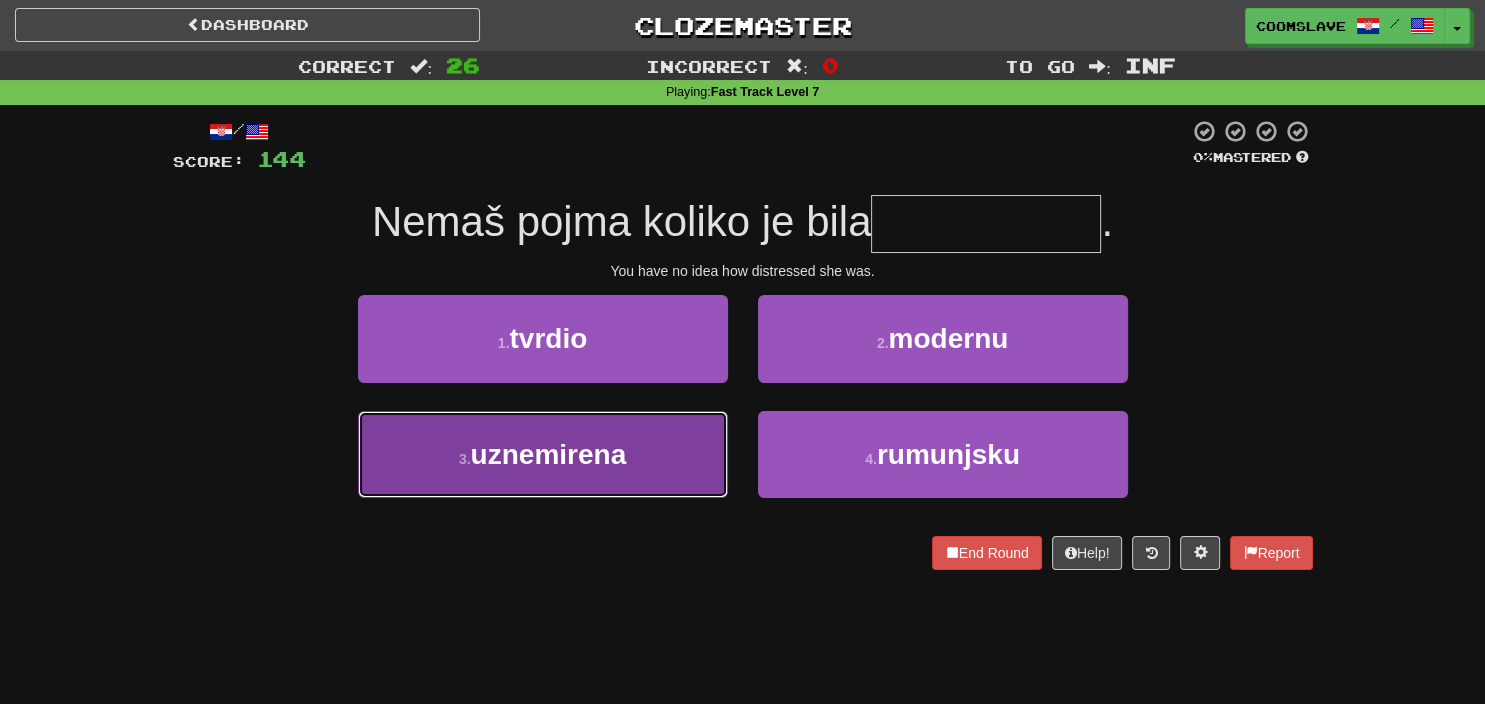 click on "3 .  uznemirena" at bounding box center [543, 454] 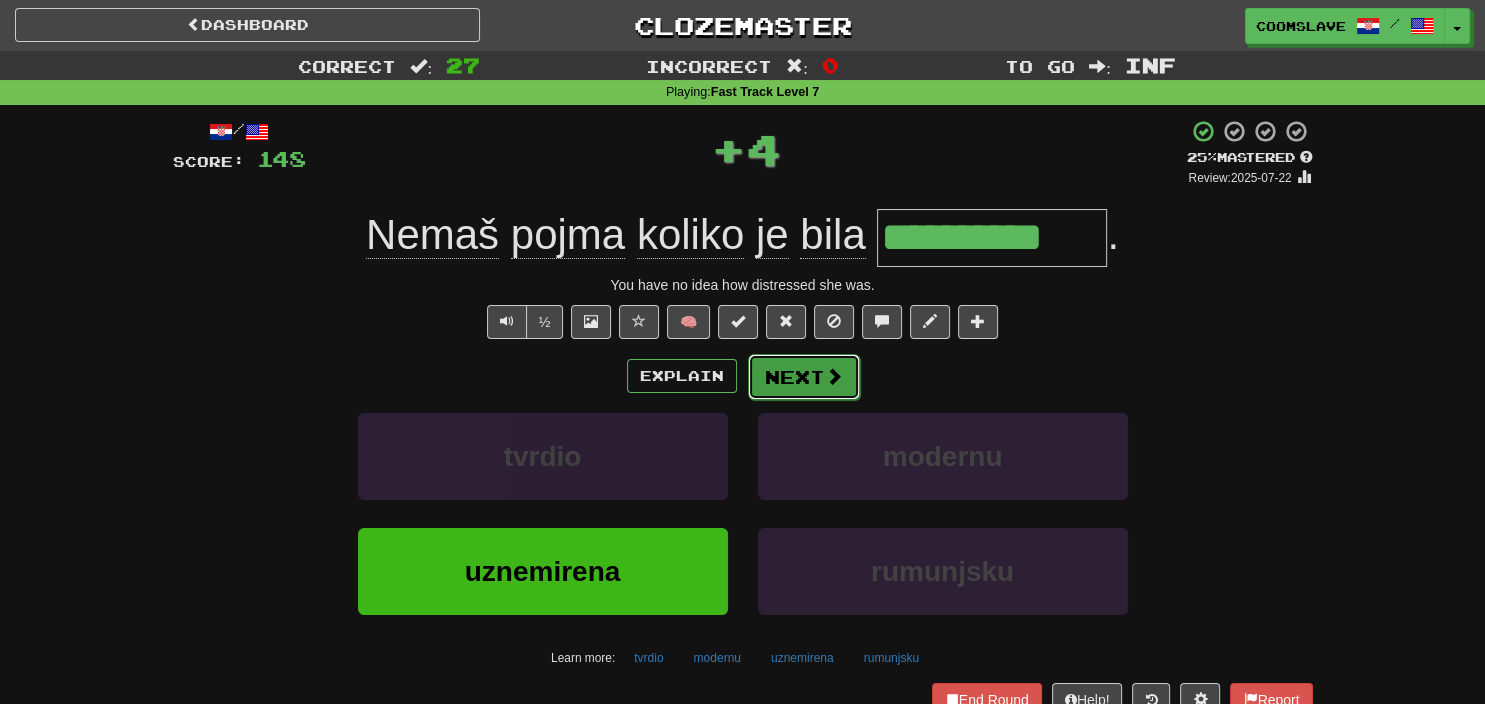click on "Next" at bounding box center [804, 377] 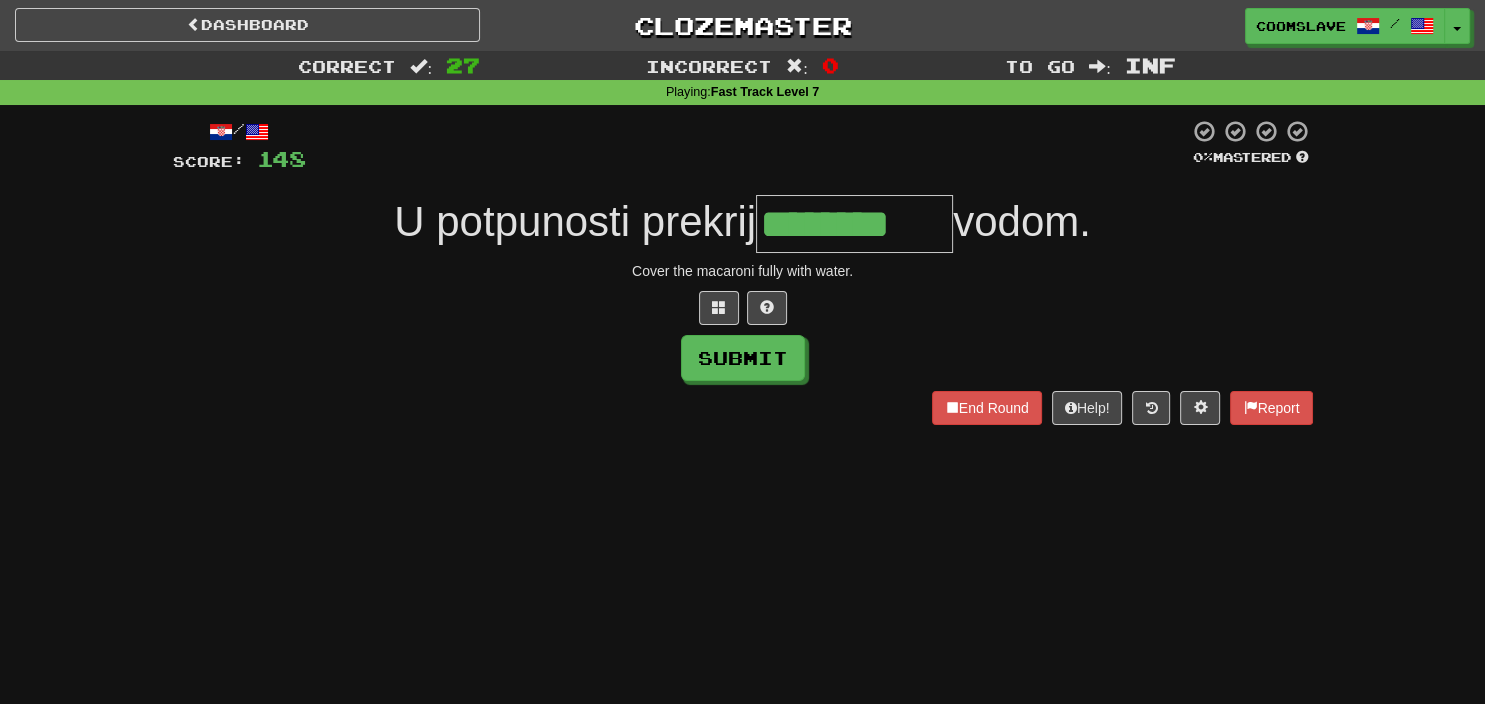 type on "********" 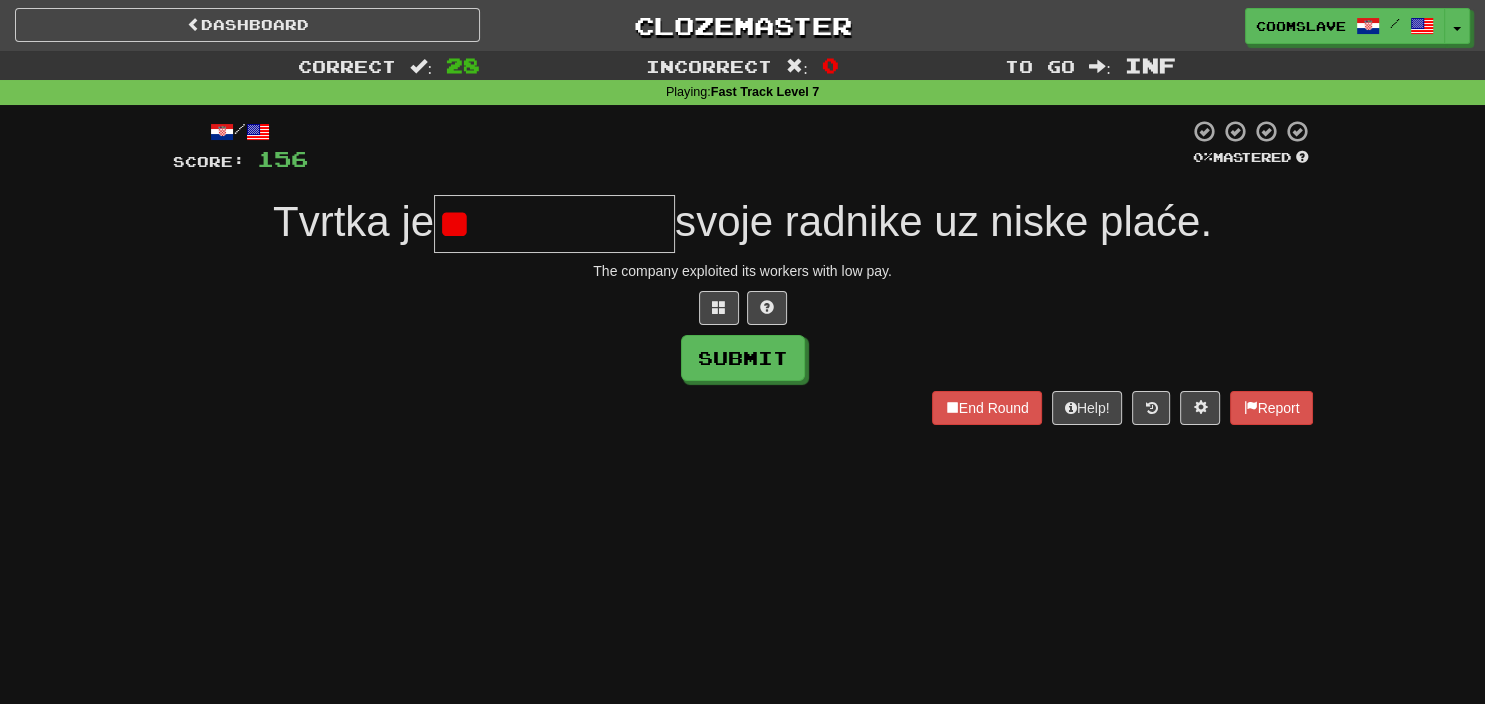 type on "*" 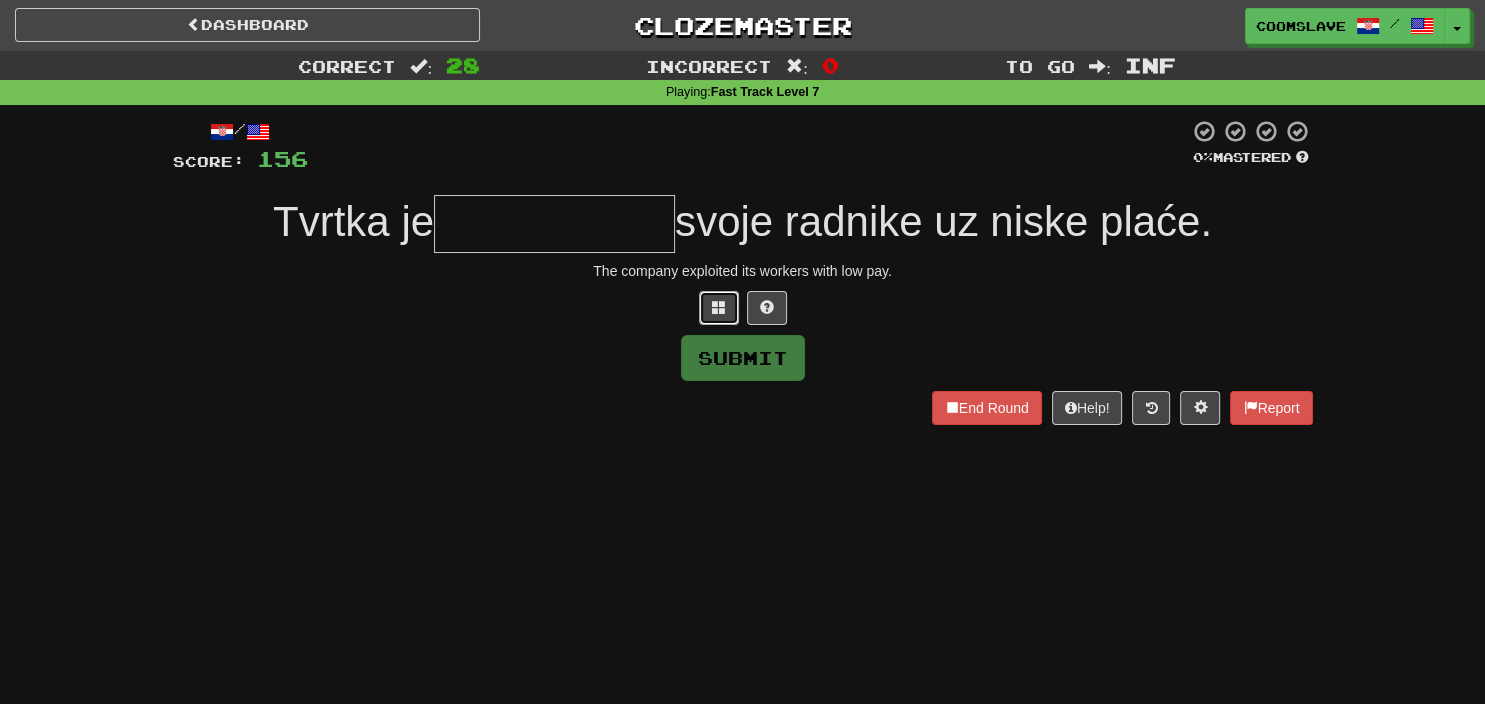 click at bounding box center (719, 307) 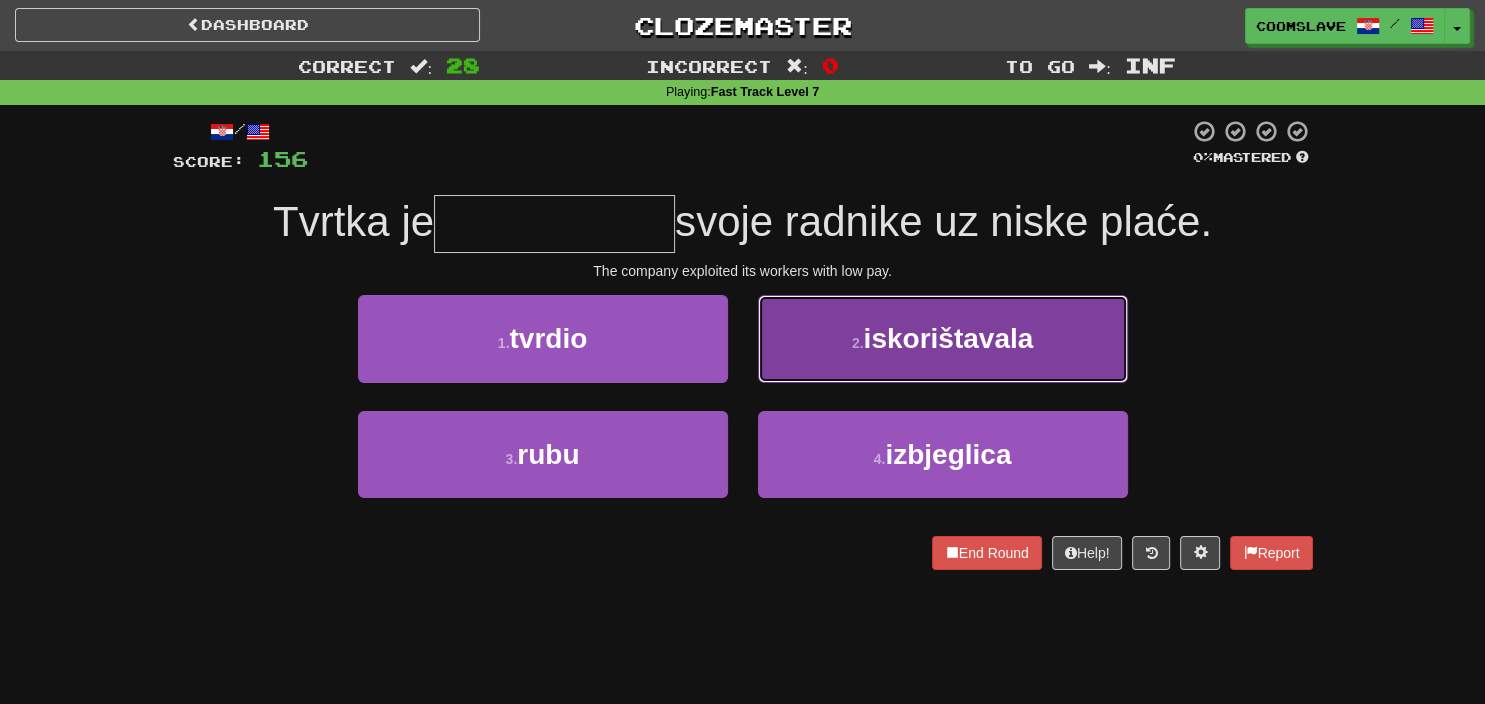 click on "2 .  iskorištavala" at bounding box center (943, 338) 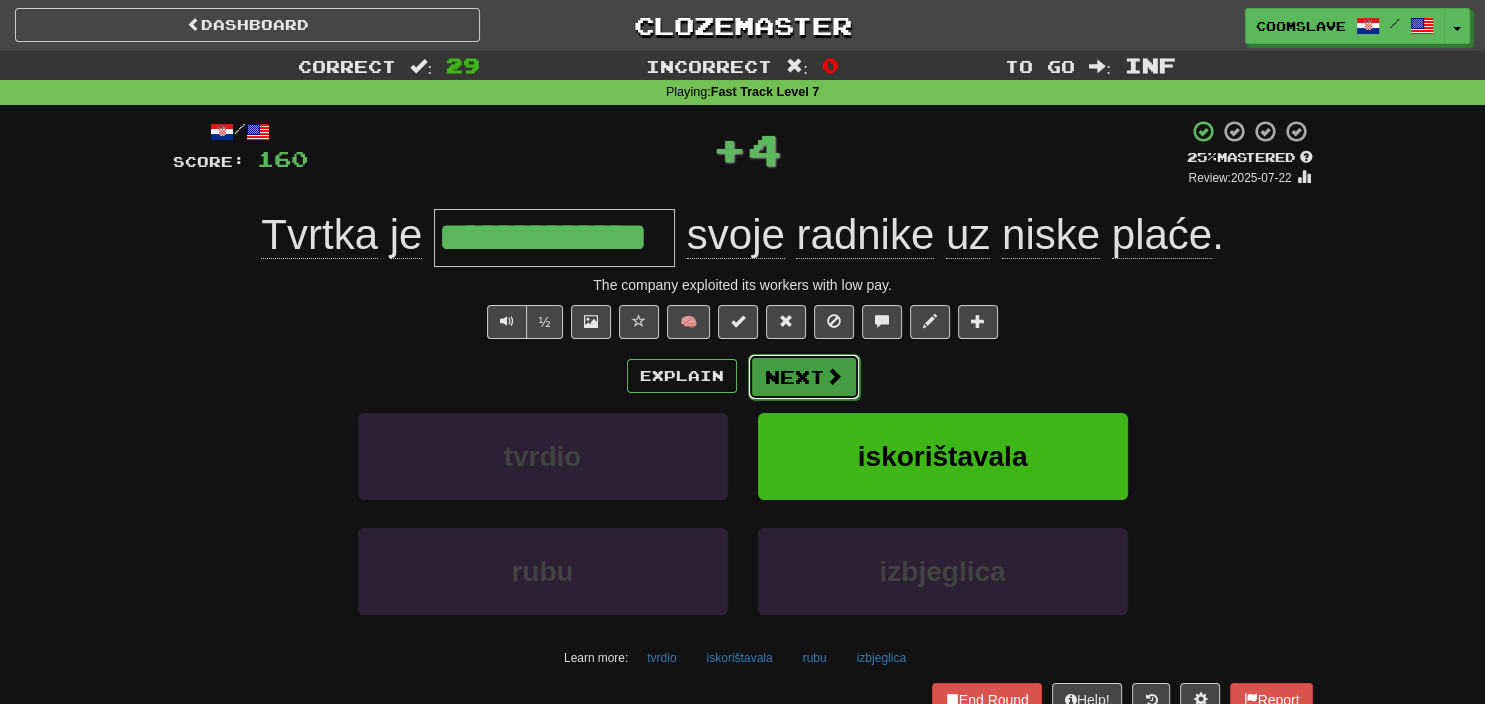 click on "Next" at bounding box center (804, 377) 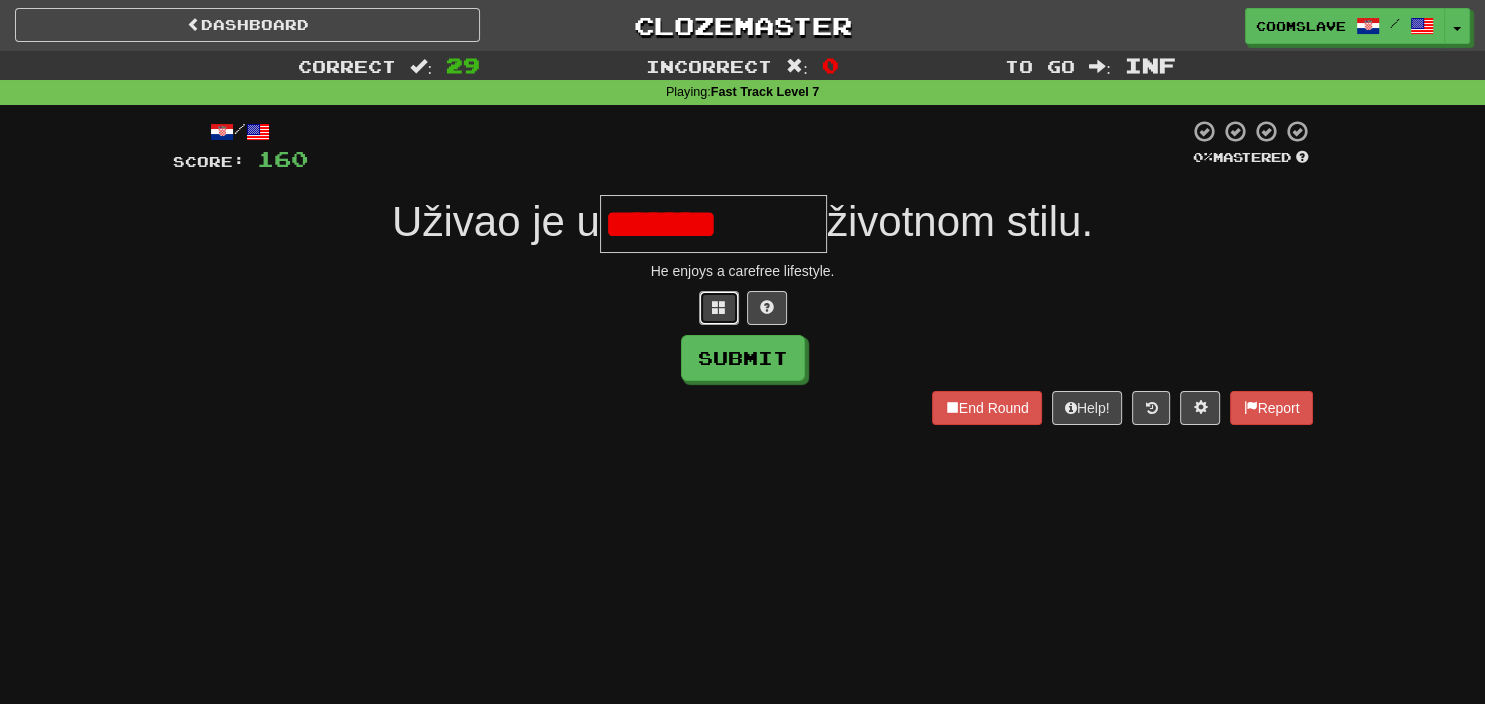 click at bounding box center [719, 307] 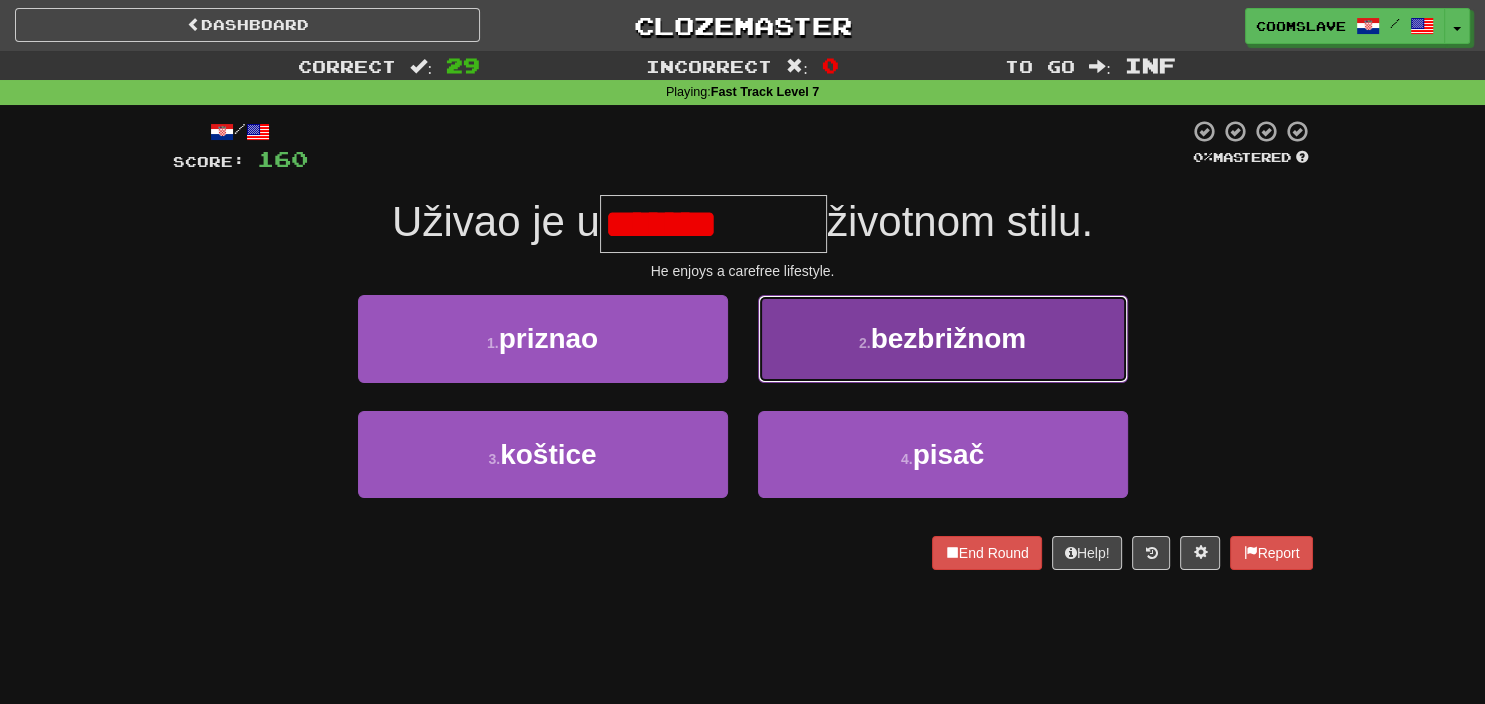 click on "2 .  bezbrižnom" at bounding box center (943, 338) 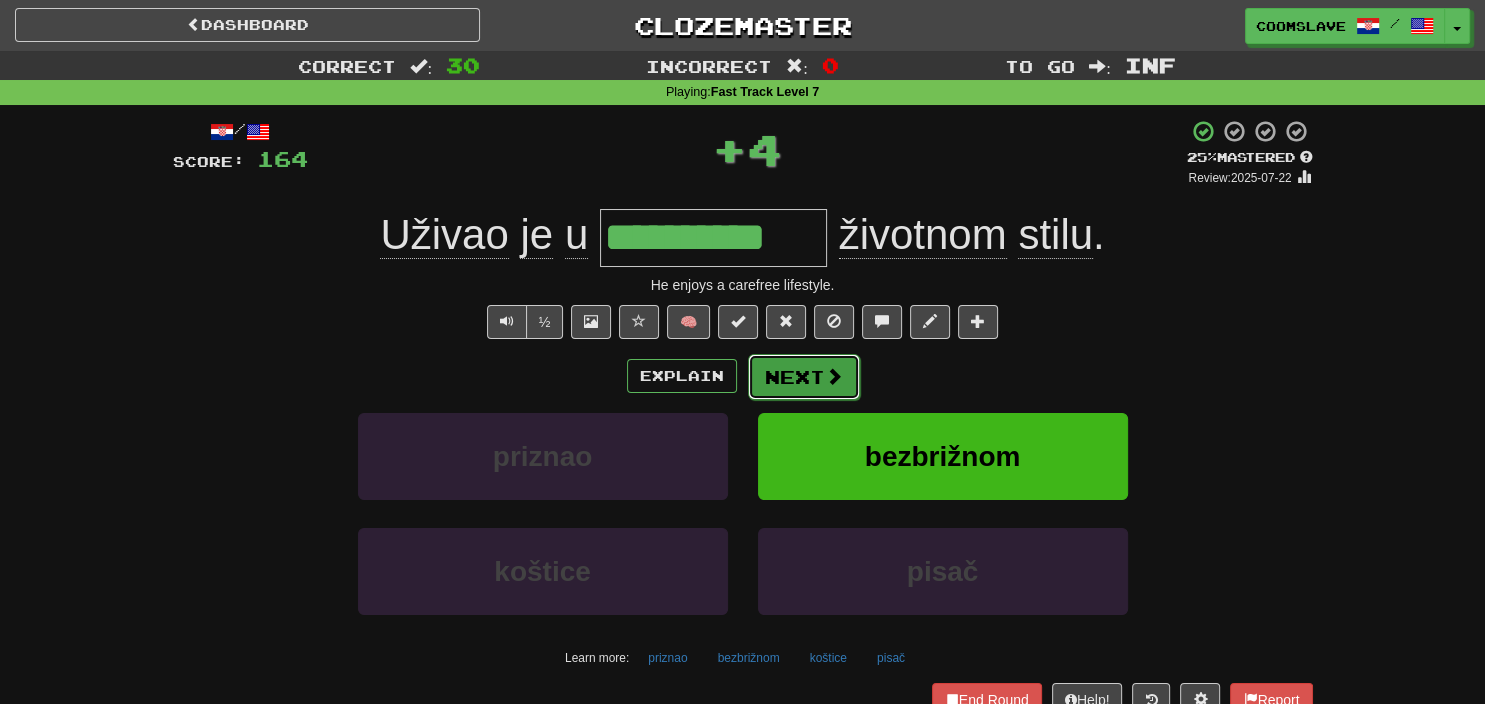 click on "Next" at bounding box center [804, 377] 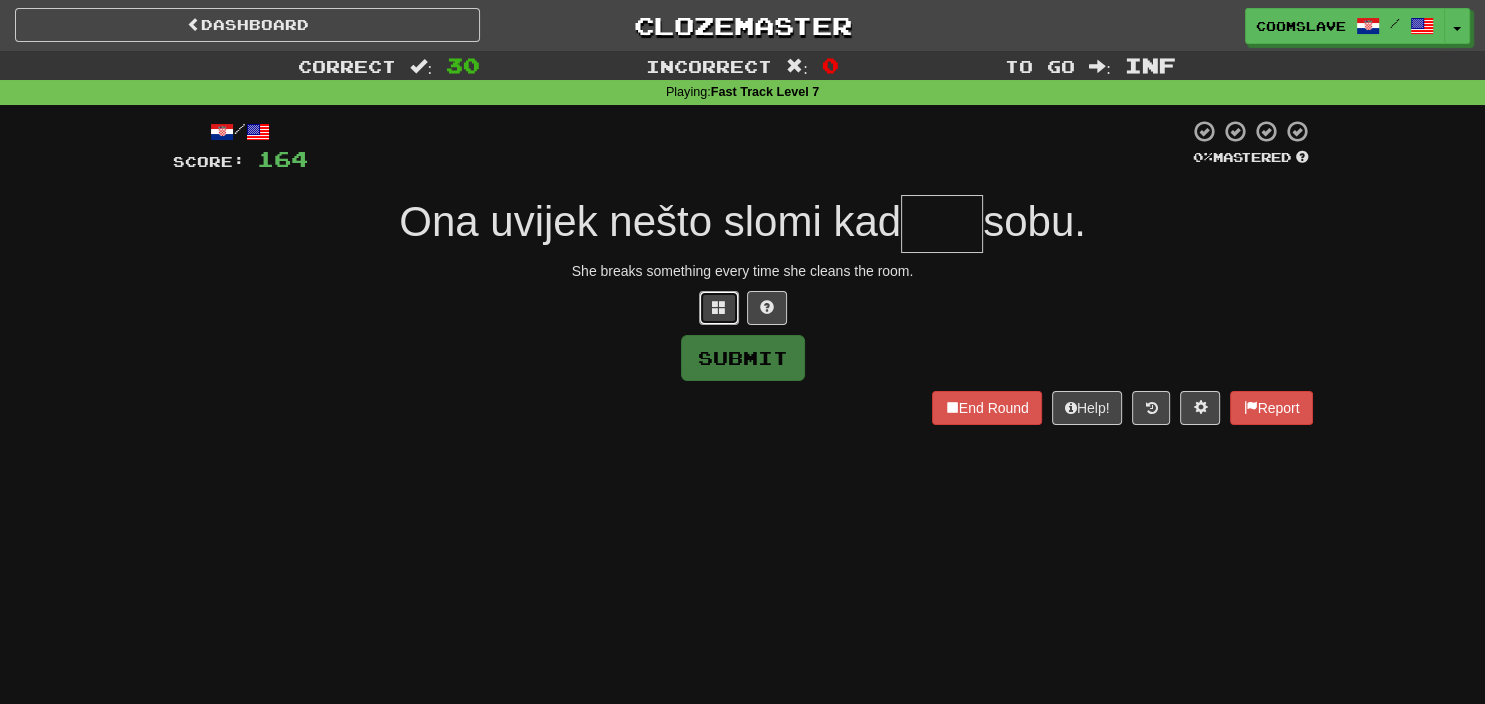 click at bounding box center [719, 307] 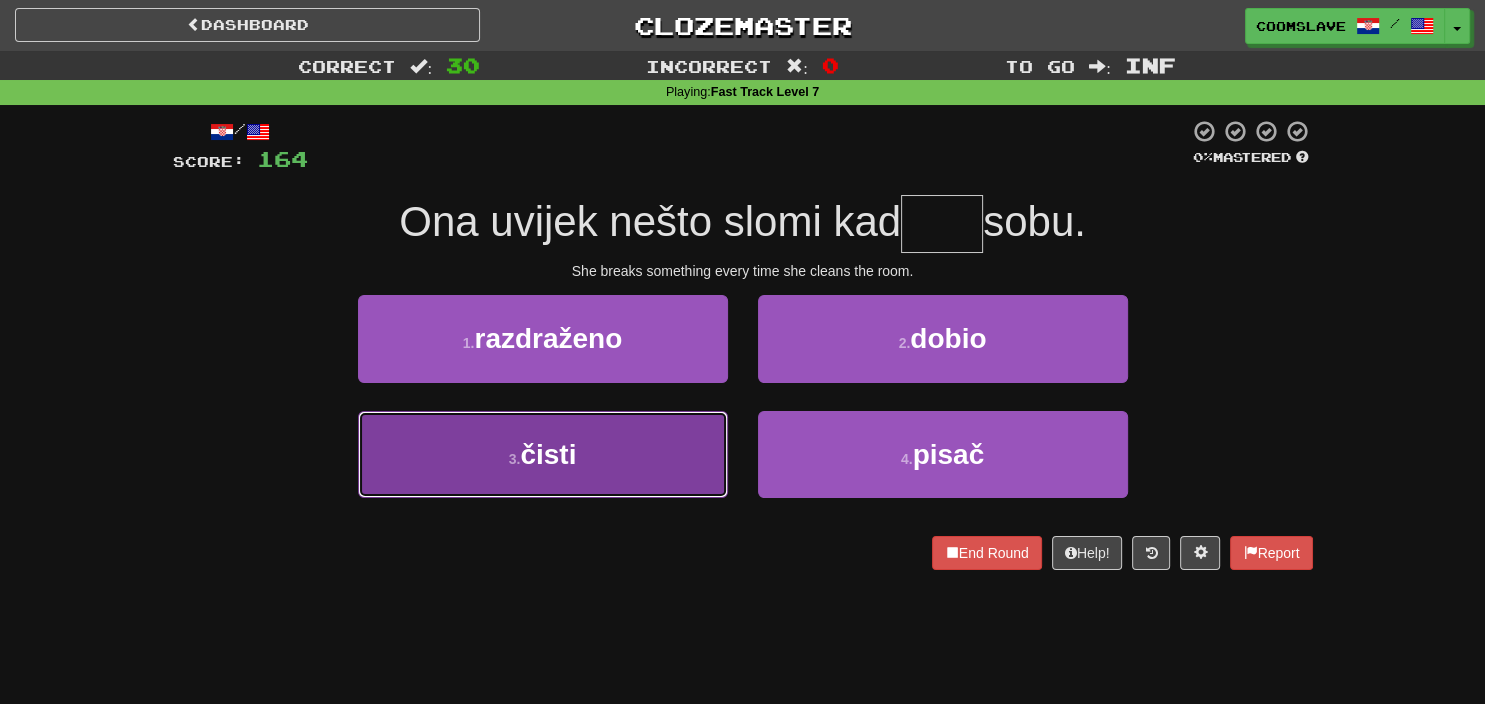 click on "čisti" at bounding box center [548, 454] 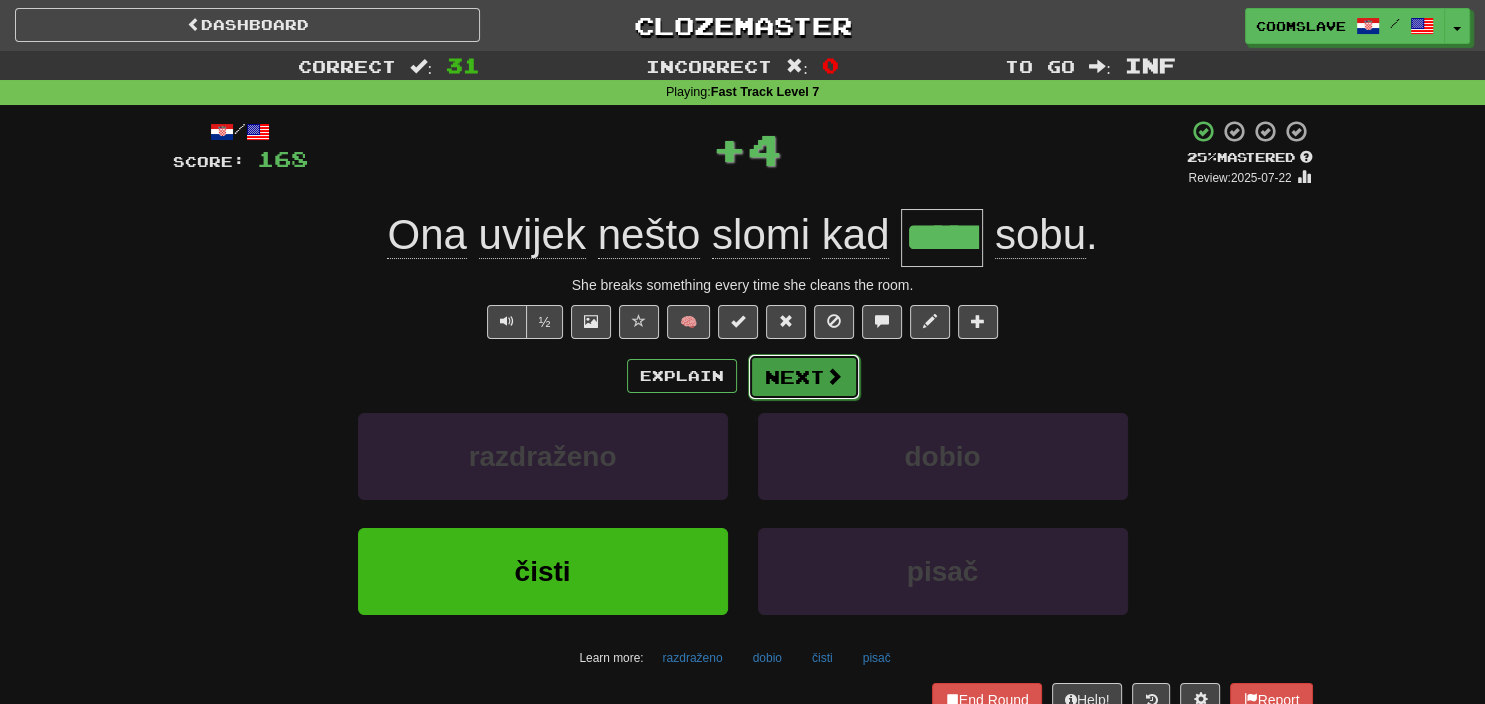 click on "Next" at bounding box center [804, 377] 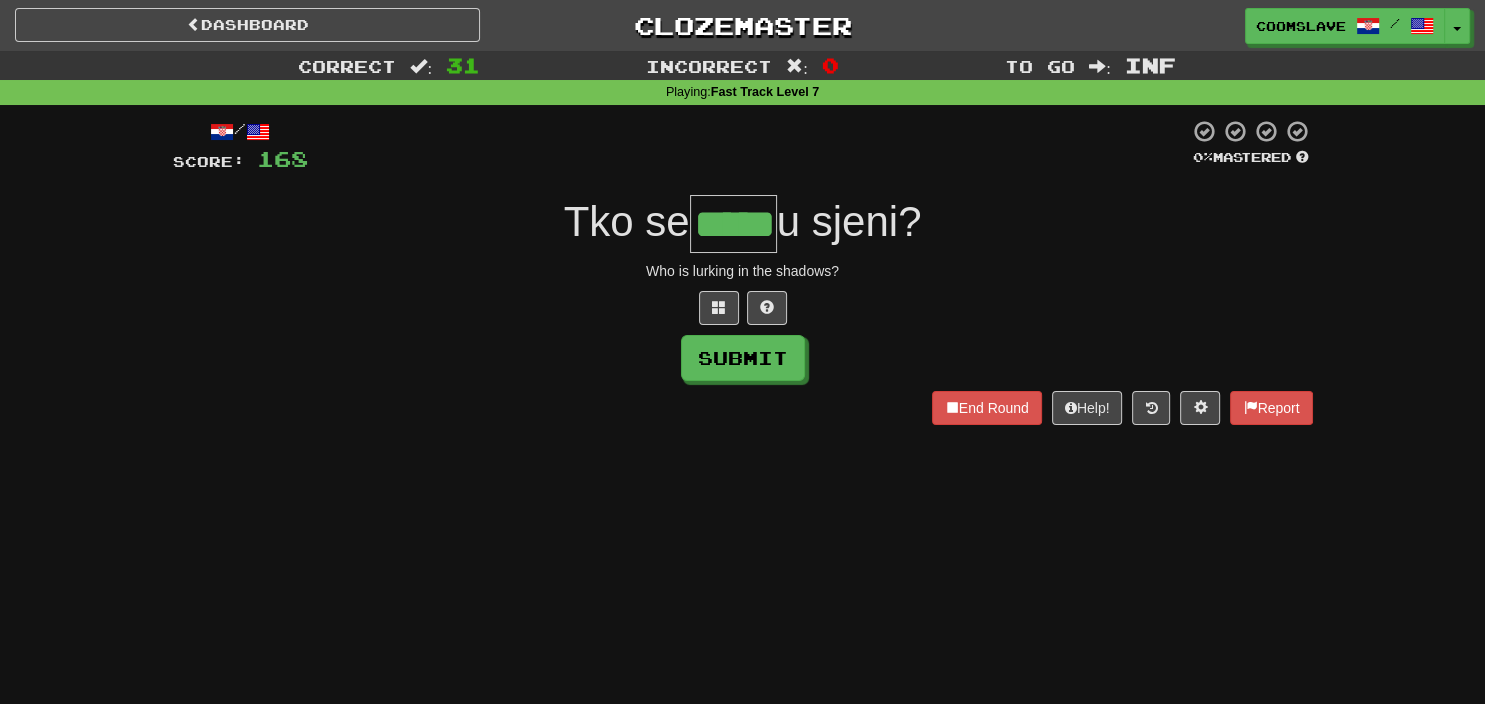 type on "*****" 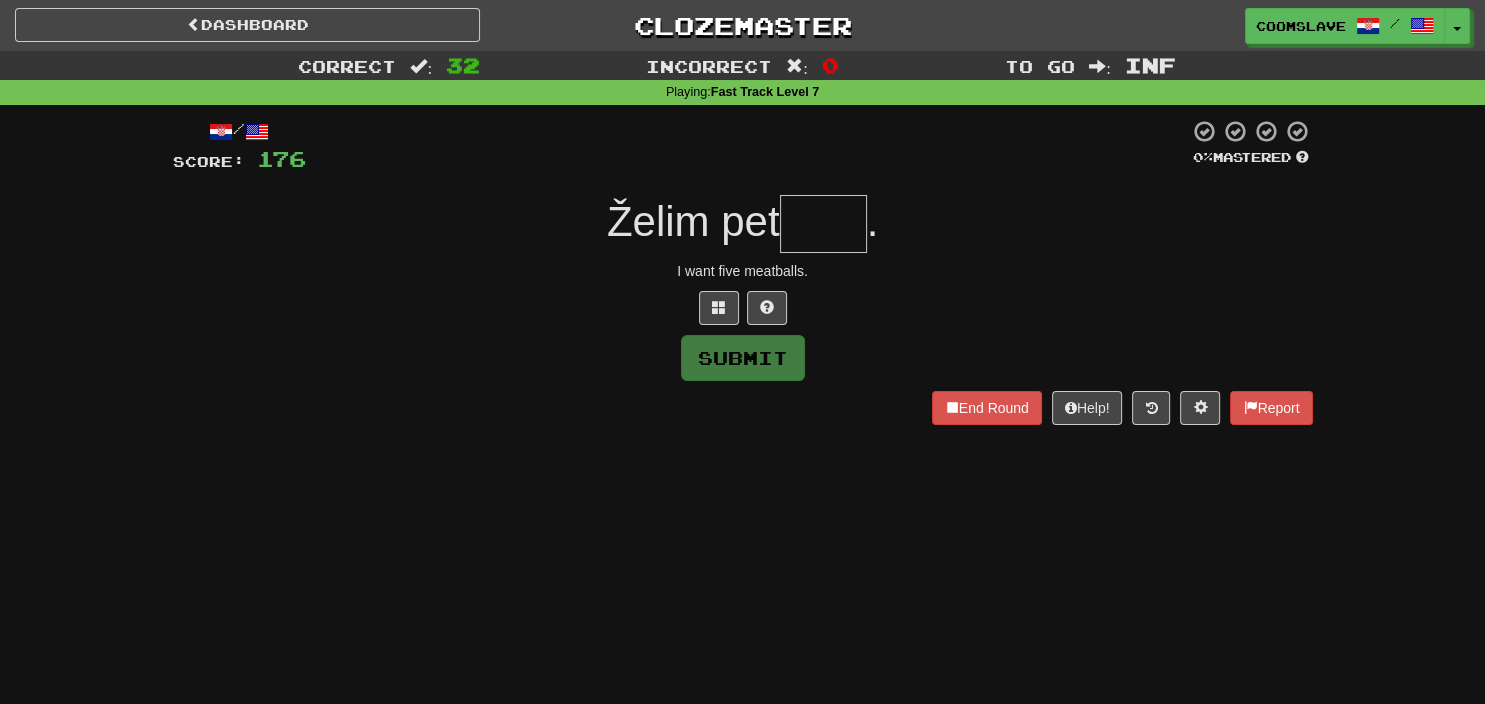 type on "*" 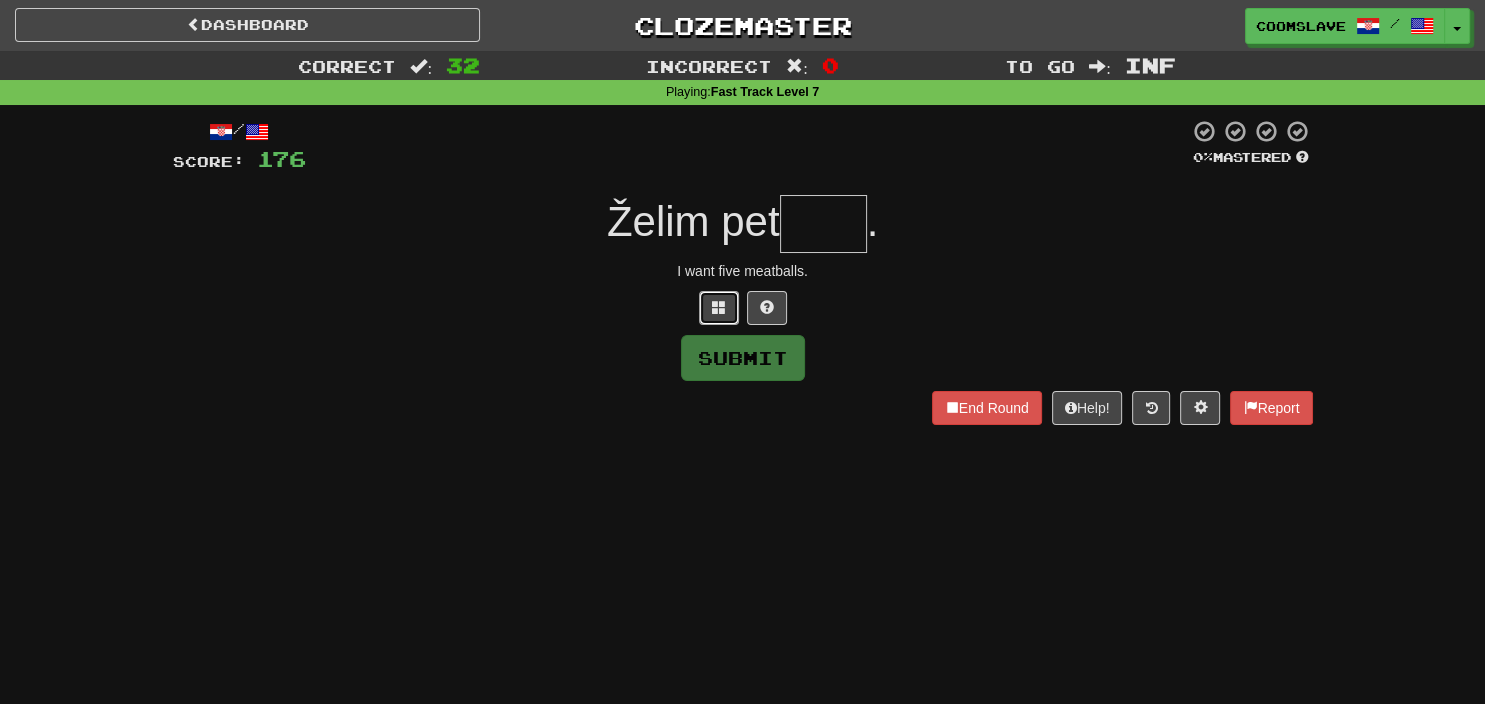 click at bounding box center (719, 307) 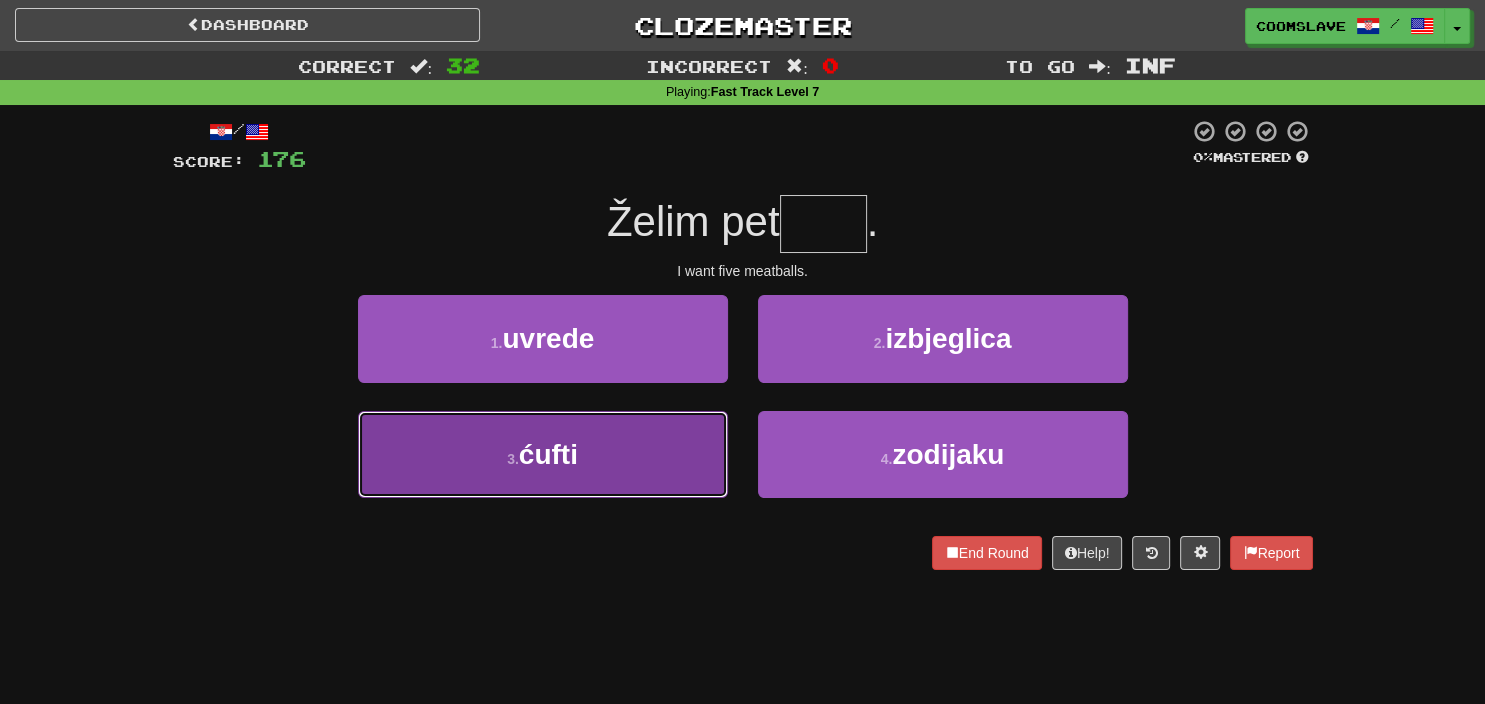 click on "3 .  ćufti" at bounding box center (543, 454) 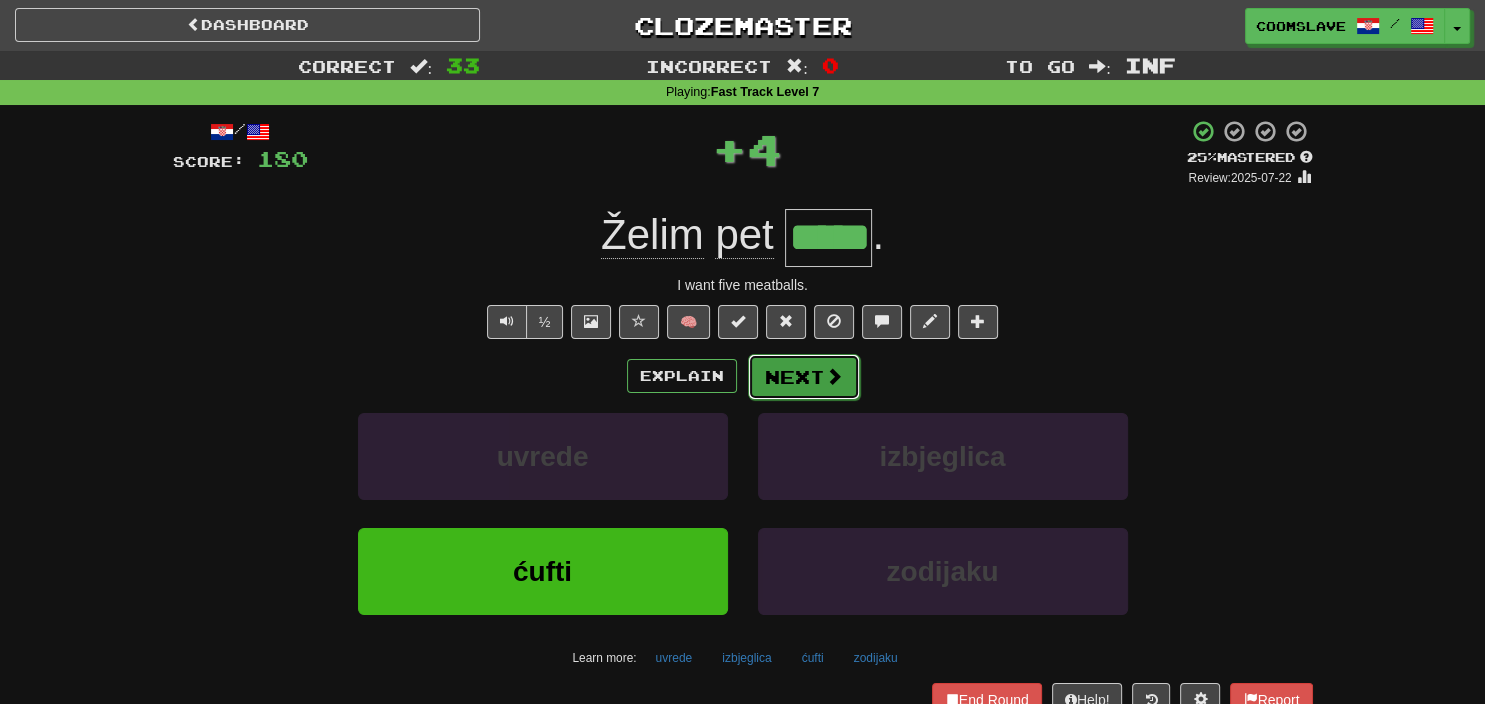 click on "Next" at bounding box center [804, 377] 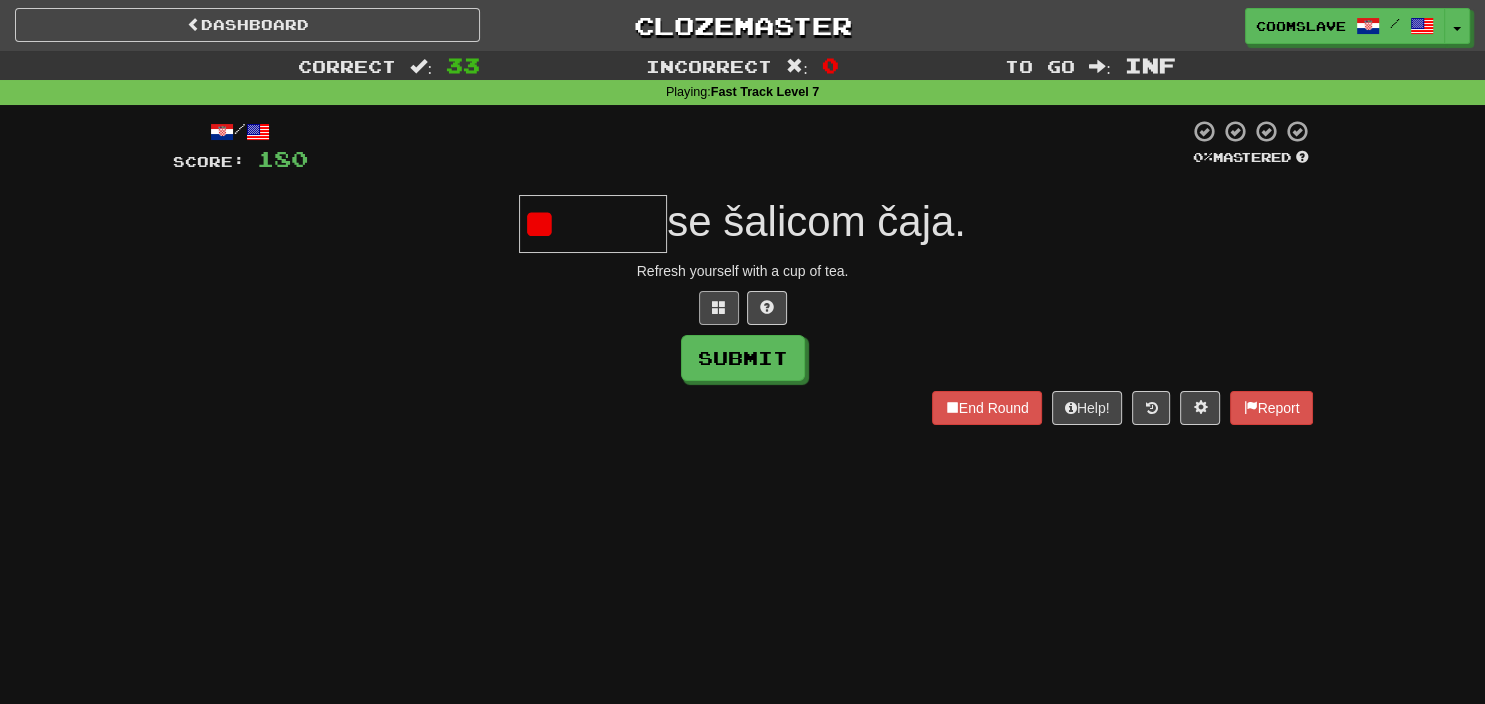 type on "*" 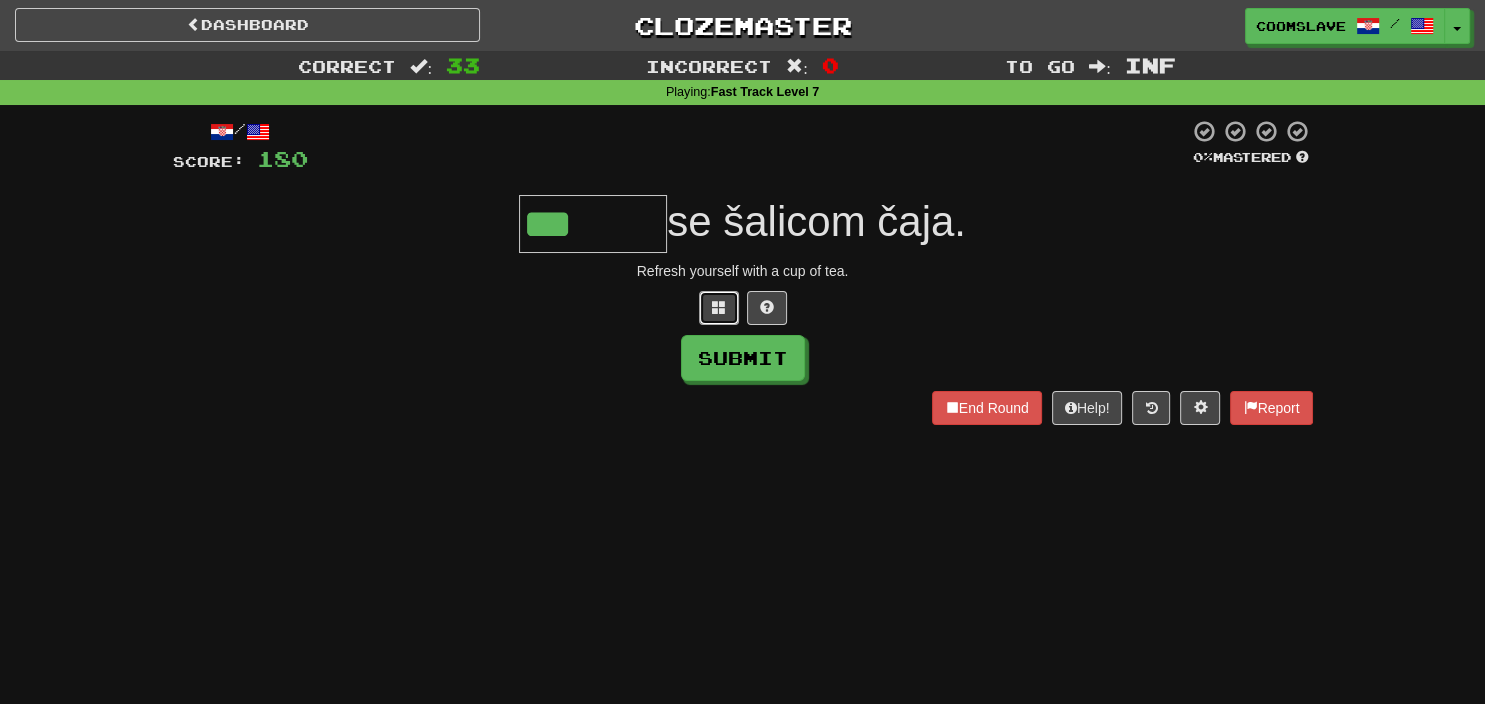 click at bounding box center (719, 308) 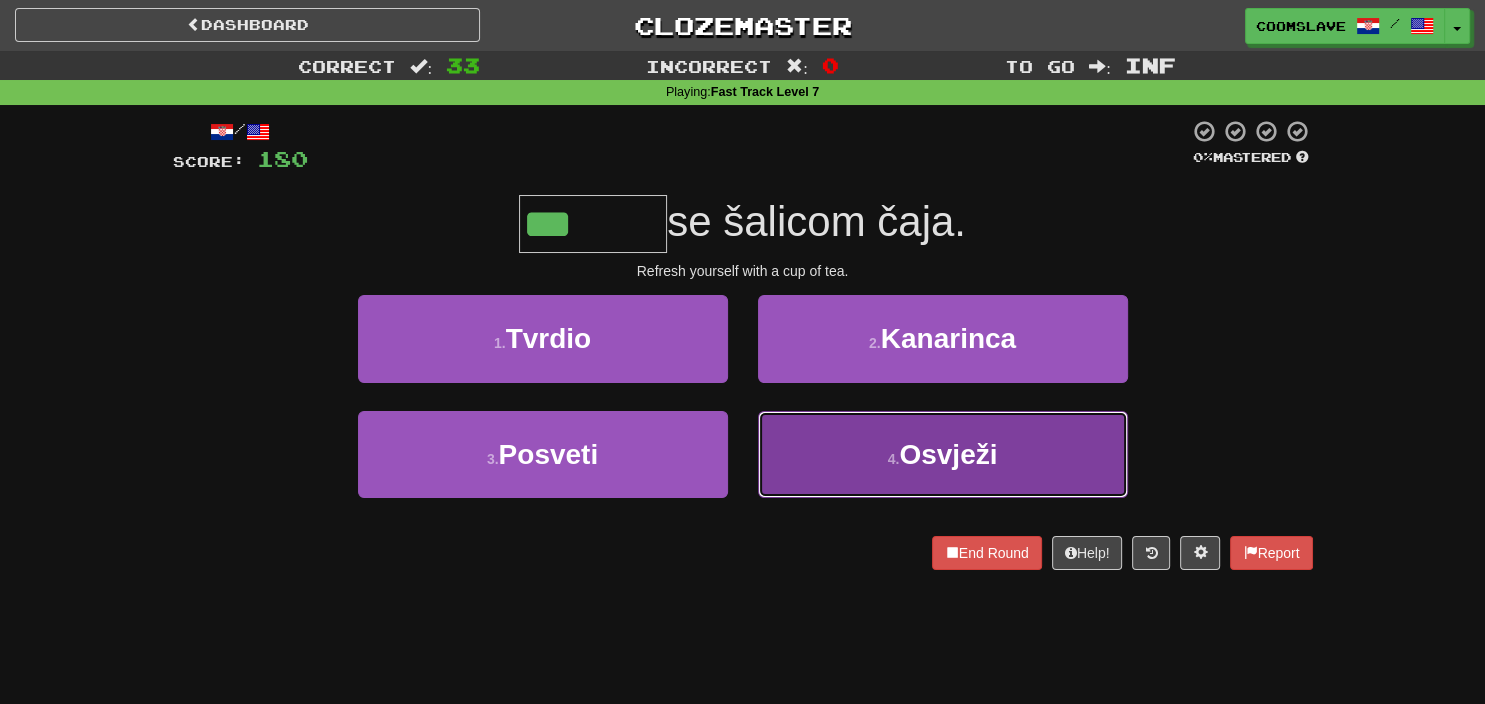 click on "Osvježi" at bounding box center [948, 454] 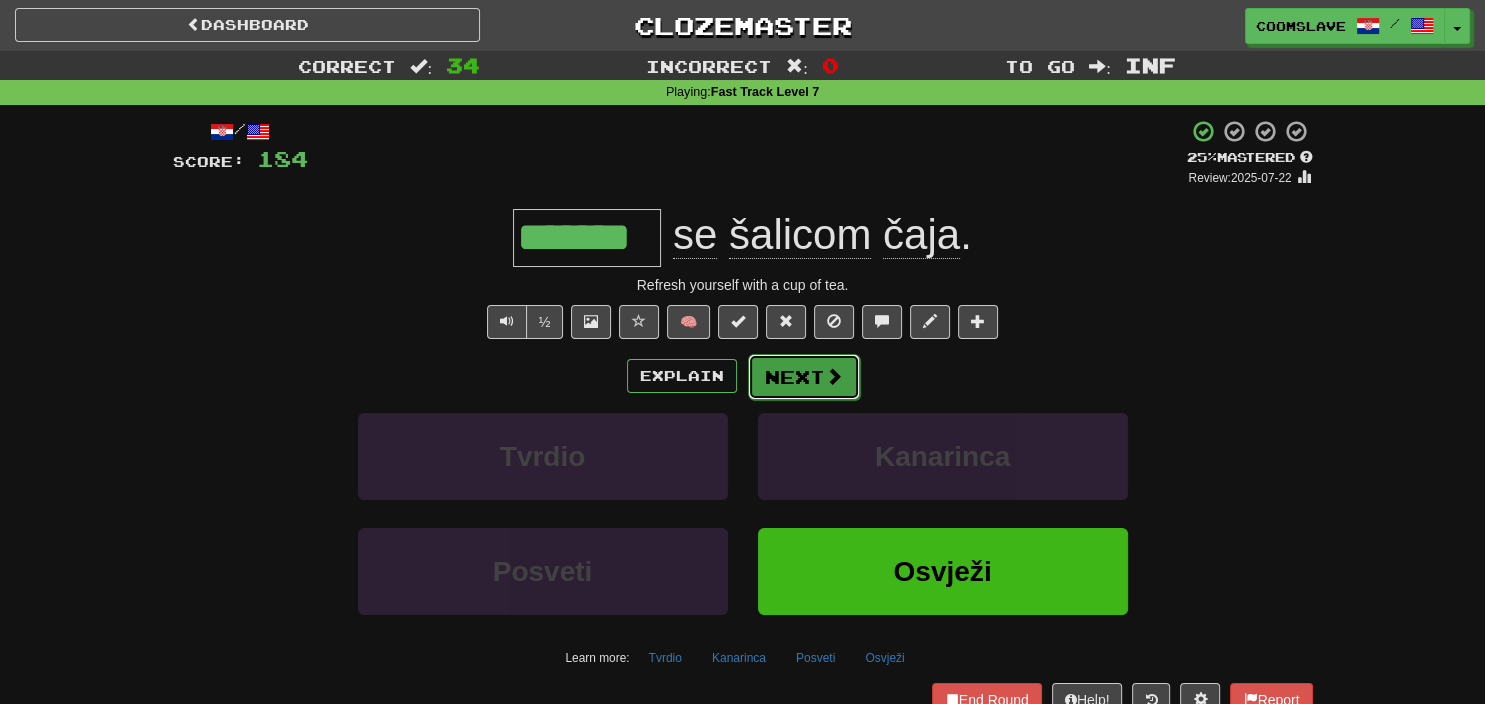 click on "Next" at bounding box center [804, 377] 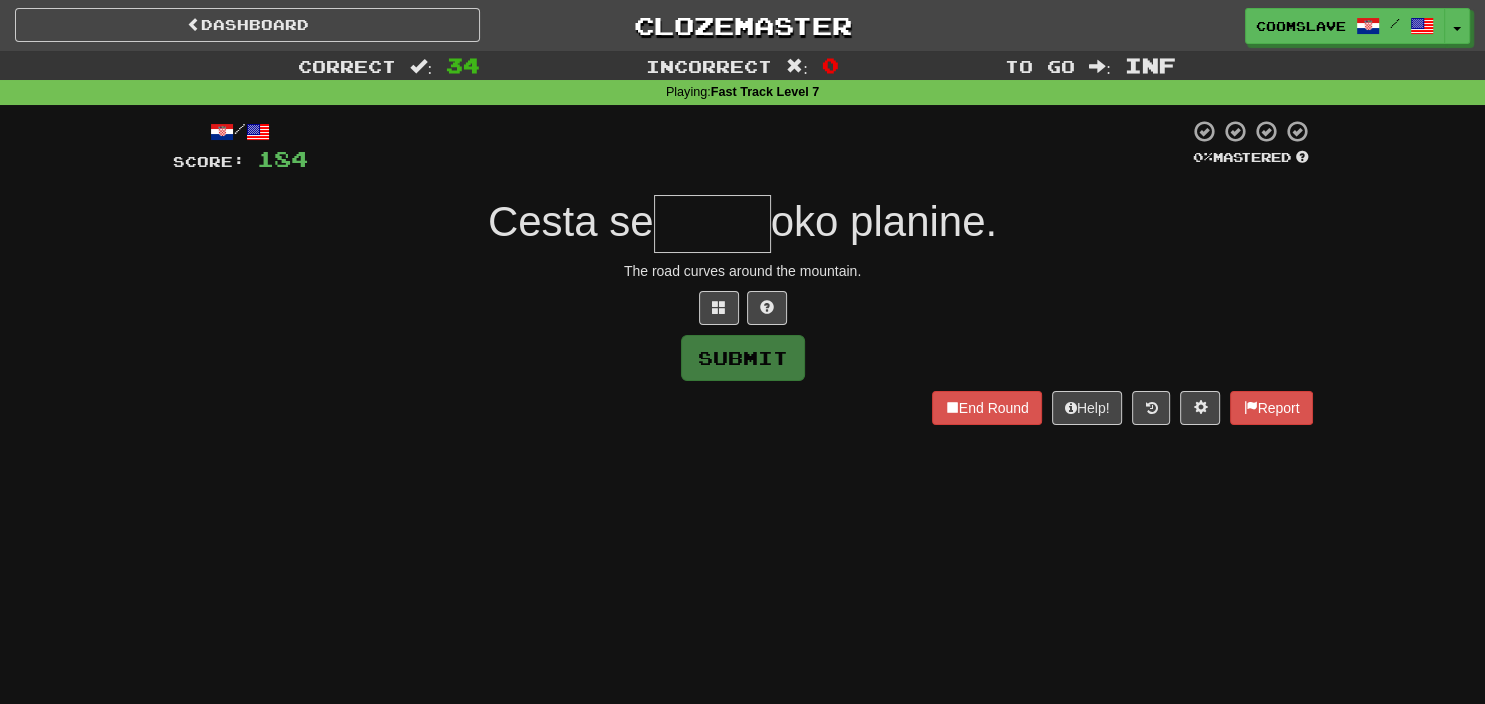 type on "*" 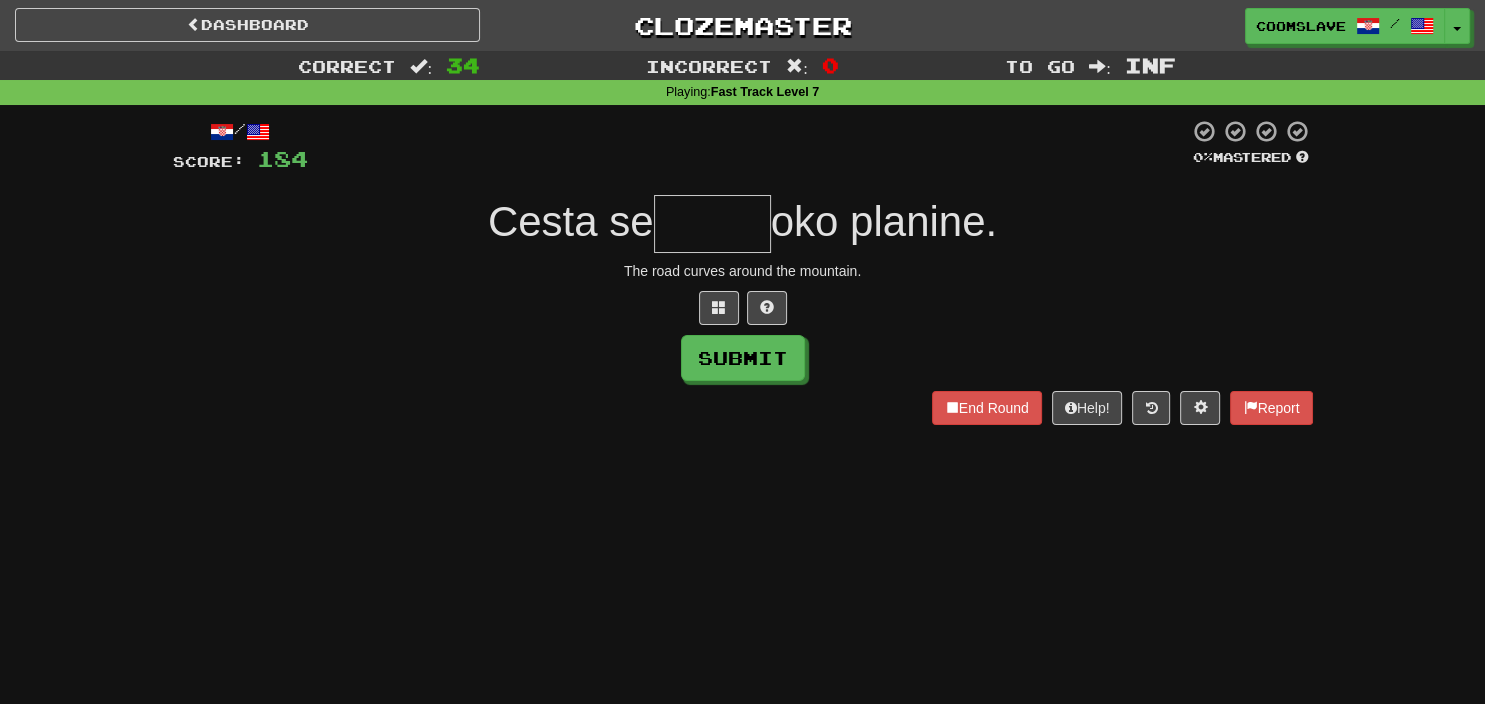 type on "*" 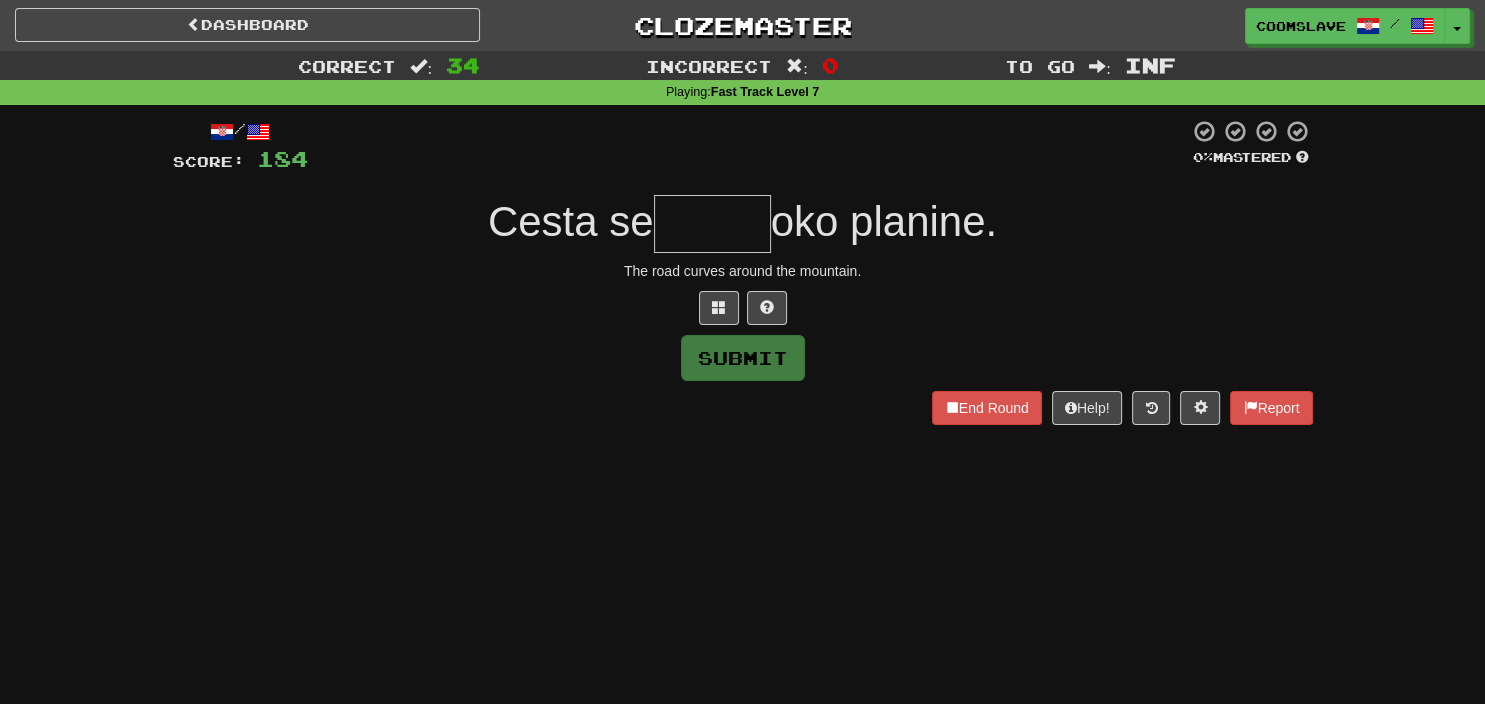 type on "*" 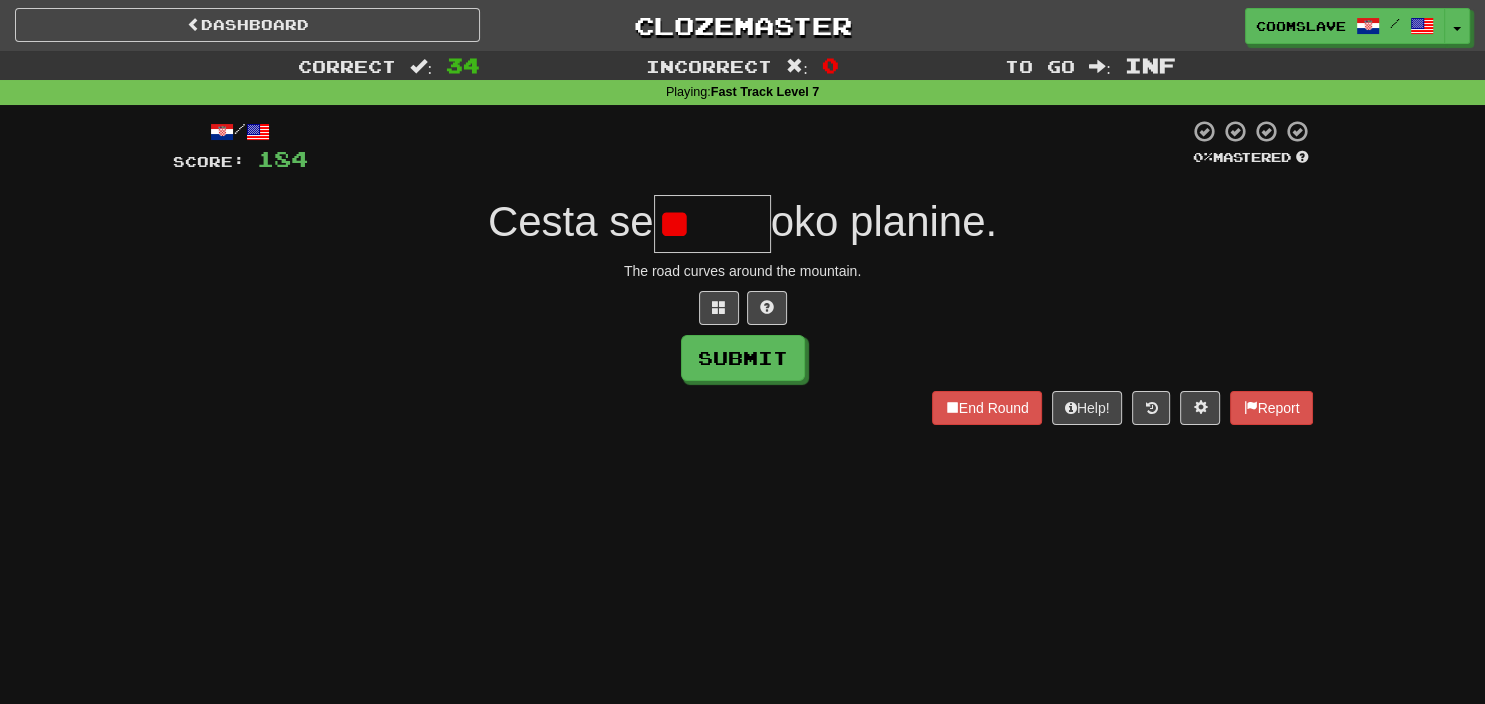 type on "*" 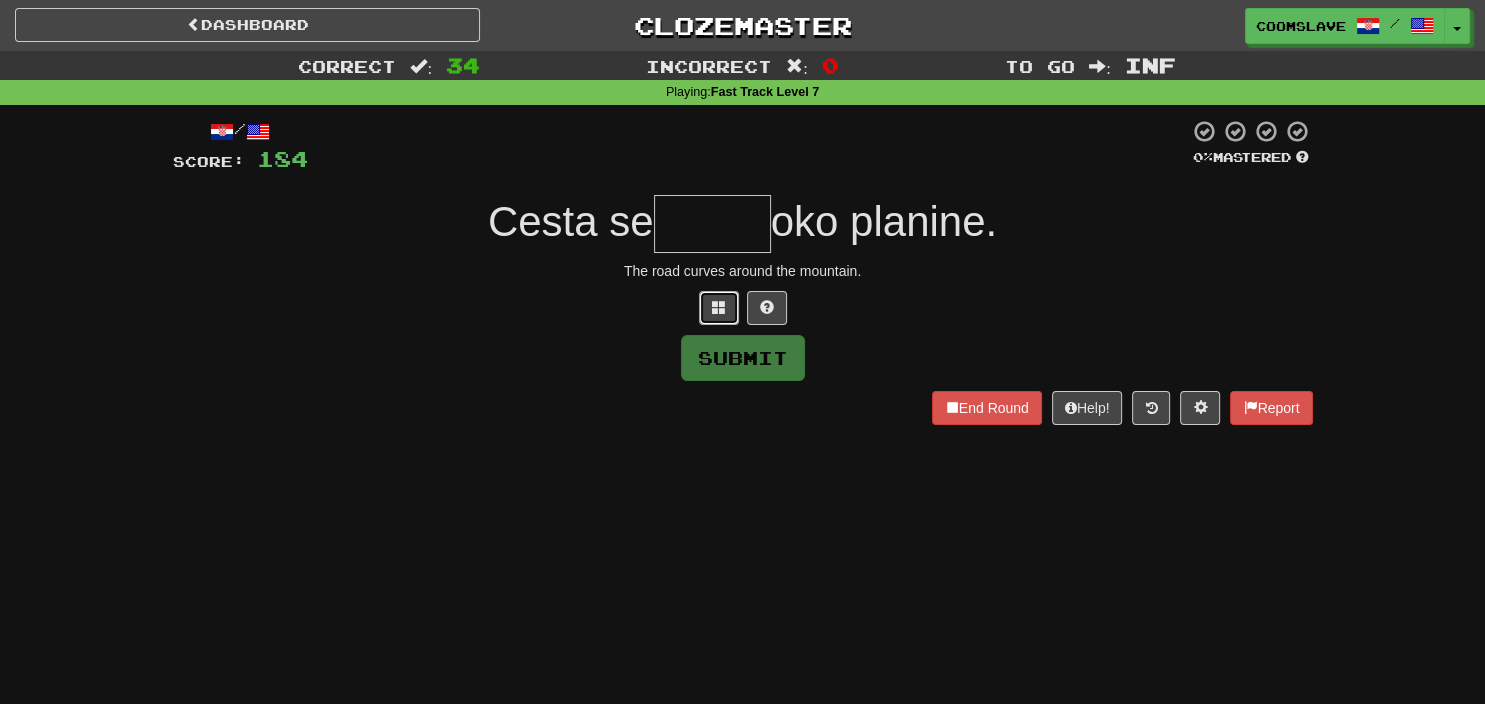 click at bounding box center [719, 308] 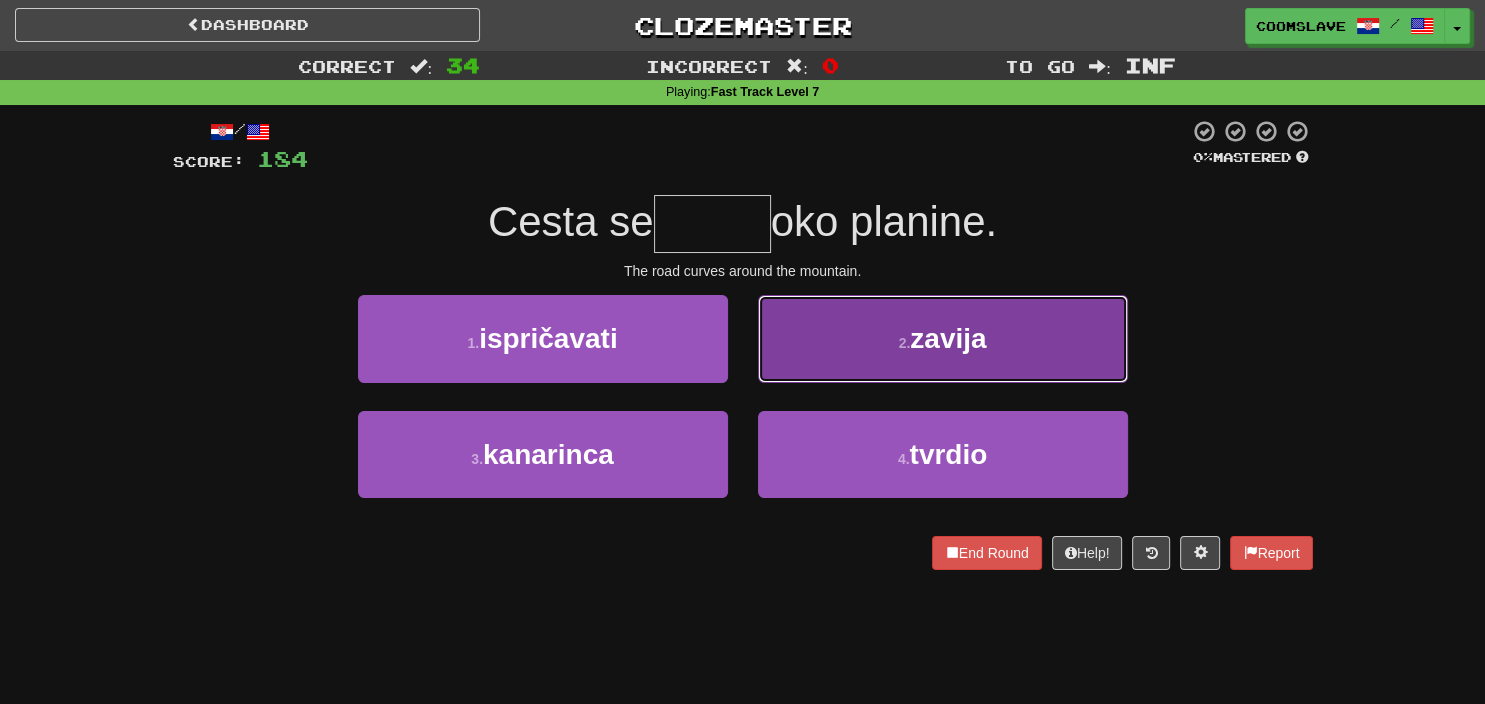click on "zavija" at bounding box center [948, 338] 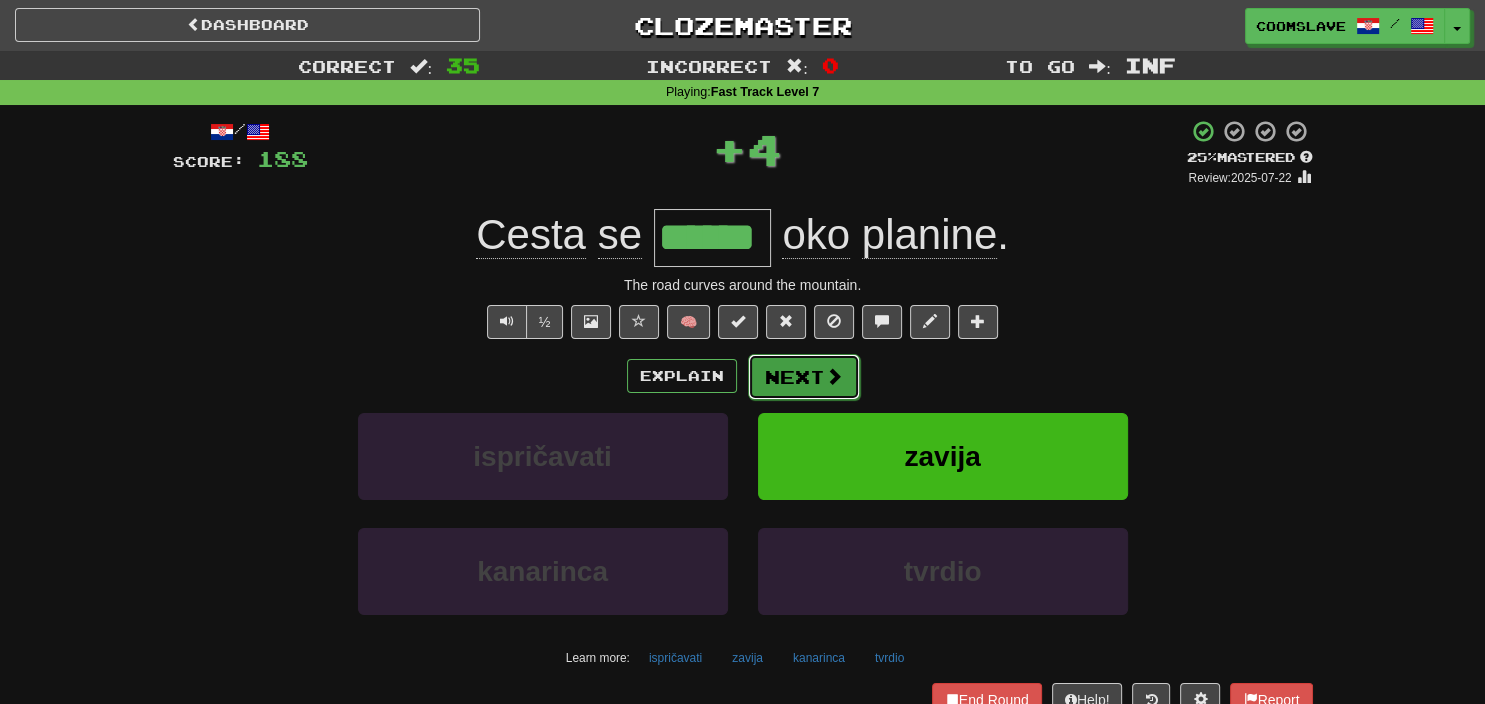 click on "Next" at bounding box center [804, 377] 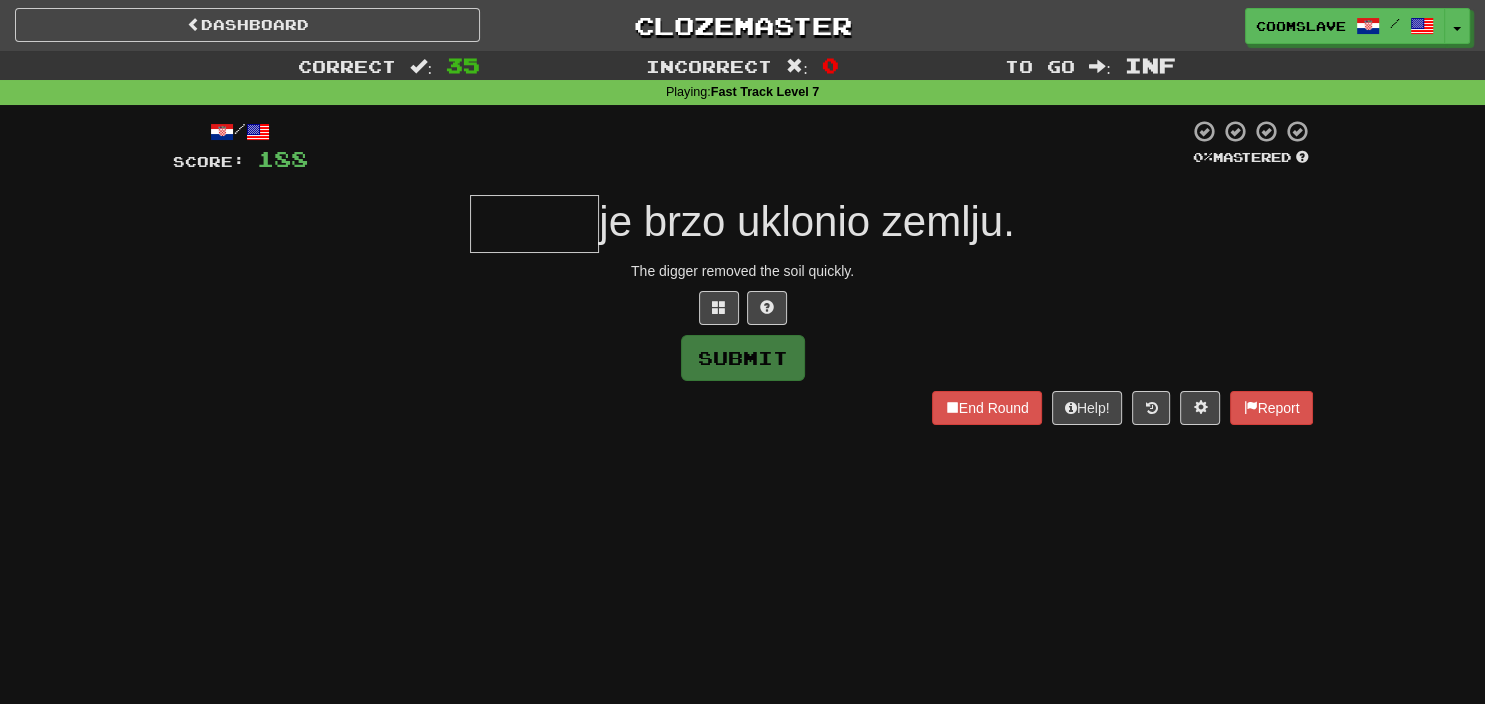 type on "*" 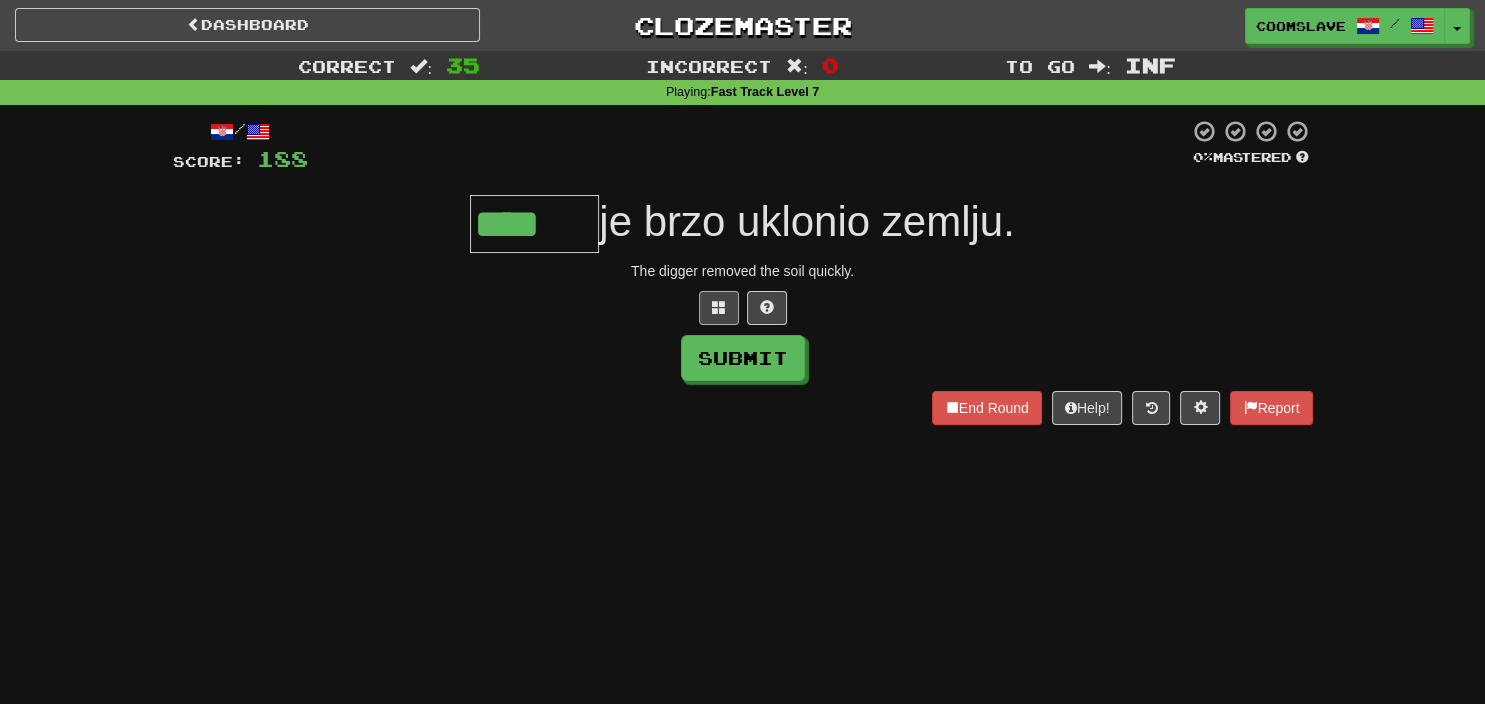 drag, startPoint x: 698, startPoint y: 296, endPoint x: 717, endPoint y: 308, distance: 22.472204 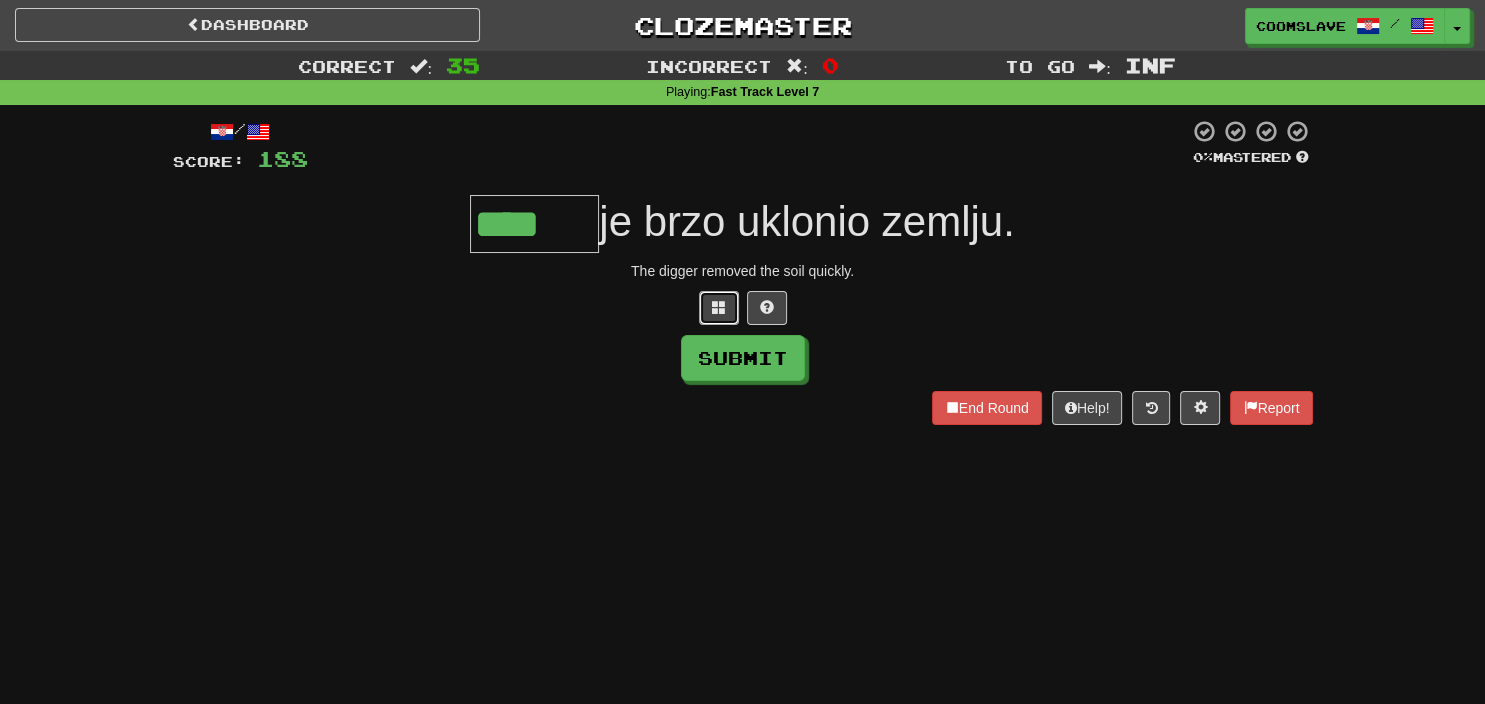 click at bounding box center (719, 307) 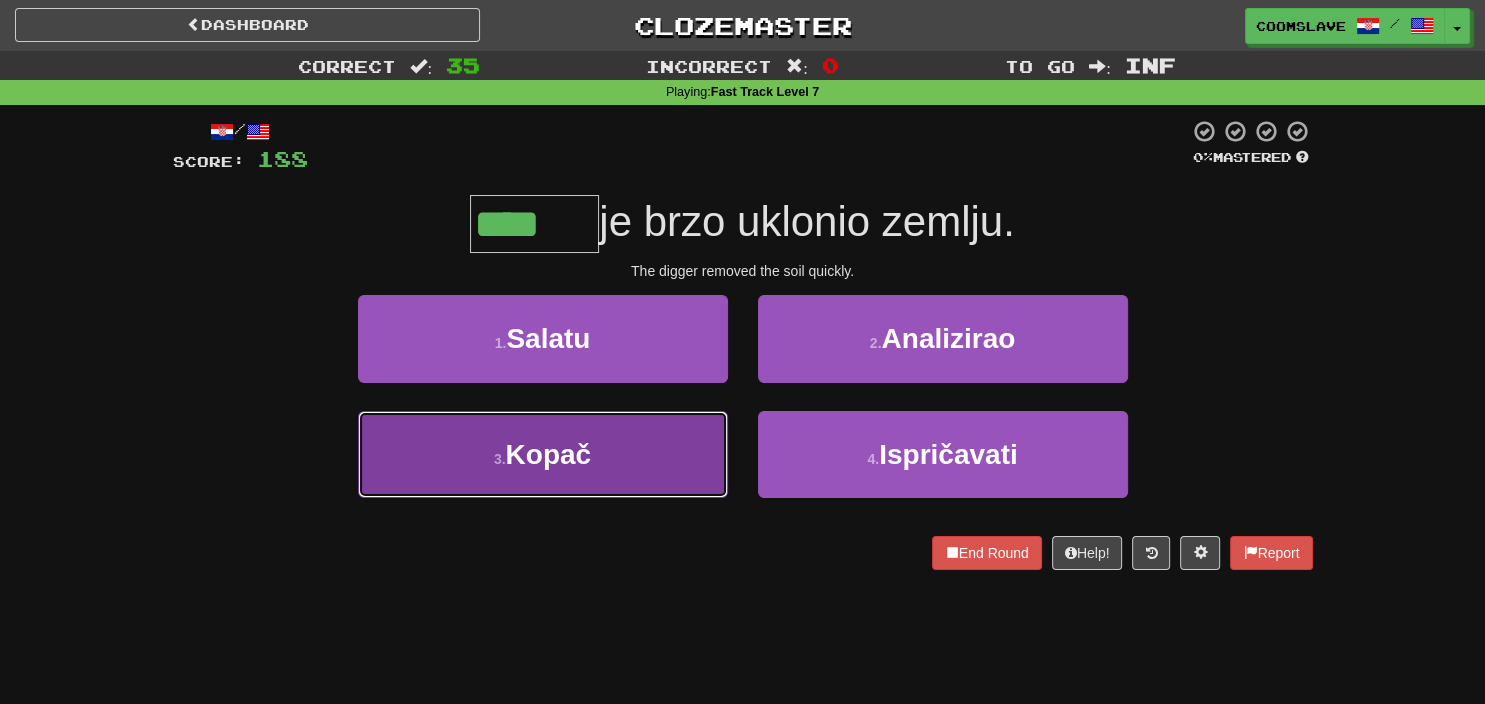 click on "3 .  Kopač" at bounding box center [543, 454] 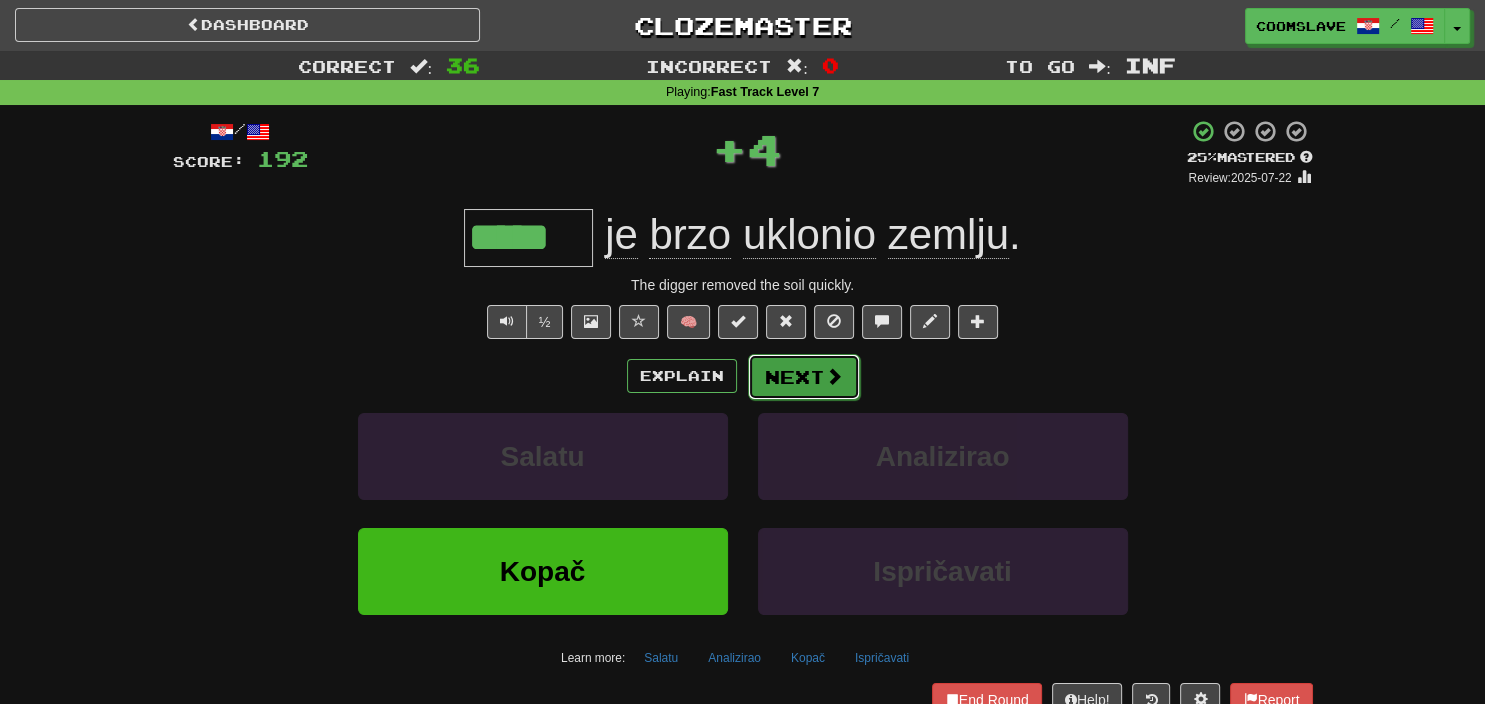 click on "Next" at bounding box center (804, 377) 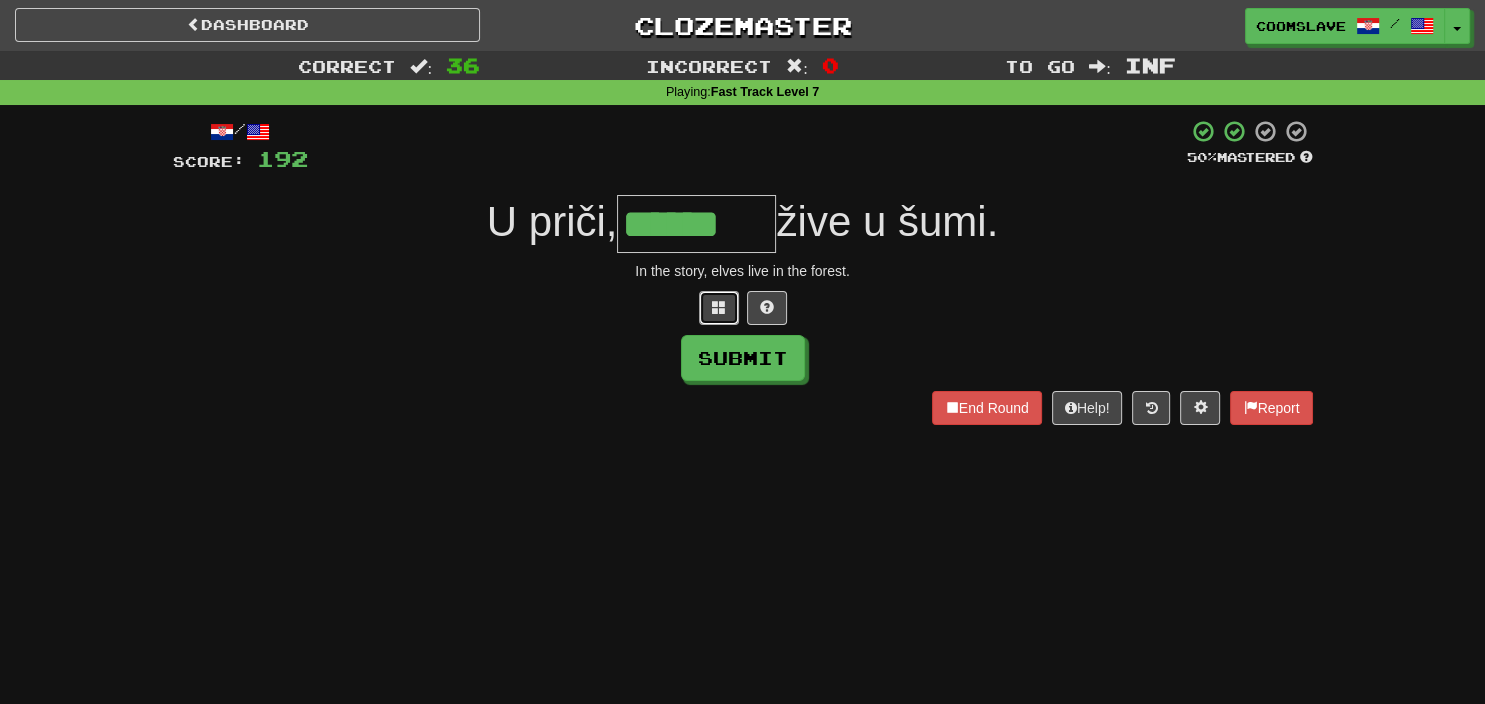 click at bounding box center [719, 308] 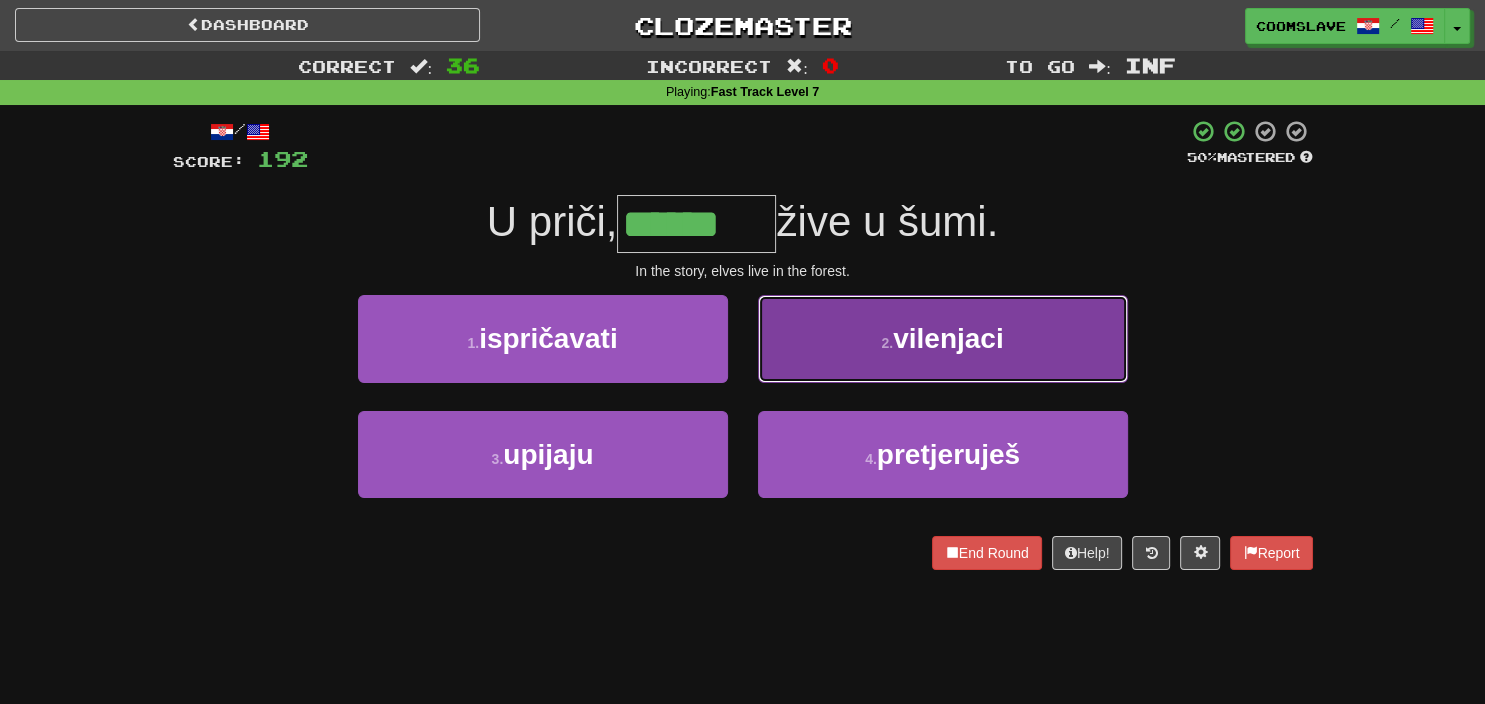 click on "2 .  vilenjaci" at bounding box center [943, 338] 